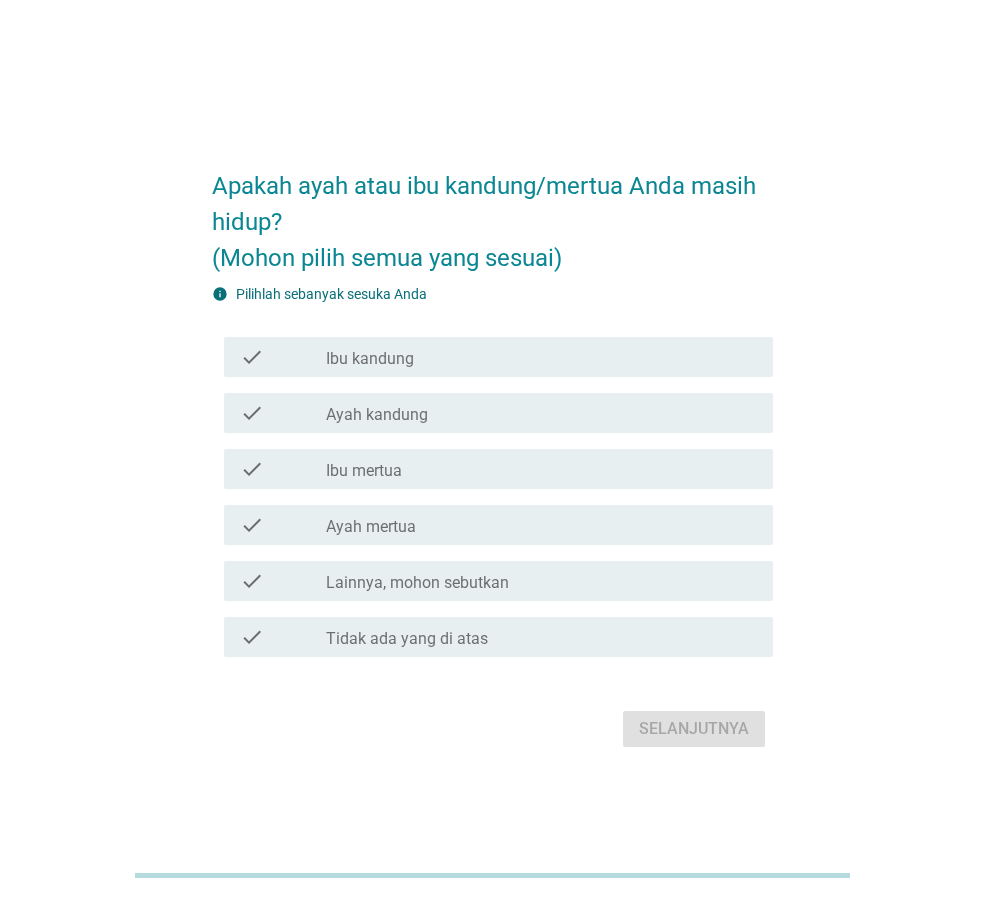 scroll, scrollTop: 0, scrollLeft: 0, axis: both 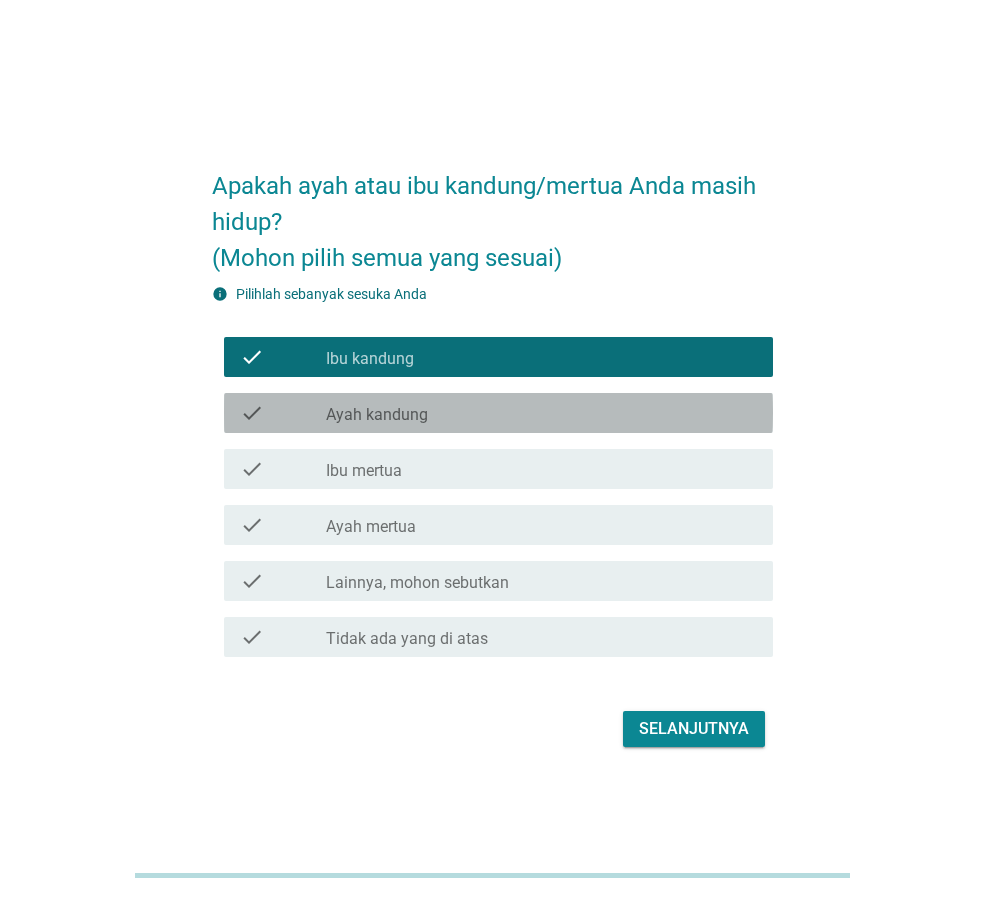 click on "Ayah kandung" at bounding box center (377, 415) 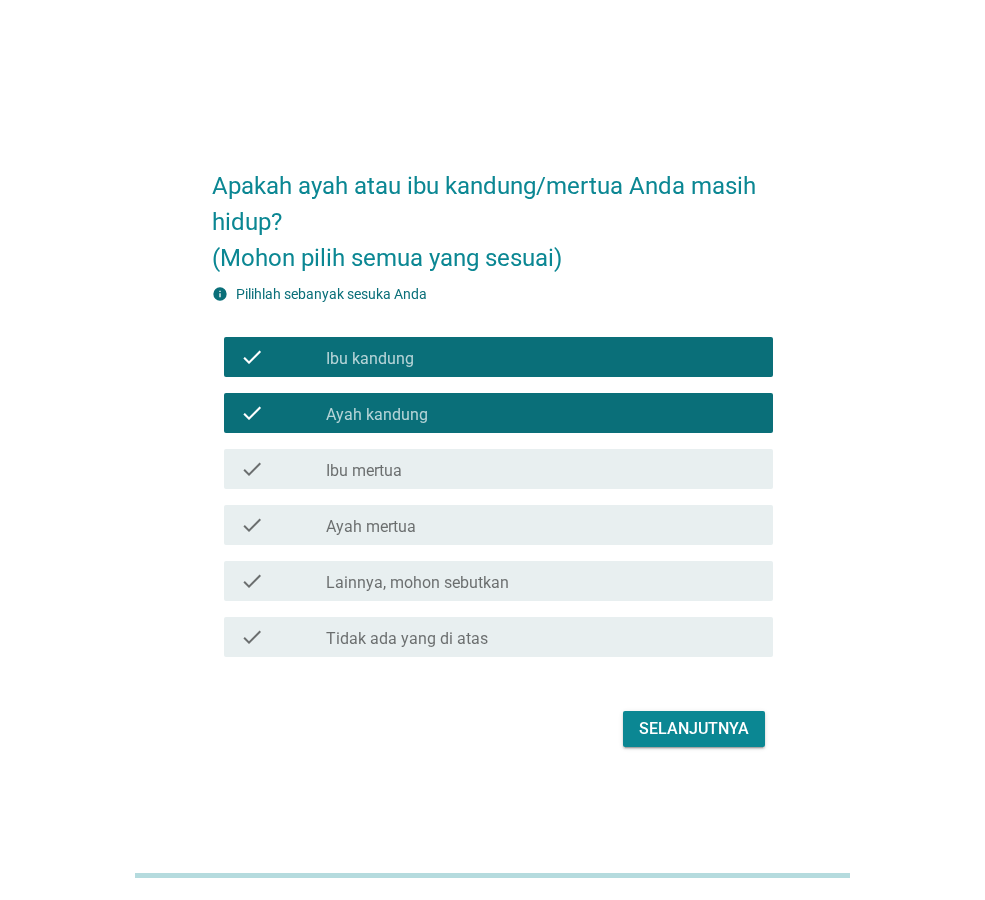 click on "Ibu mertua" at bounding box center (364, 471) 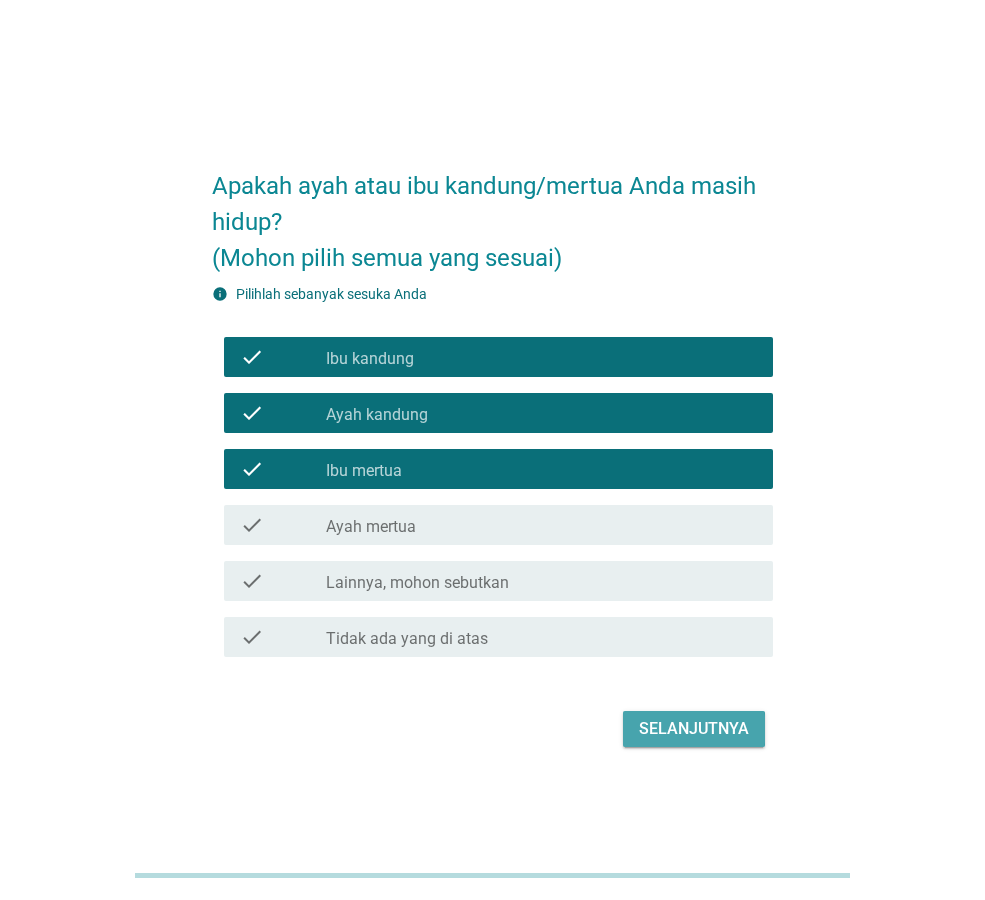 click on "Selanjutnya" at bounding box center (694, 729) 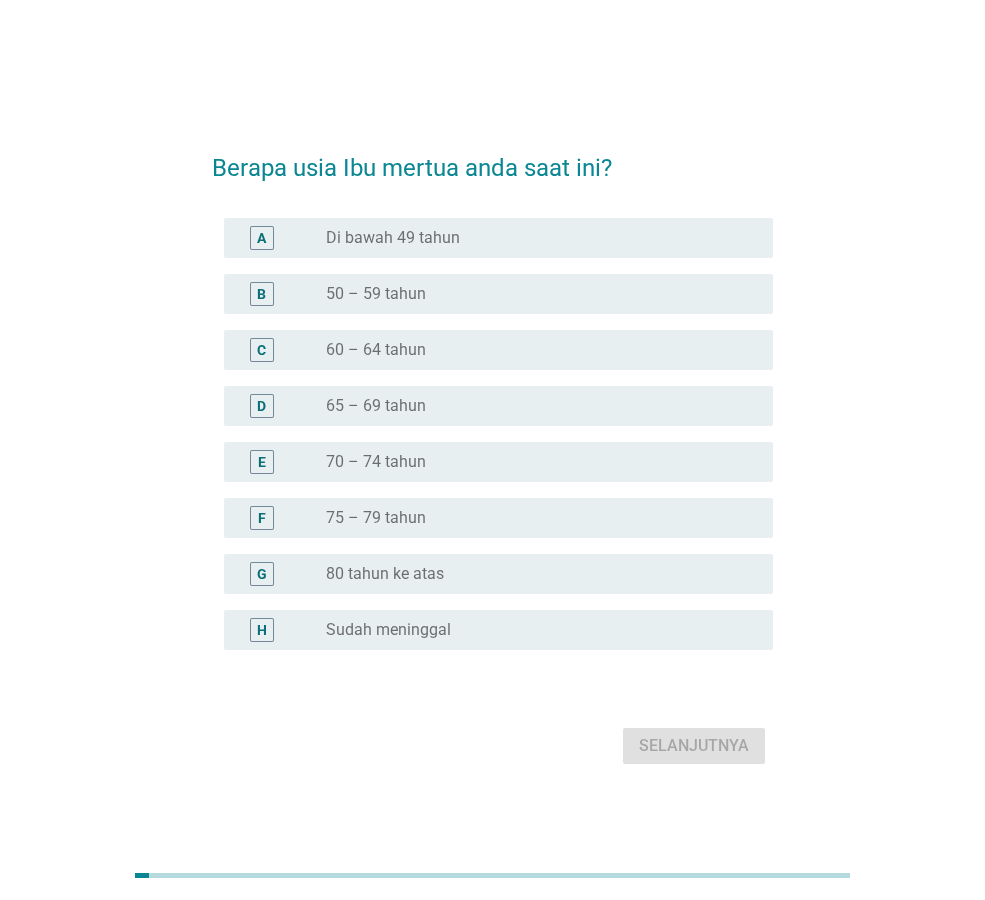 click on "radio_button_unchecked 65 – 69 tahun" at bounding box center (541, 406) 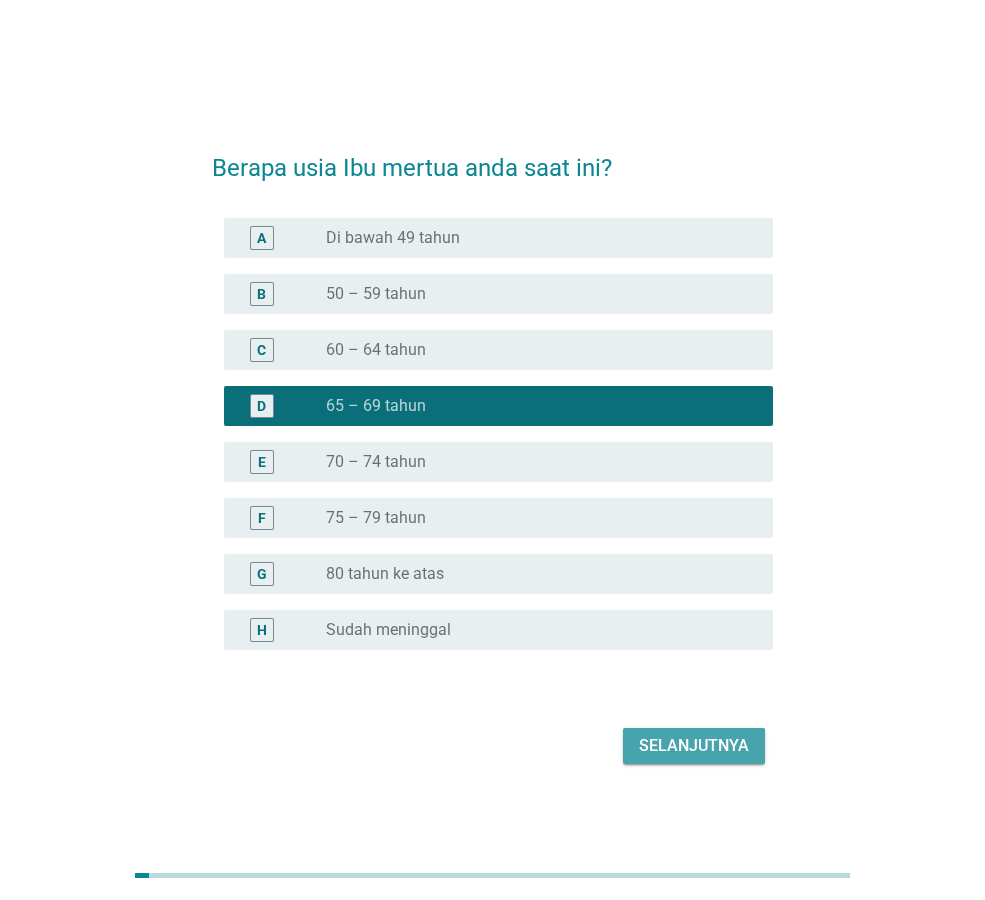 click on "Selanjutnya" at bounding box center (694, 746) 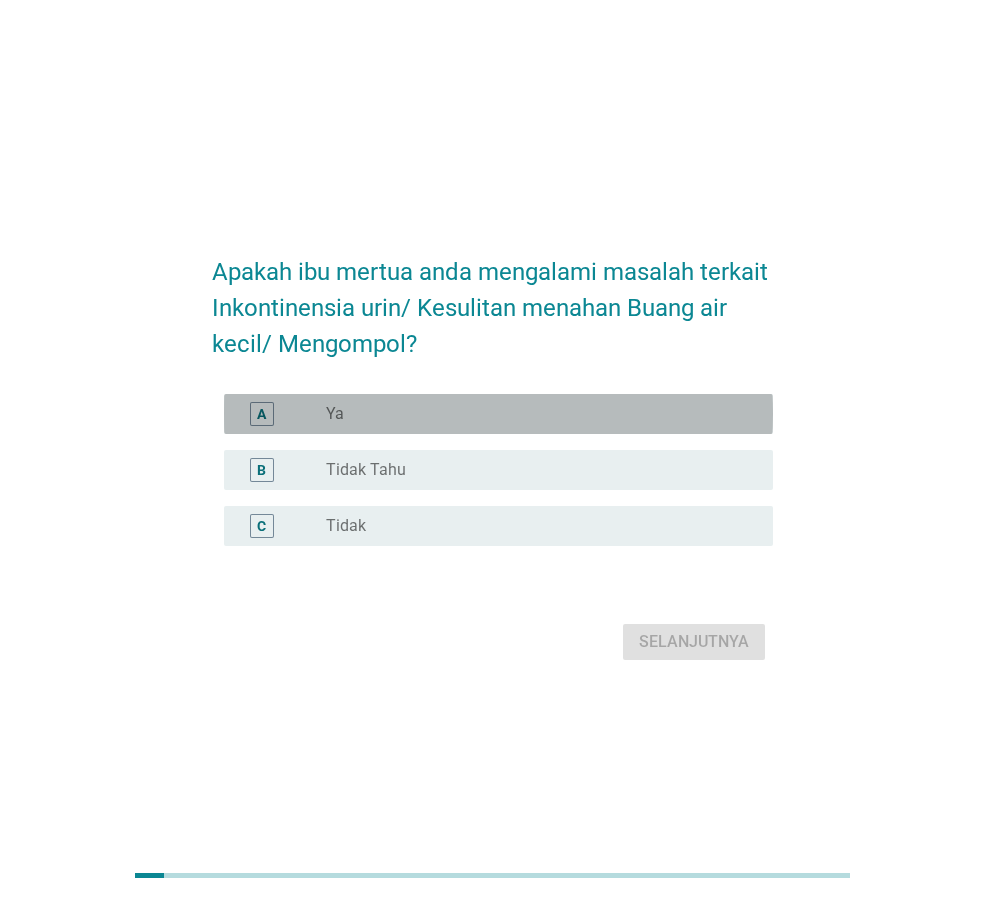 click on "radio_button_unchecked Ya" at bounding box center (533, 414) 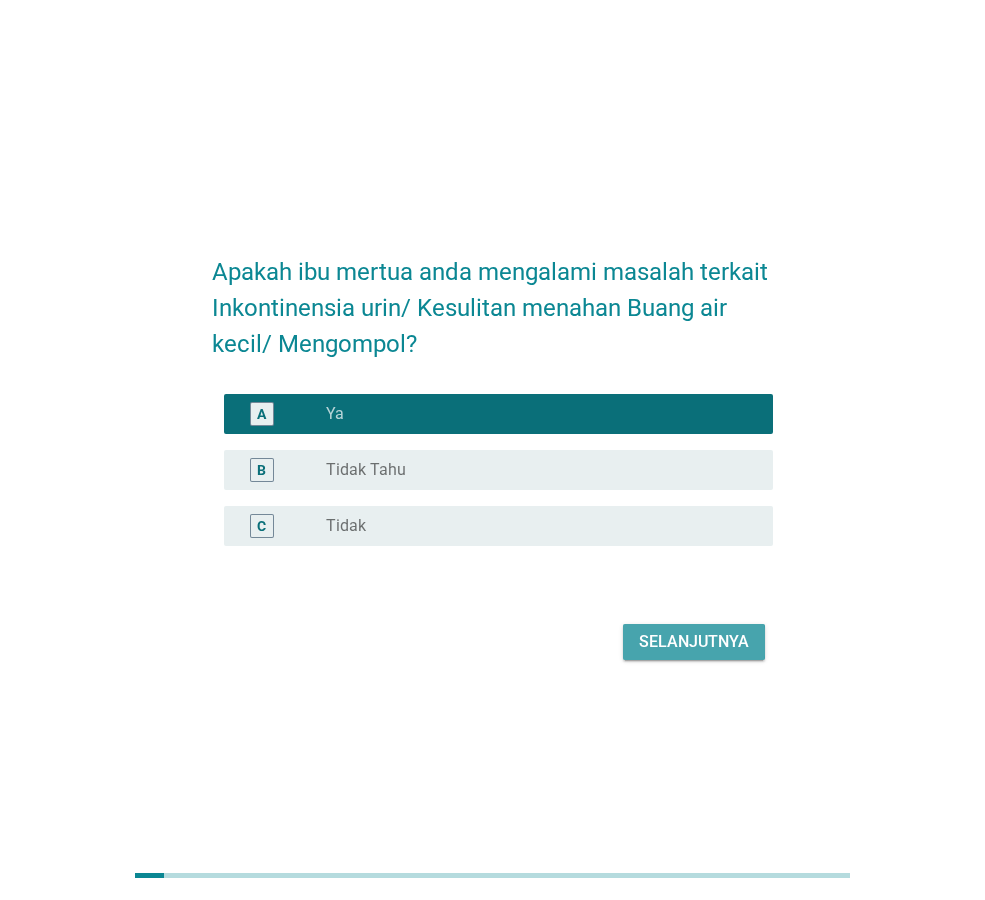 click on "Selanjutnya" at bounding box center (694, 642) 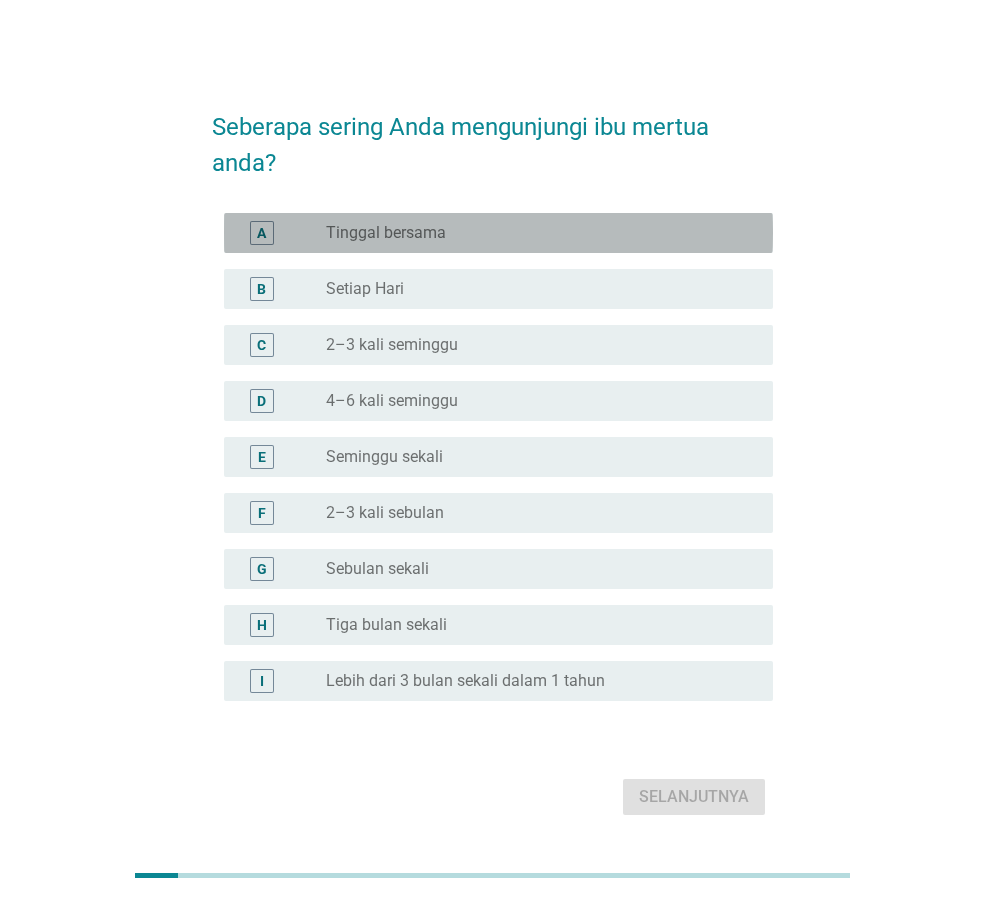 click on "radio_button_unchecked Tinggal bersama" at bounding box center [533, 233] 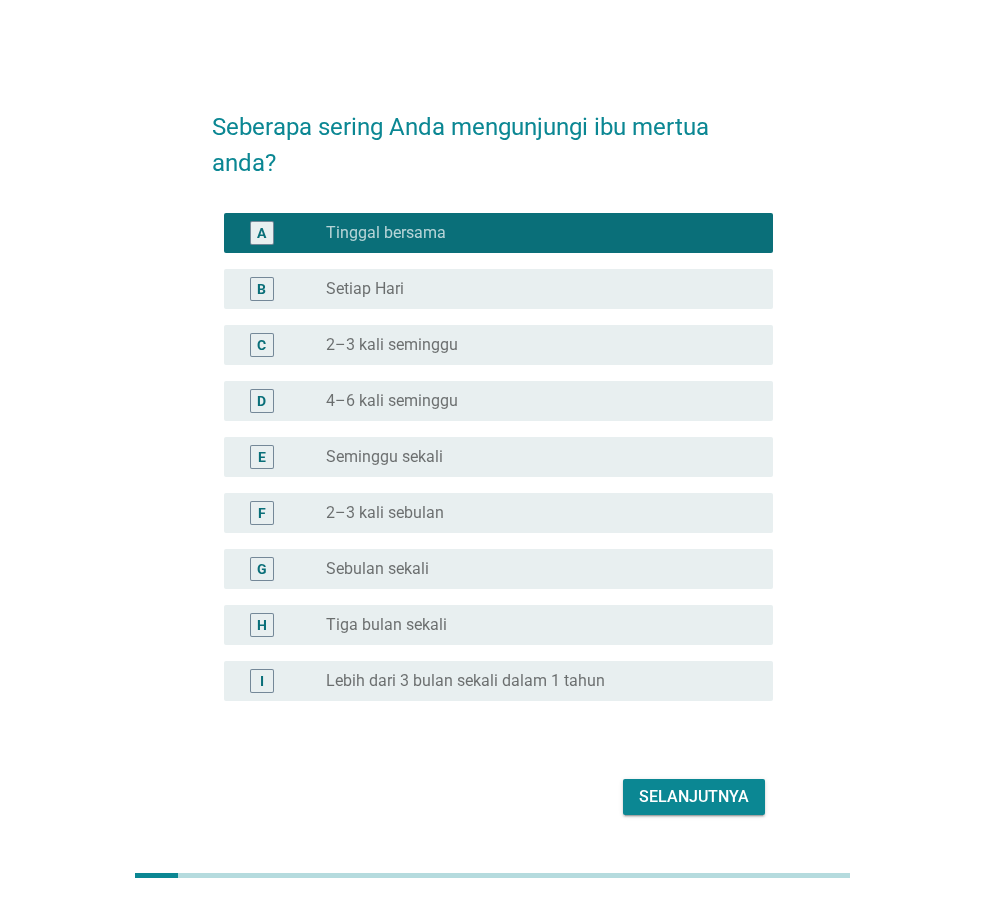 click on "Selanjutnya" at bounding box center [694, 797] 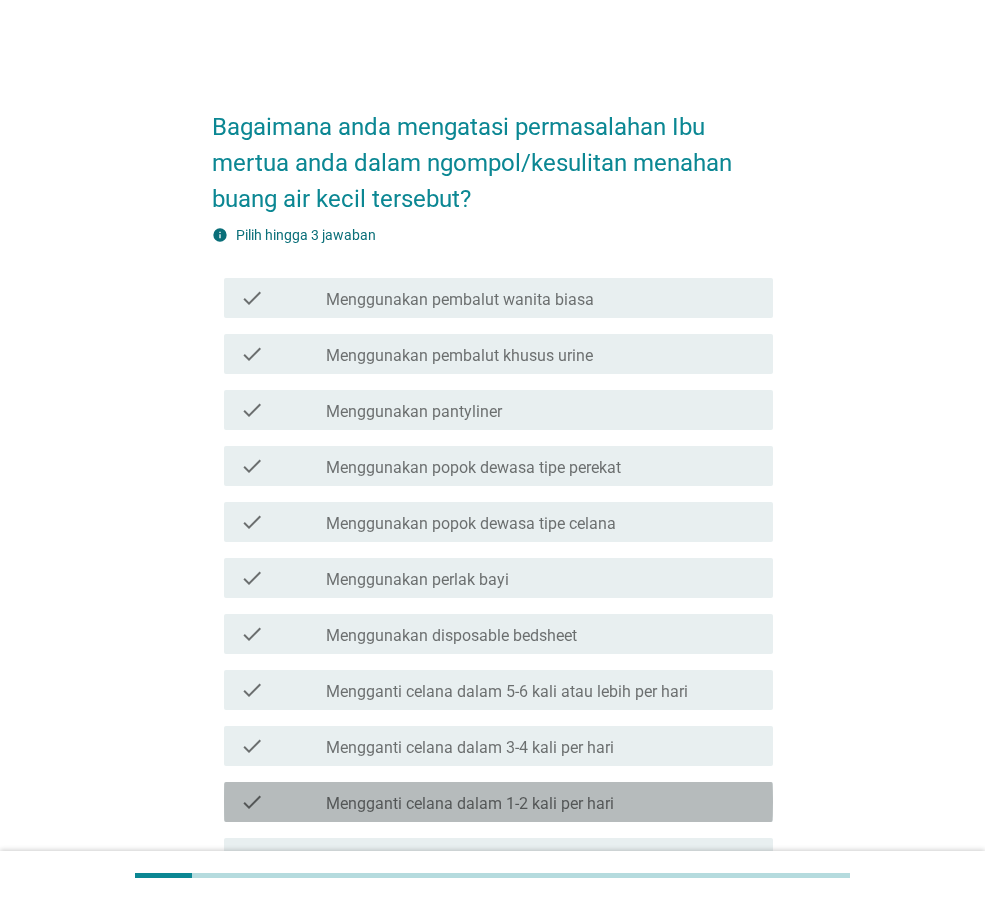 click on "Mengganti celana dalam 1-2 kali per hari" at bounding box center (470, 804) 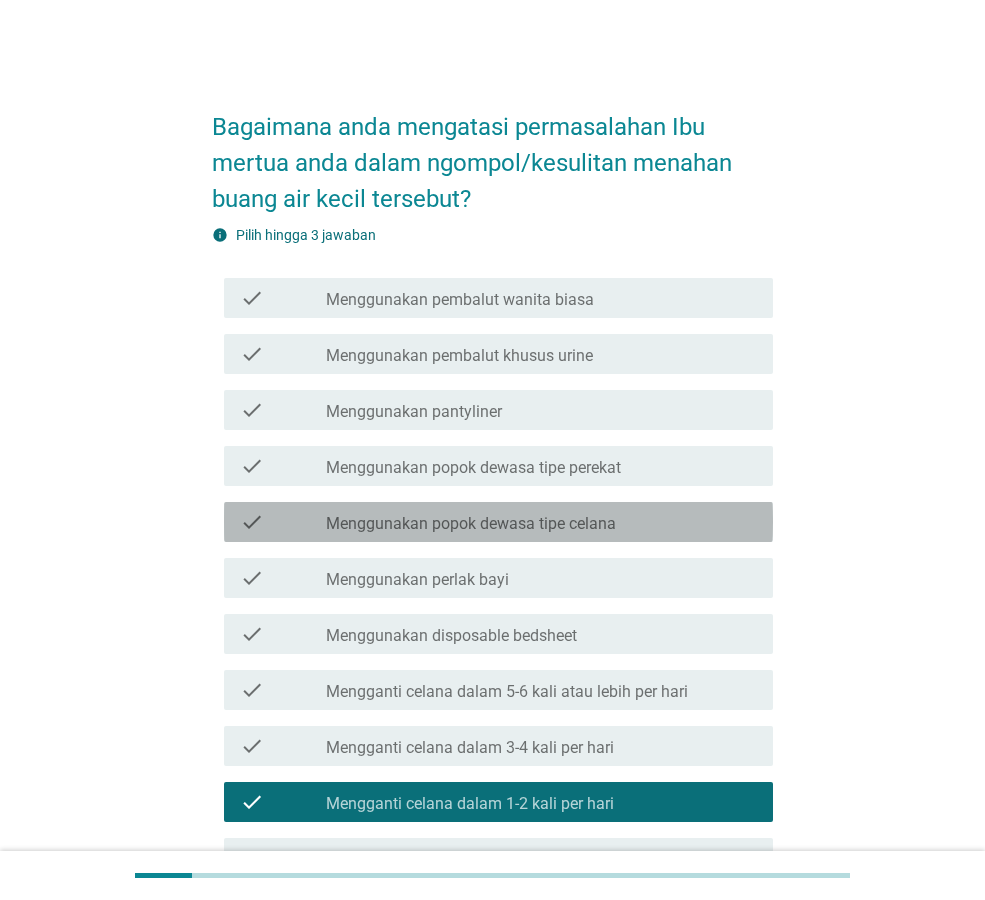 click on "Menggunakan popok dewasa tipe celana" at bounding box center [471, 524] 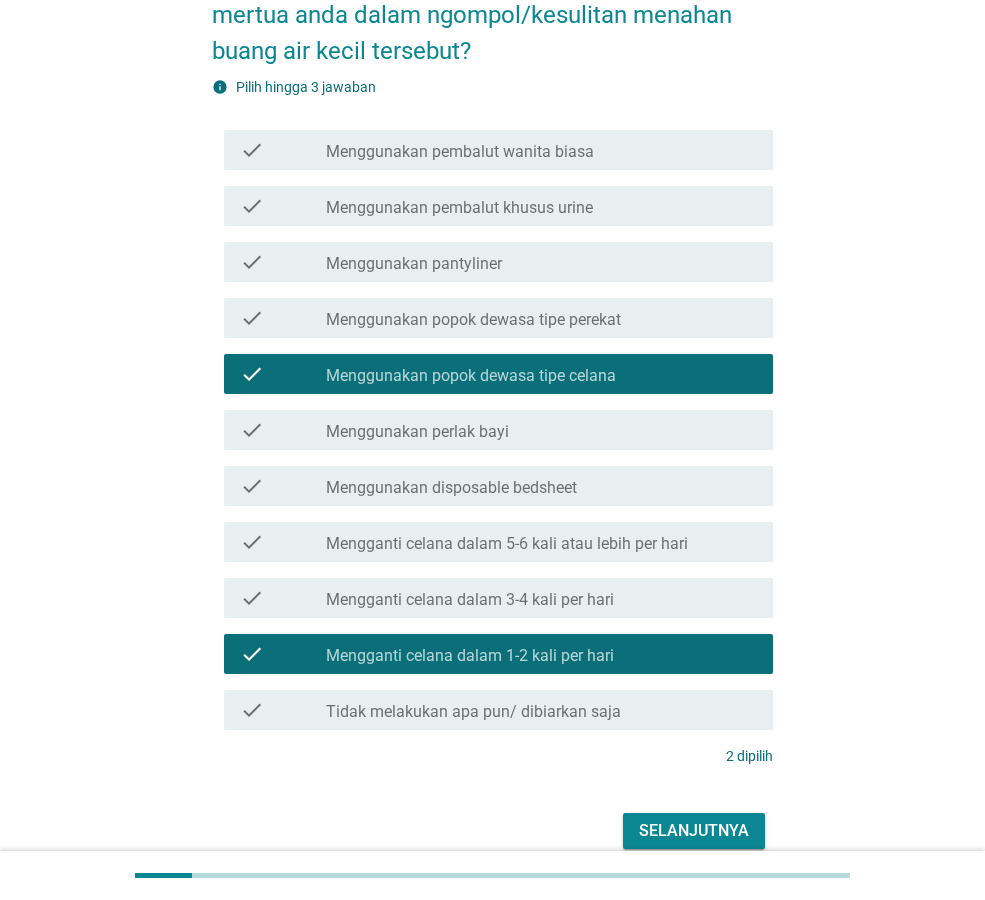 scroll, scrollTop: 200, scrollLeft: 0, axis: vertical 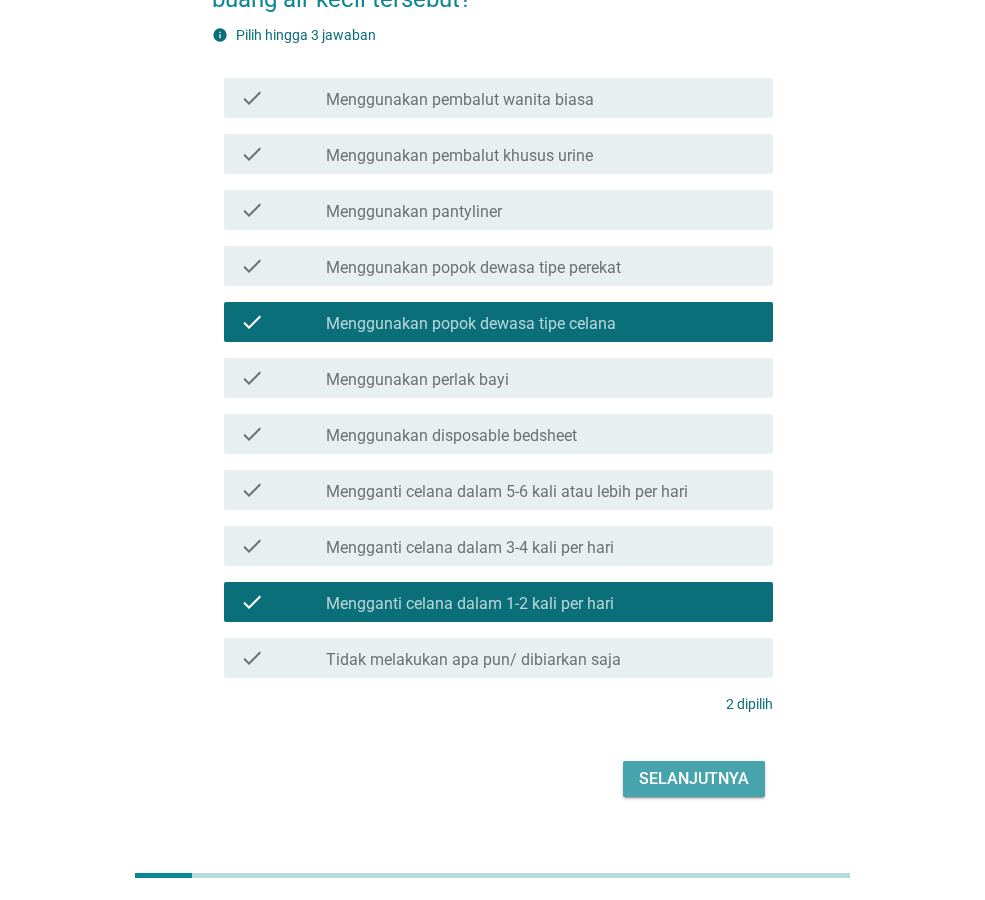 click on "Selanjutnya" at bounding box center [694, 779] 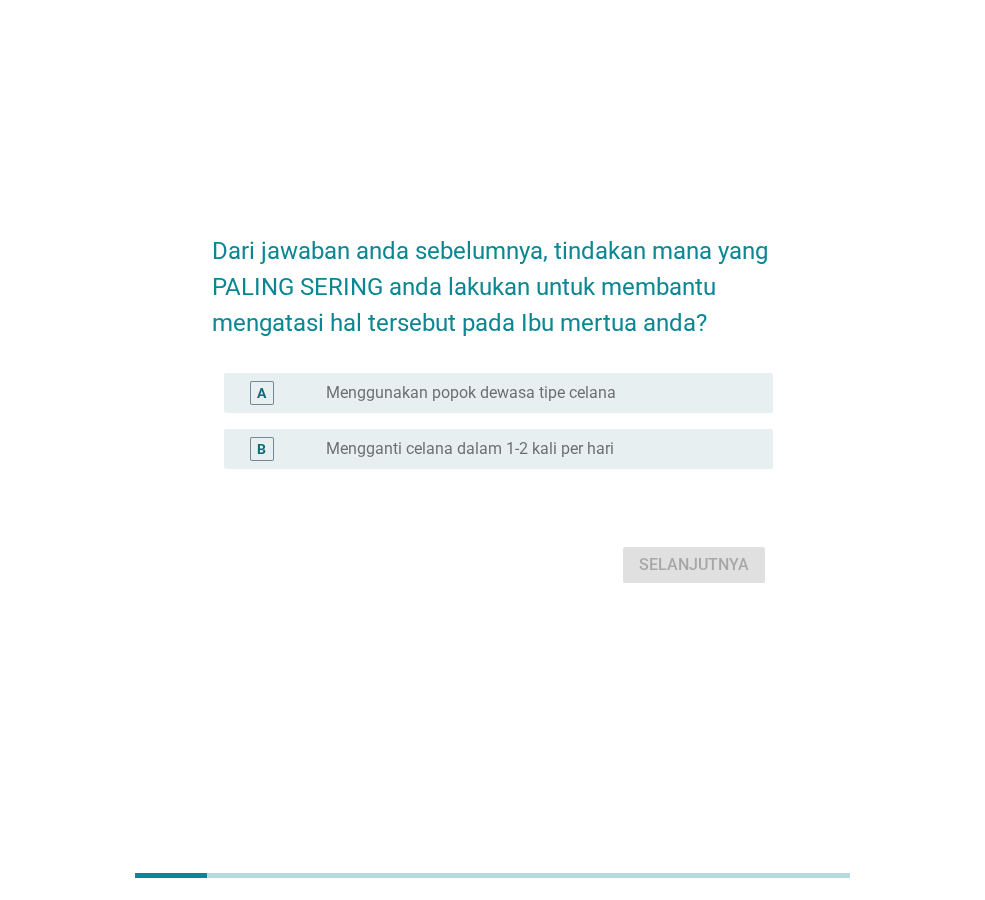 scroll, scrollTop: 0, scrollLeft: 0, axis: both 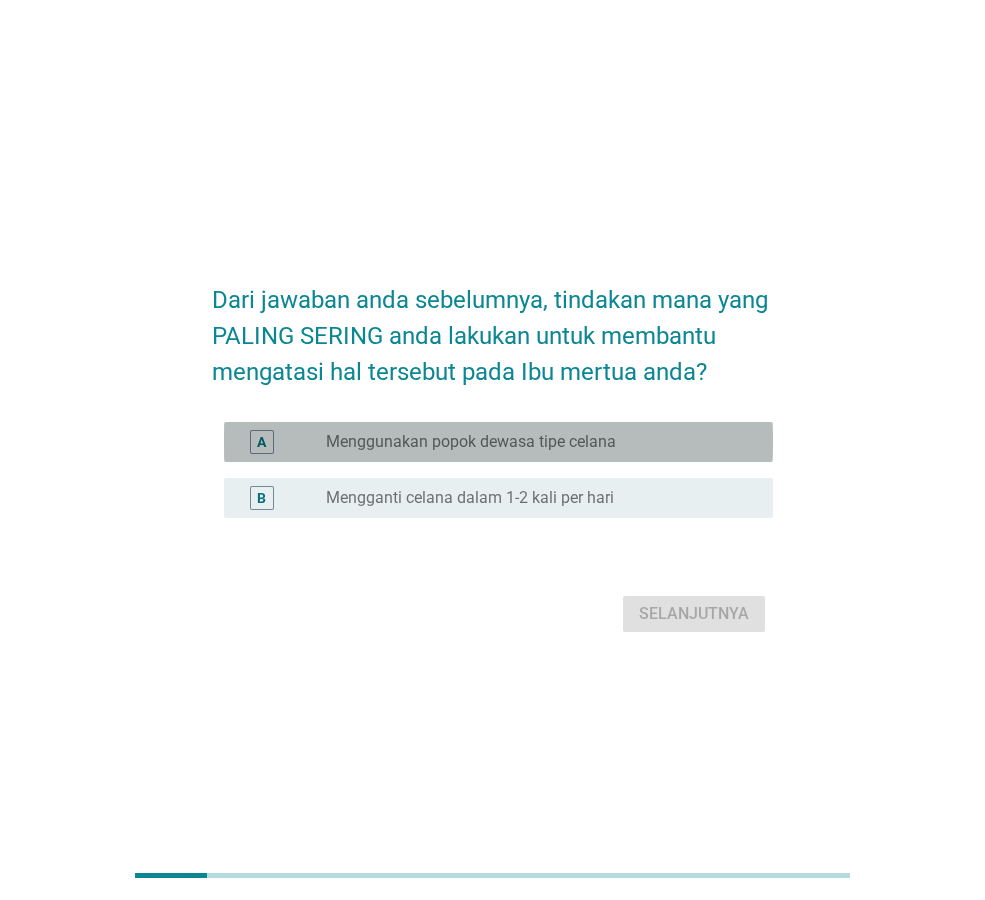 click on "Menggunakan popok dewasa tipe celana" at bounding box center [471, 442] 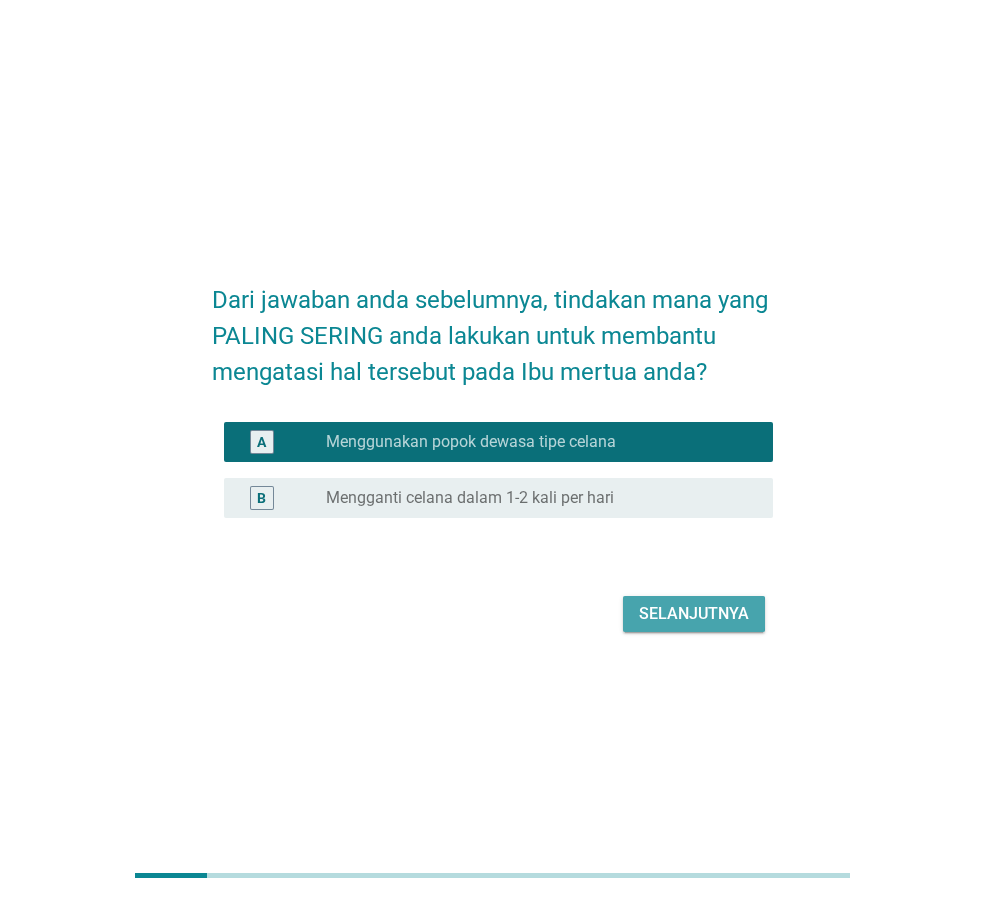 click on "Selanjutnya" at bounding box center (694, 614) 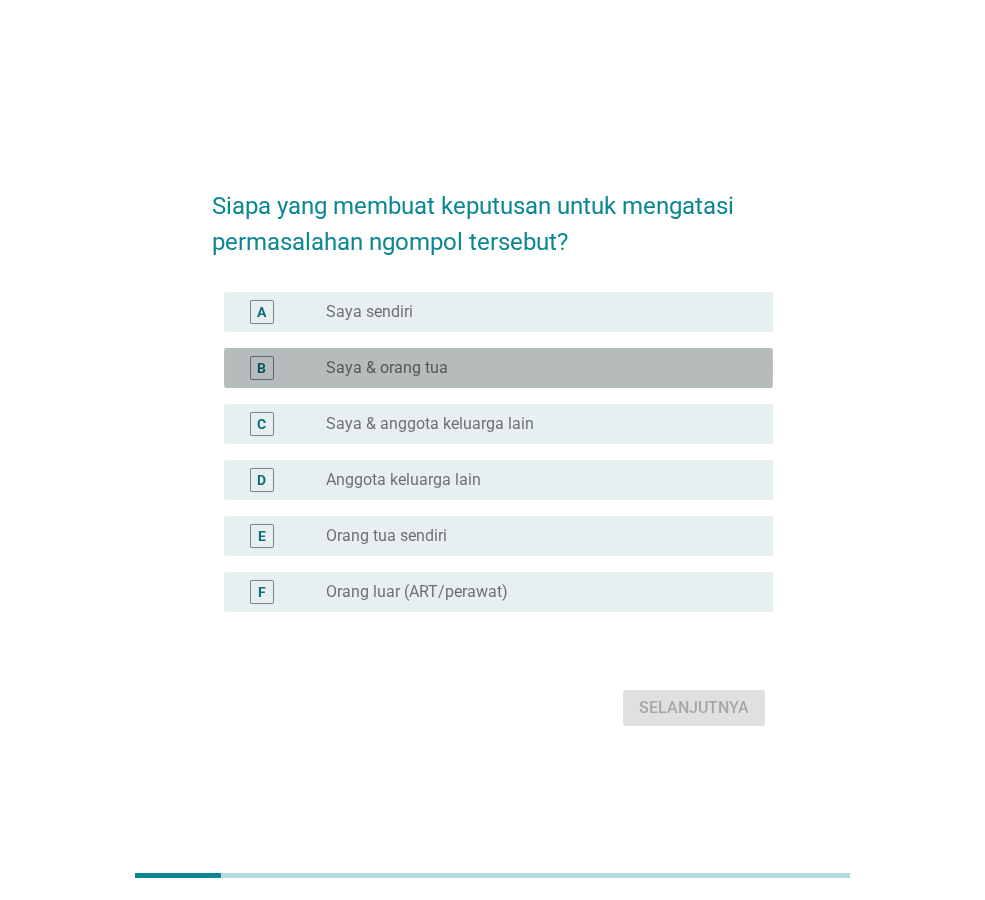 click on "Saya & orang tua" at bounding box center [387, 368] 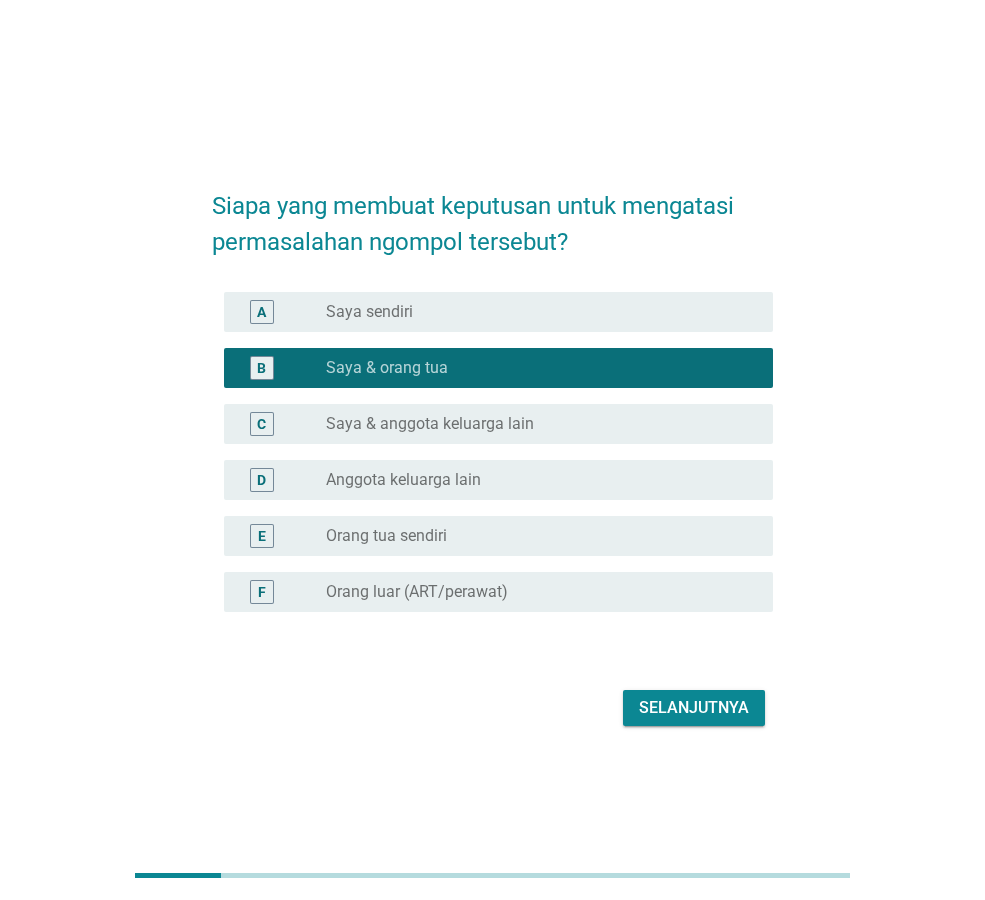 click on "Selanjutnya" at bounding box center [694, 708] 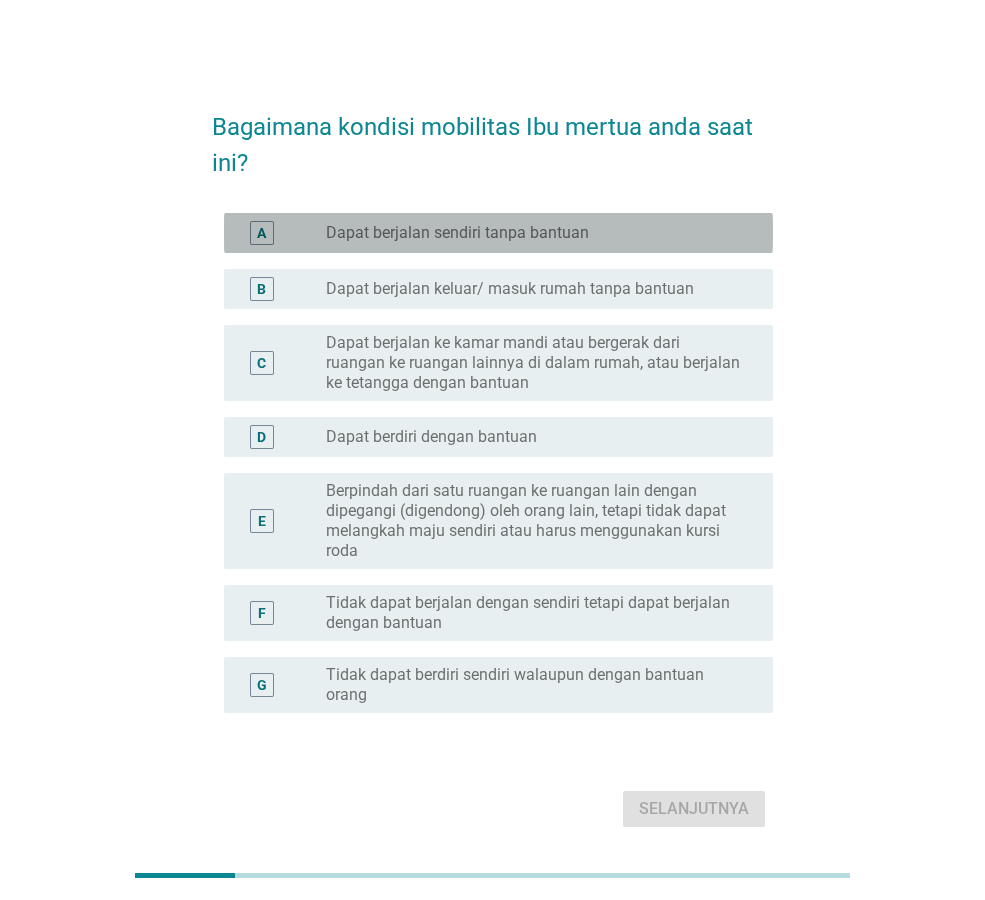 click on "radio_button_unchecked Dapat berjalan sendiri tanpa bantuan" at bounding box center [541, 233] 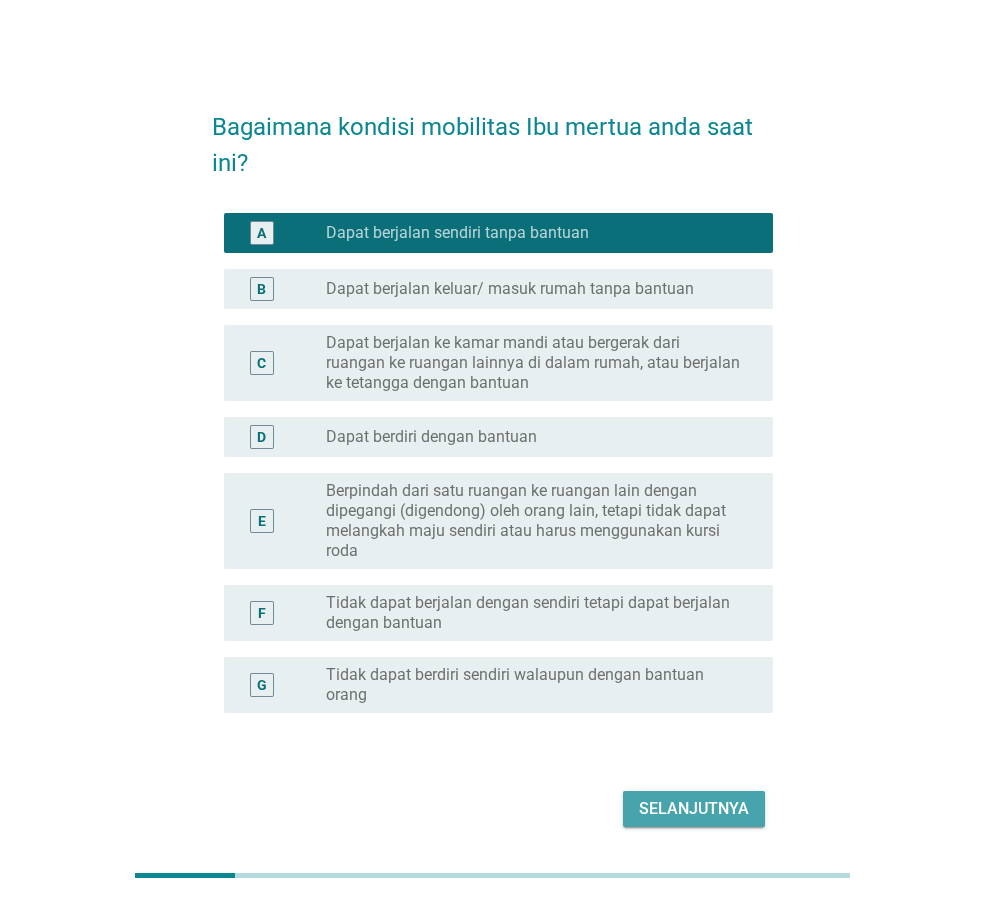 click on "Selanjutnya" at bounding box center [694, 809] 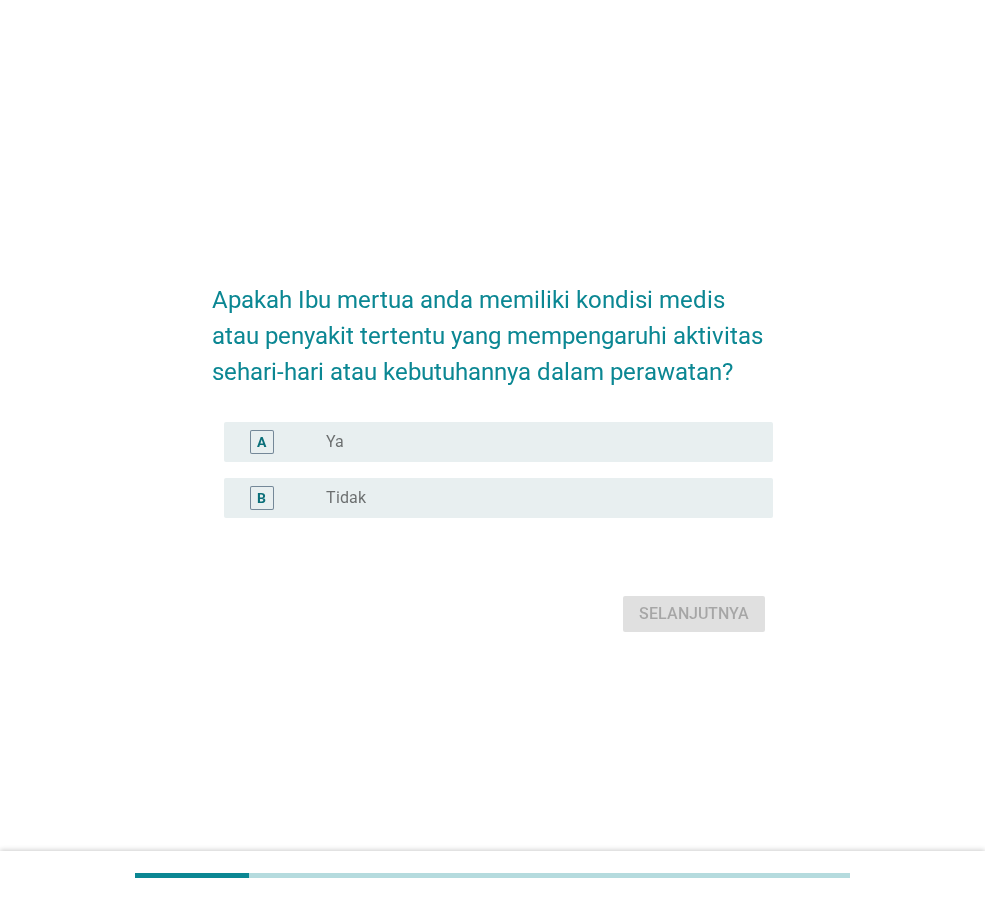 click on "radio_button_unchecked Tidak" at bounding box center [533, 498] 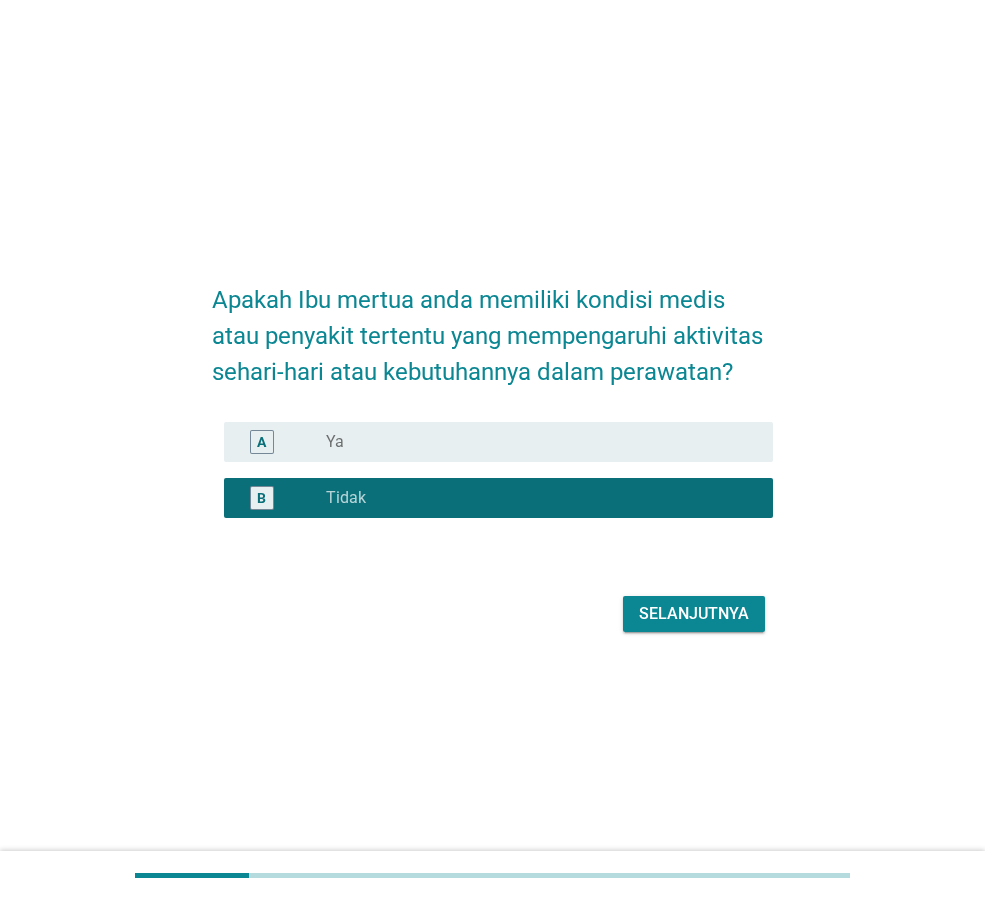 click on "Selanjutnya" at bounding box center (694, 614) 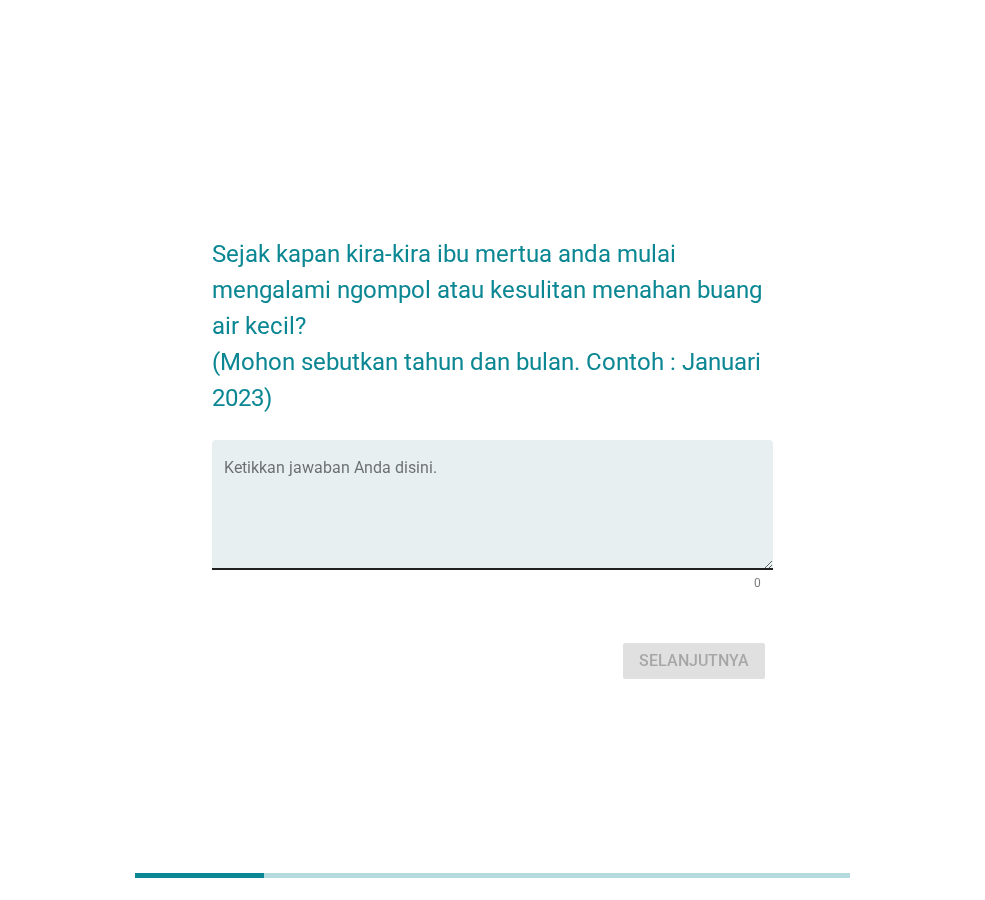 click at bounding box center (498, 516) 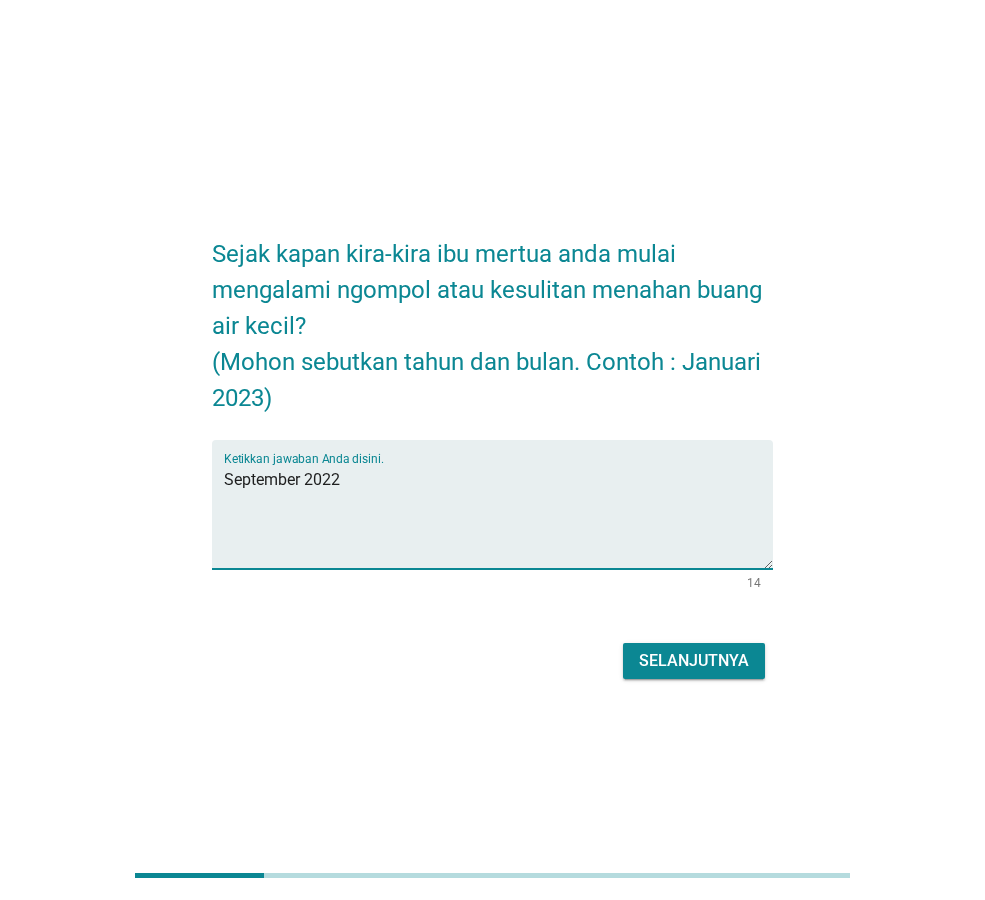 type on "September 2022" 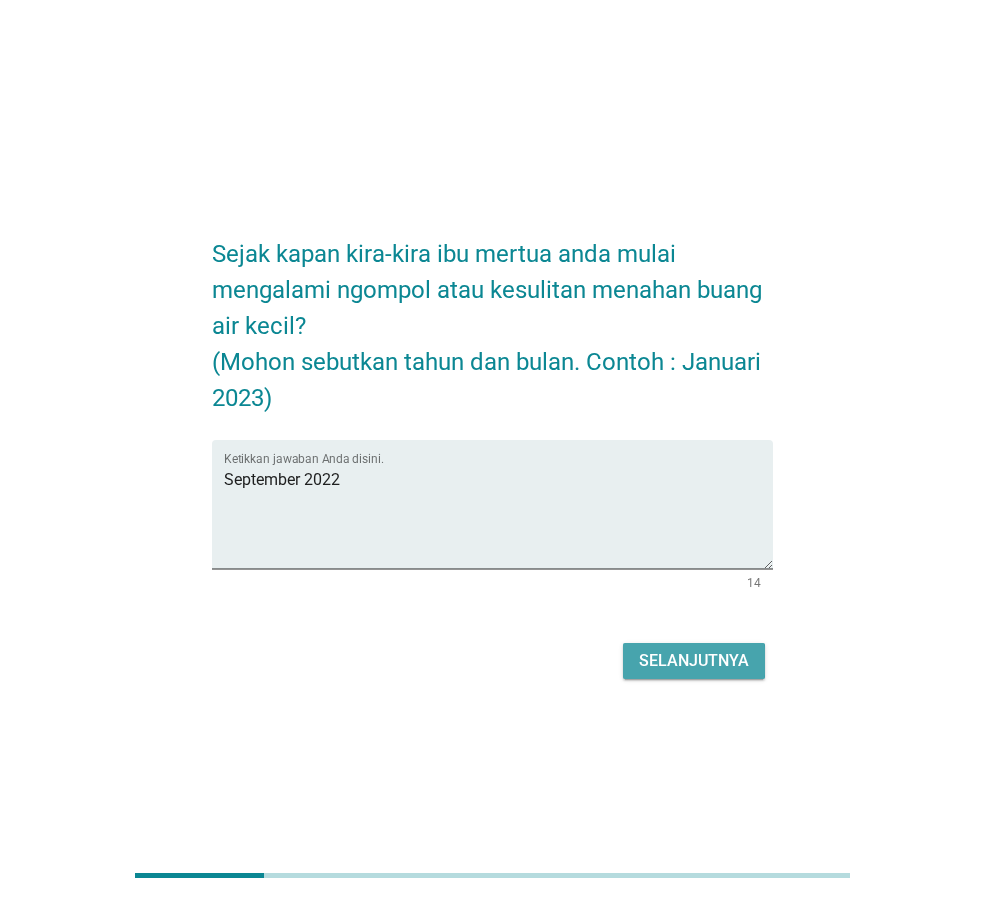 click on "Selanjutnya" at bounding box center [694, 661] 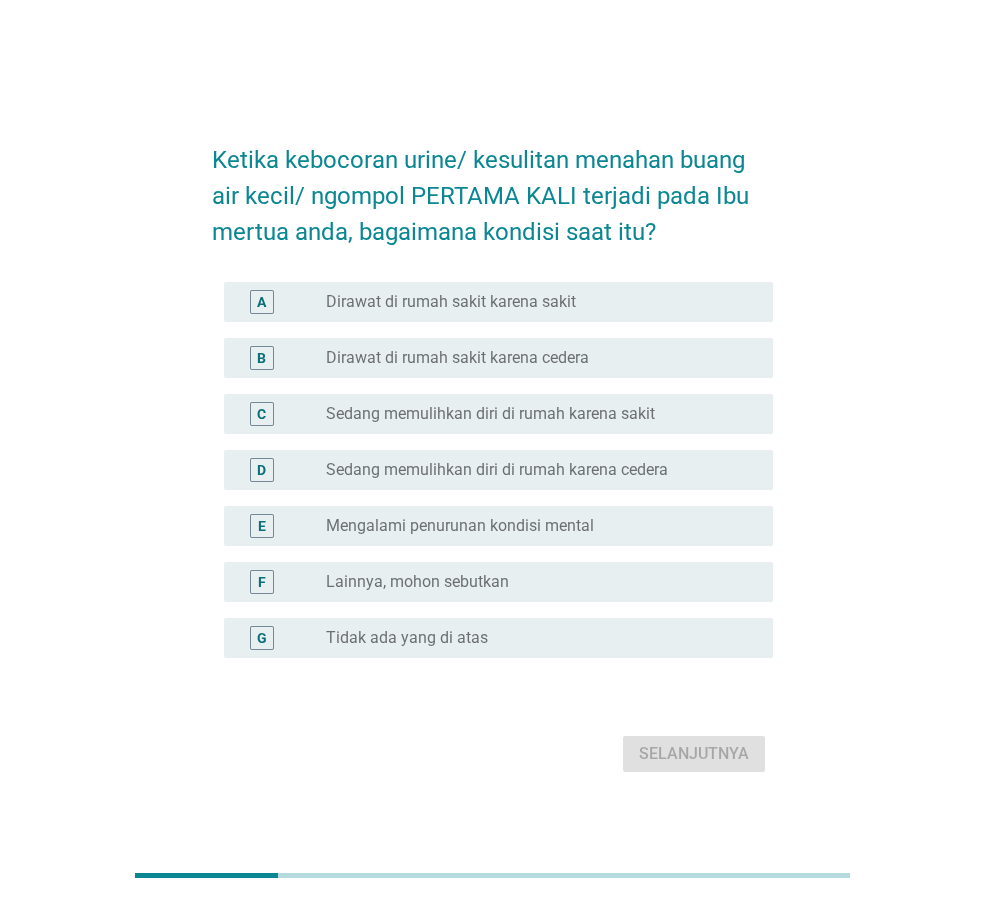 drag, startPoint x: 378, startPoint y: 628, endPoint x: 436, endPoint y: 638, distance: 58.855755 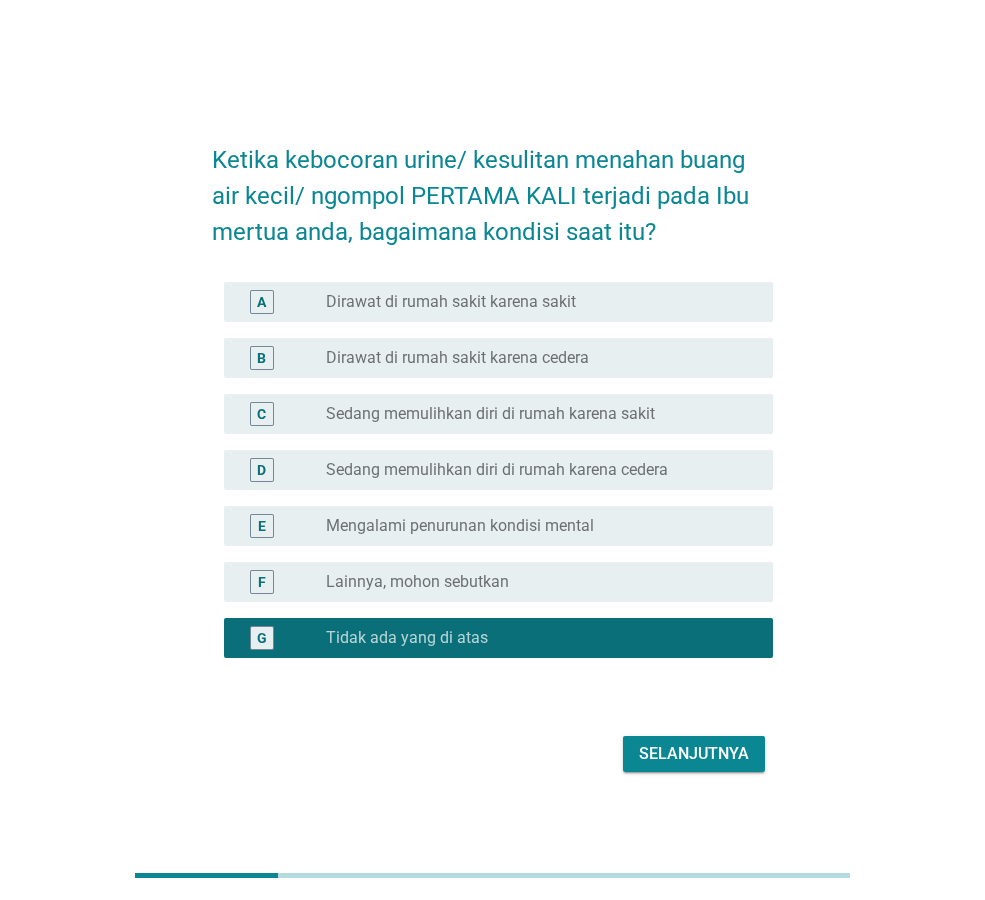 click on "Selanjutnya" at bounding box center (694, 754) 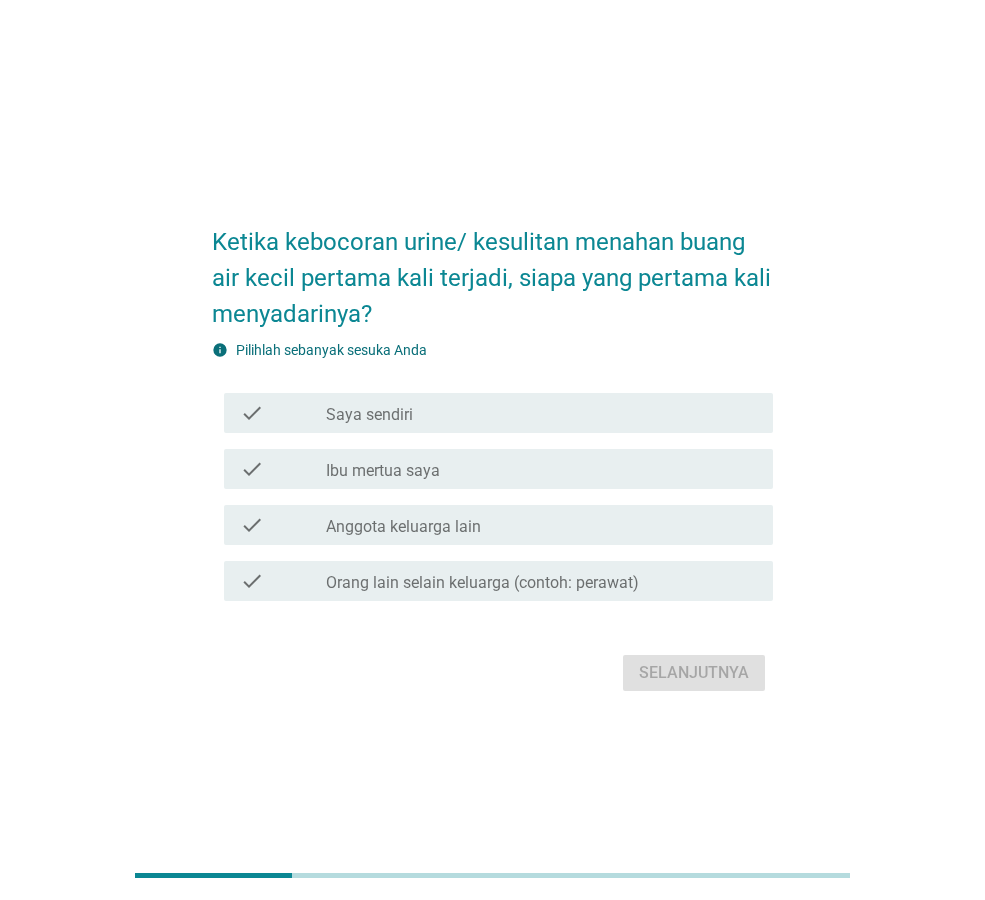 click on "Ibu mertua saya" at bounding box center [383, 471] 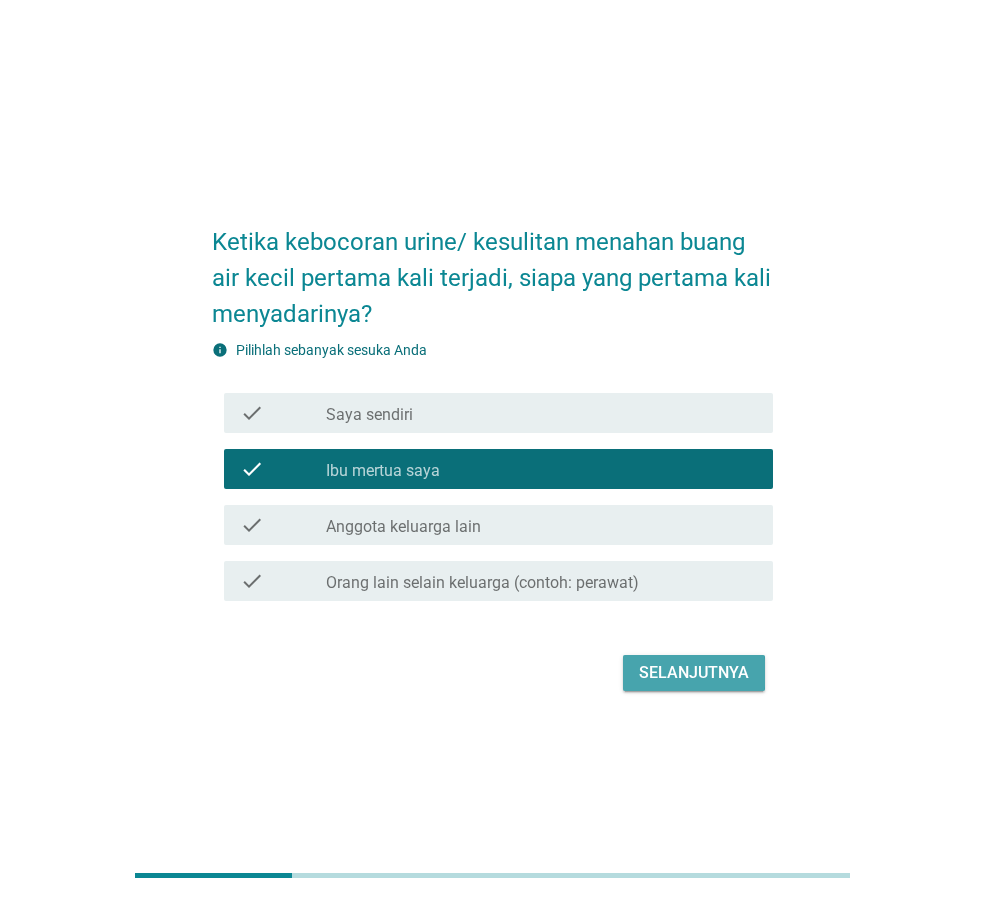 click on "Selanjutnya" at bounding box center [694, 673] 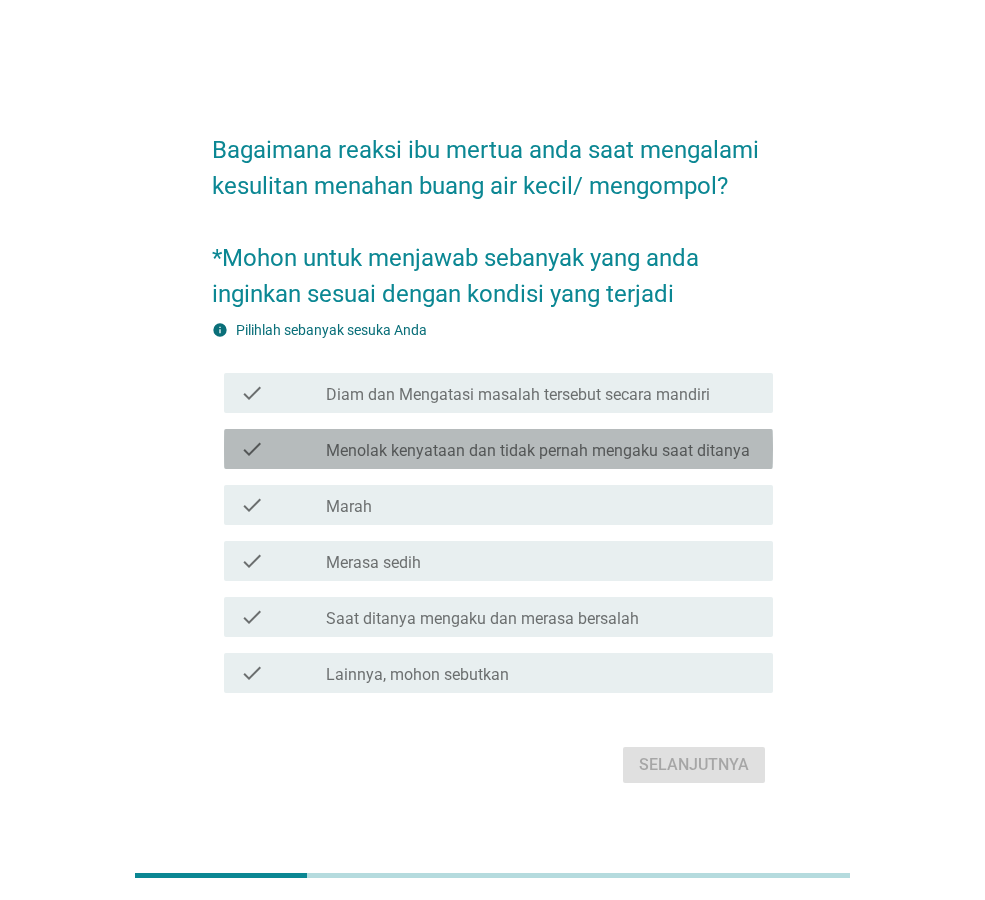 click on "Menolak kenyataan dan tidak pernah mengaku saat ditanya" at bounding box center [538, 451] 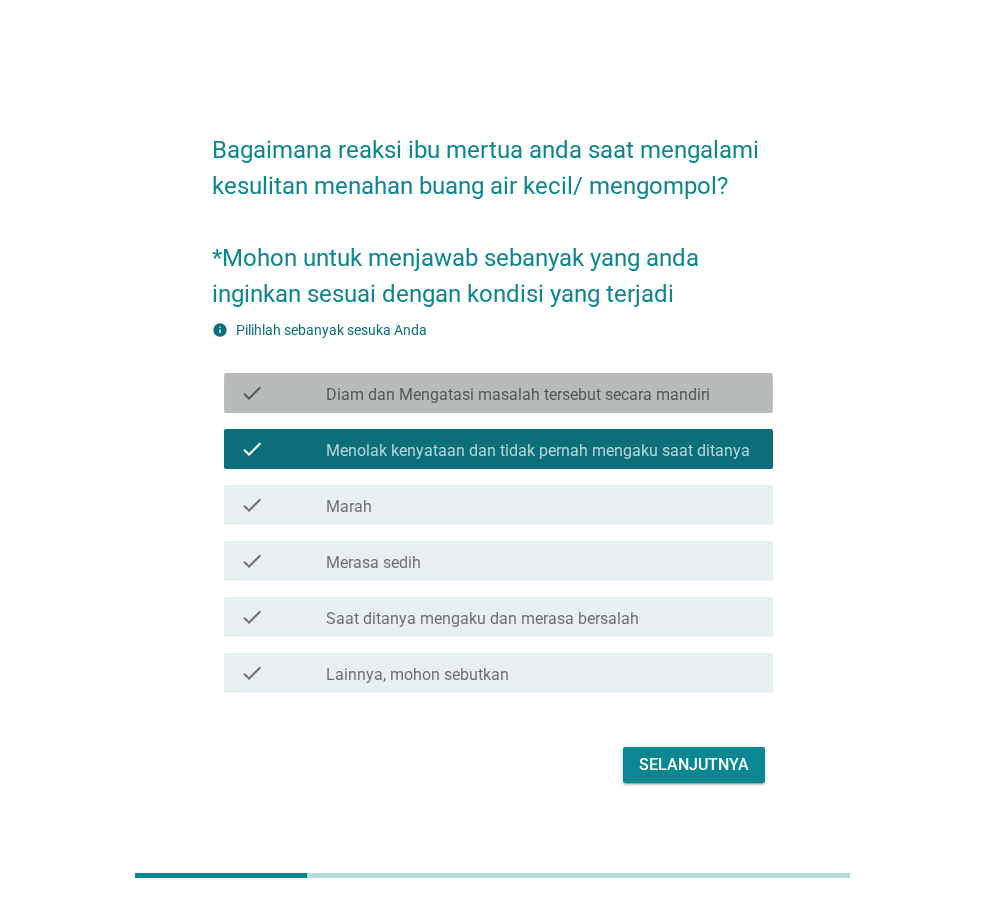 click on "check     check_box_outline_blank Diam dan Mengatasi masalah tersebut secara mandiri" at bounding box center (498, 393) 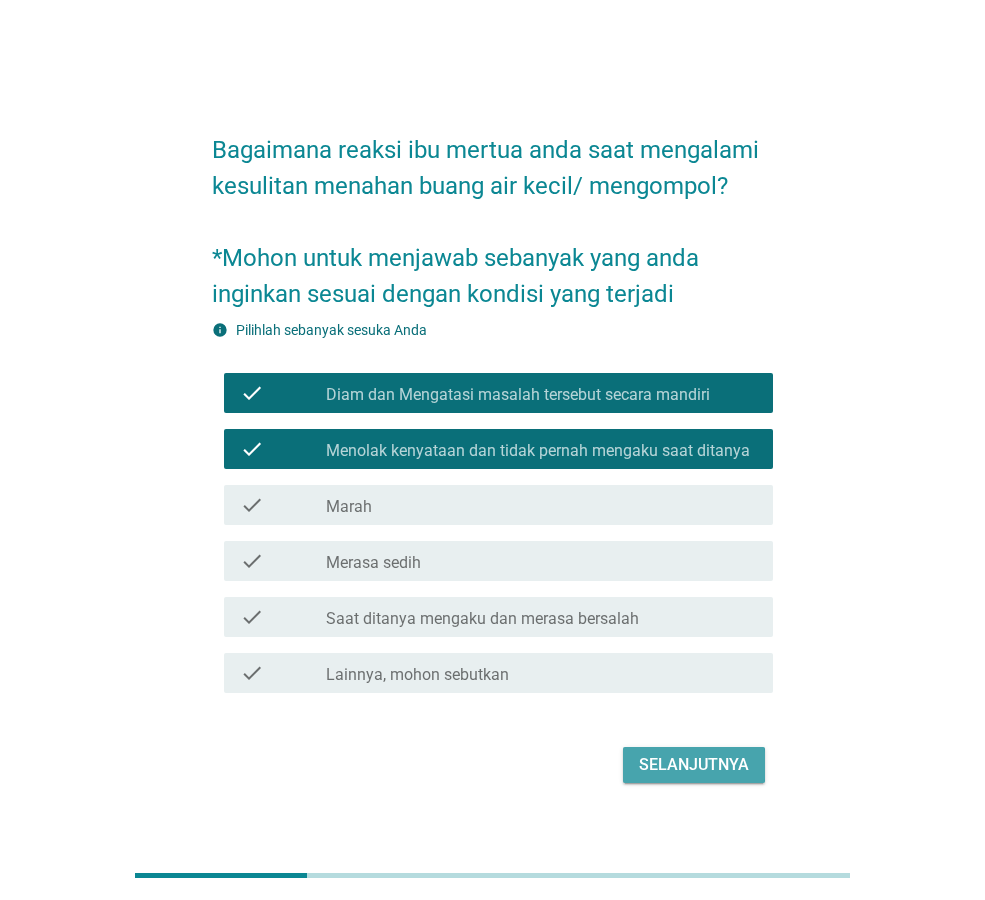click on "Selanjutnya" at bounding box center (694, 765) 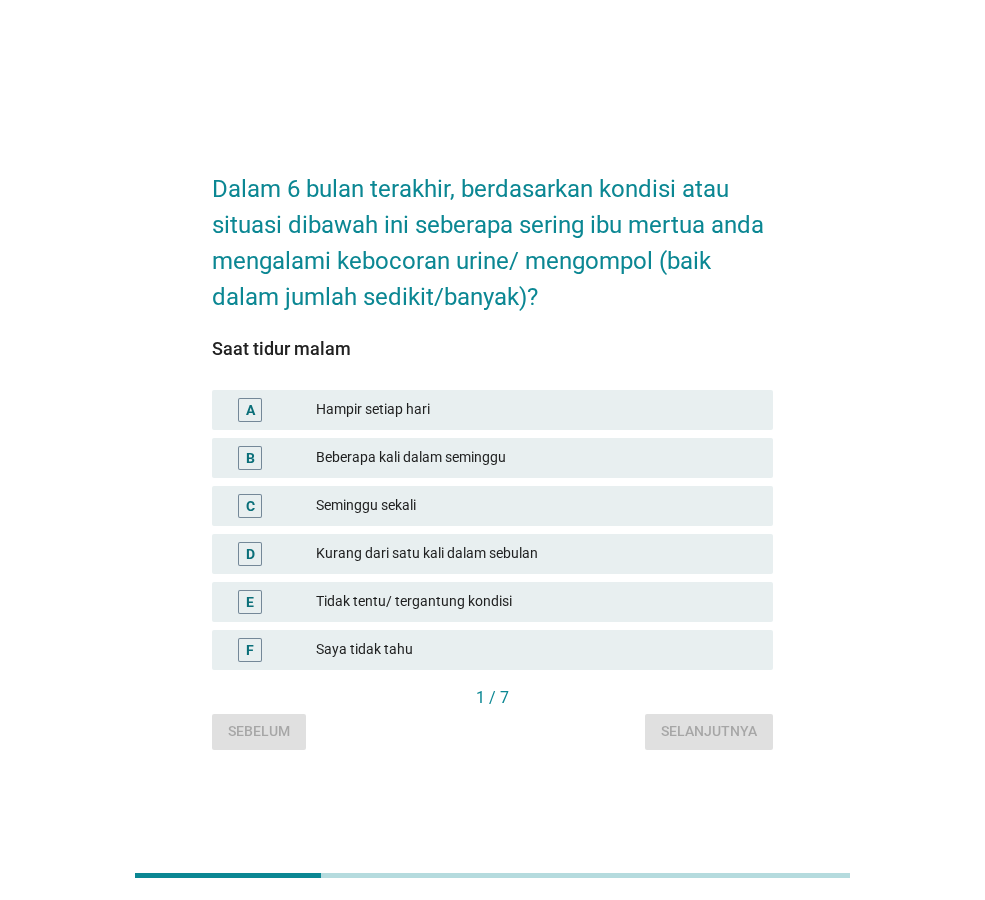 click on "Beberapa kali dalam seminggu" at bounding box center [536, 458] 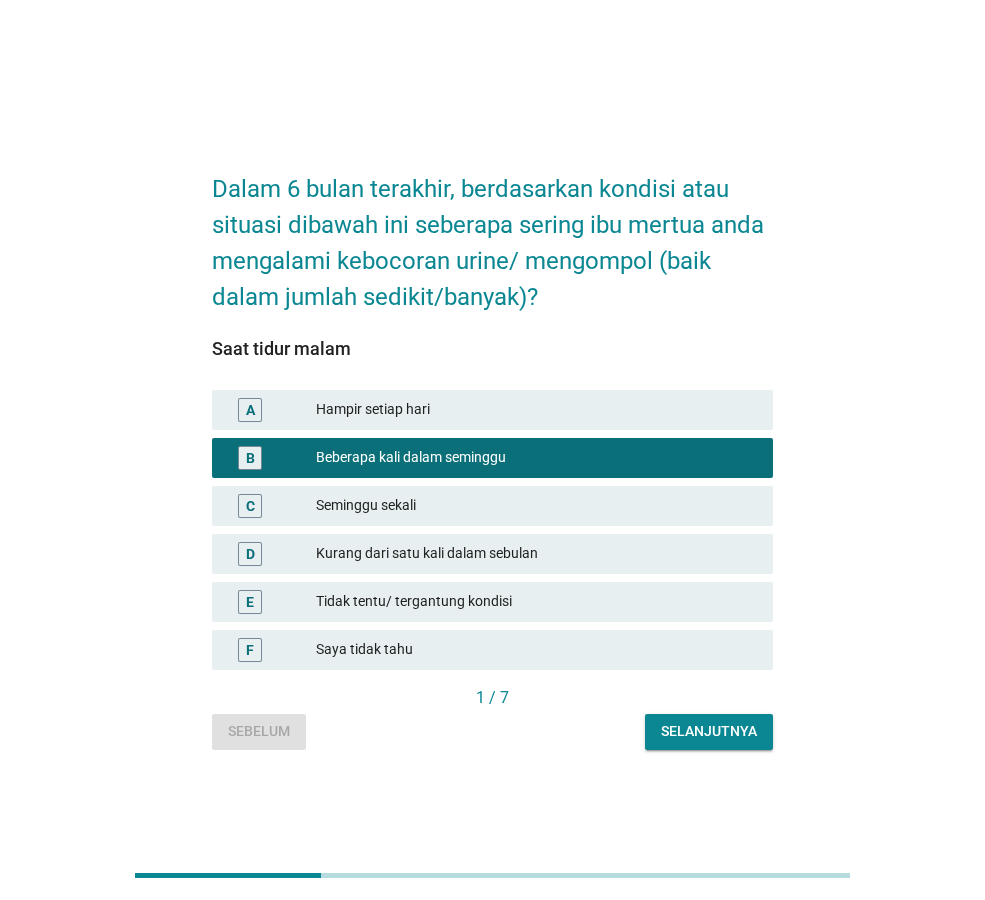 click on "Selanjutnya" at bounding box center (709, 731) 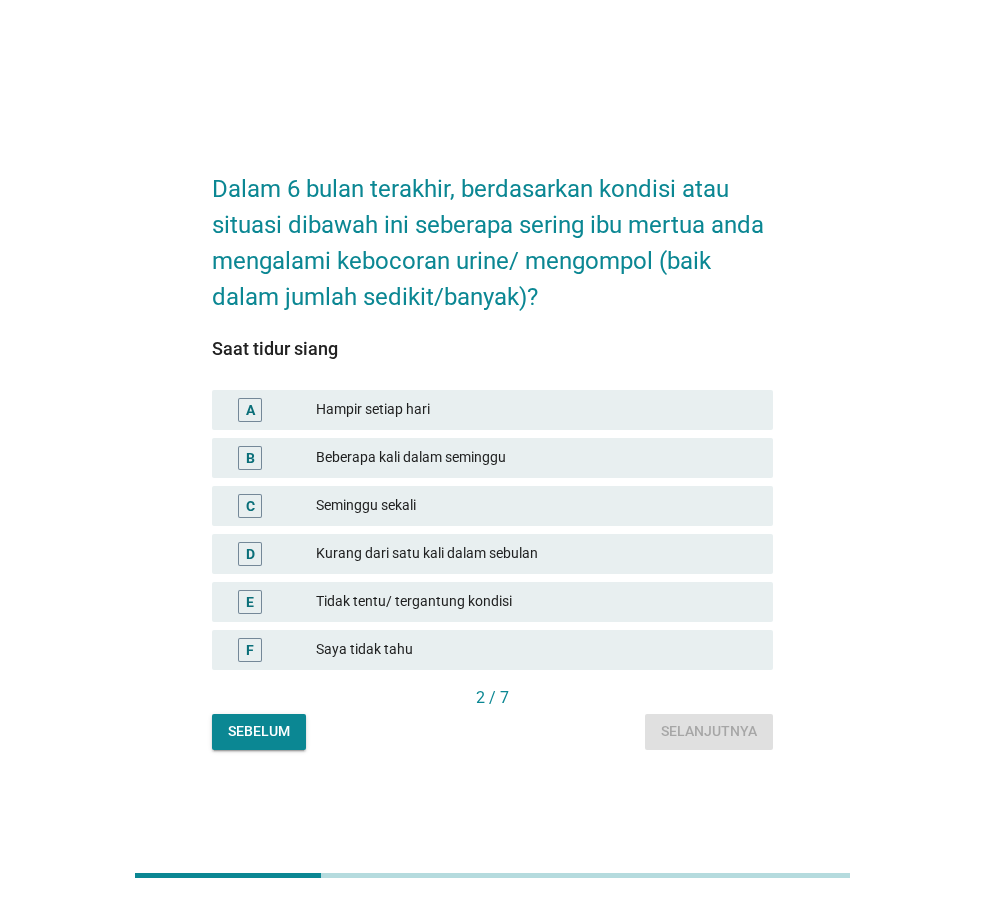 click on "Tidak tentu/ tergantung kondisi" at bounding box center (536, 602) 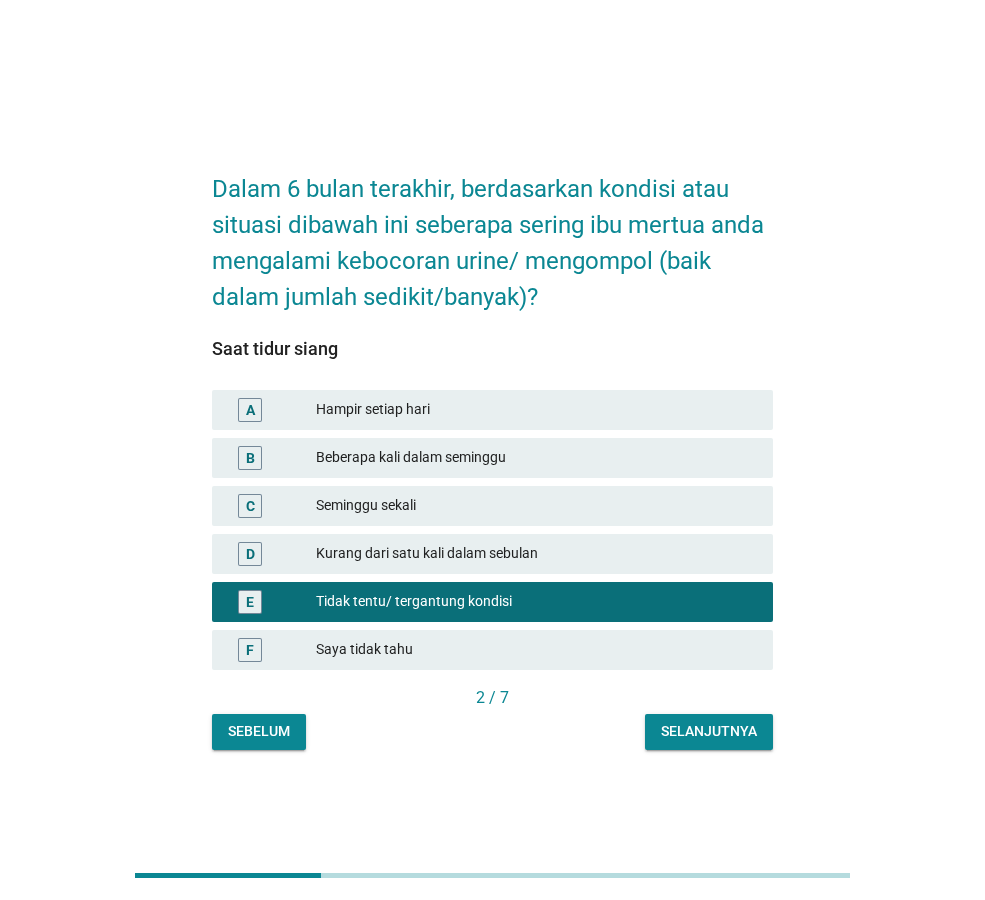 click on "Selanjutnya" at bounding box center (709, 731) 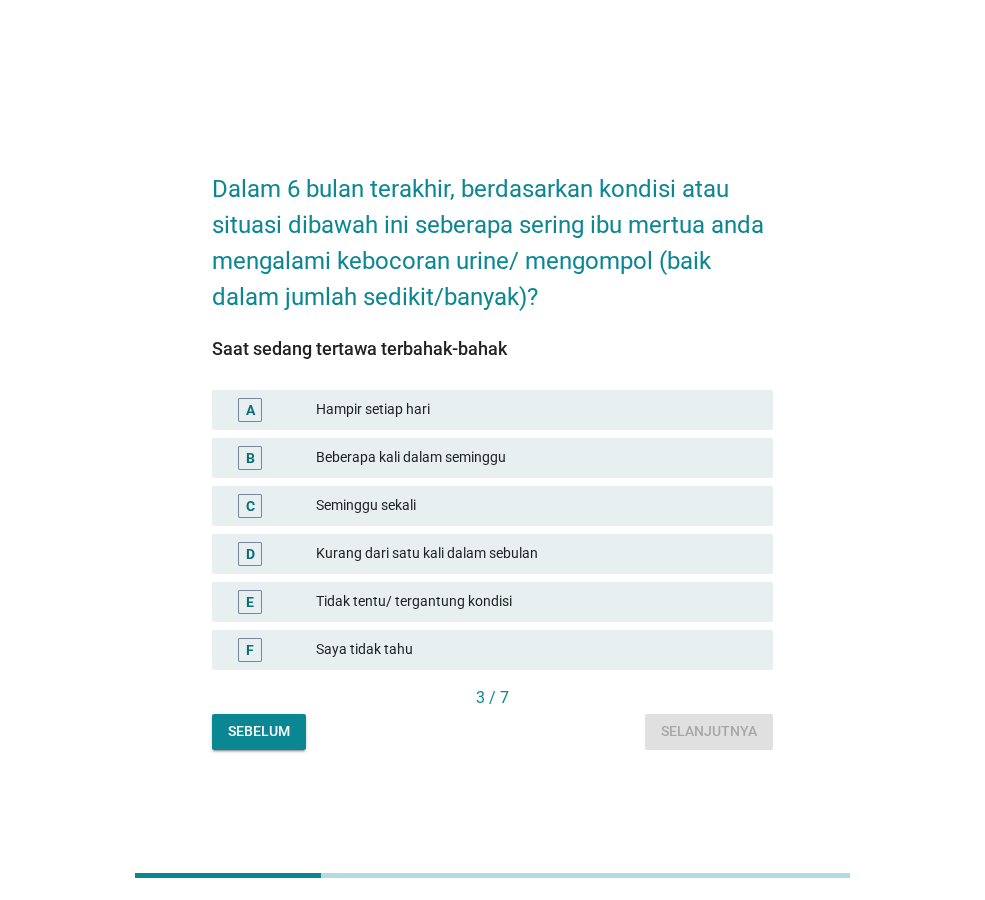 click on "Tidak tentu/ tergantung kondisi" at bounding box center (536, 602) 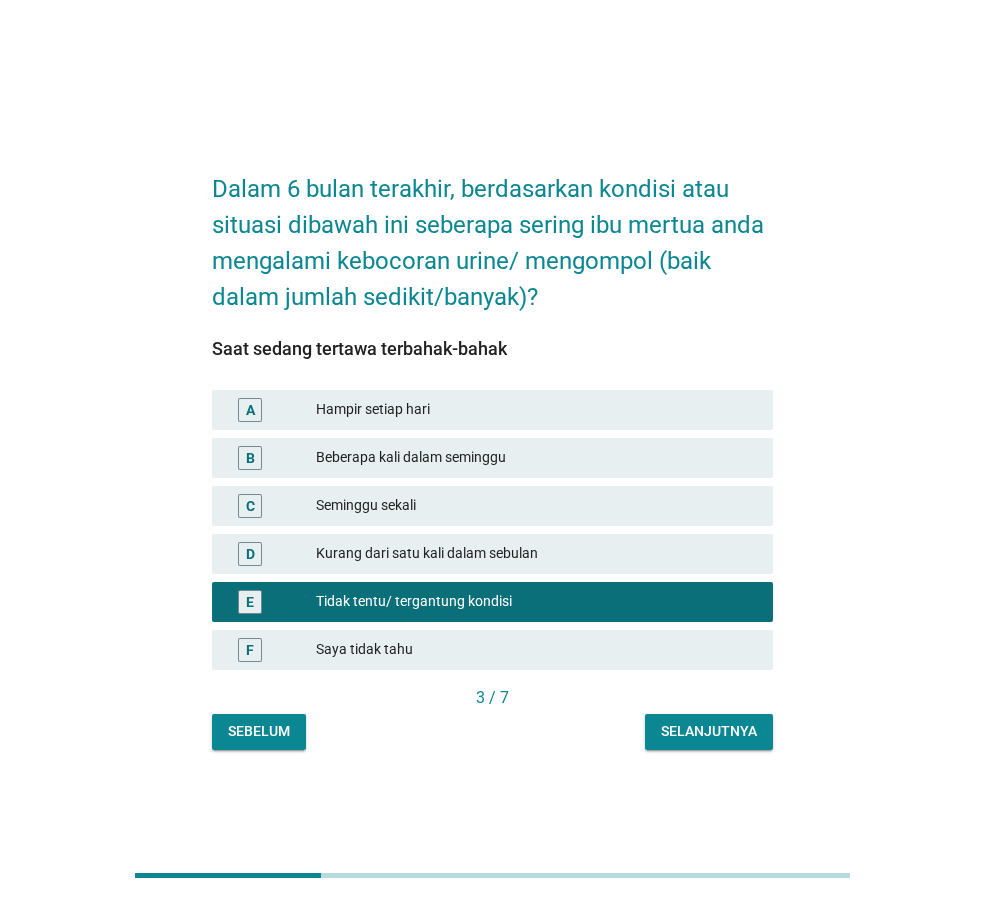 click on "Selanjutnya" at bounding box center (709, 732) 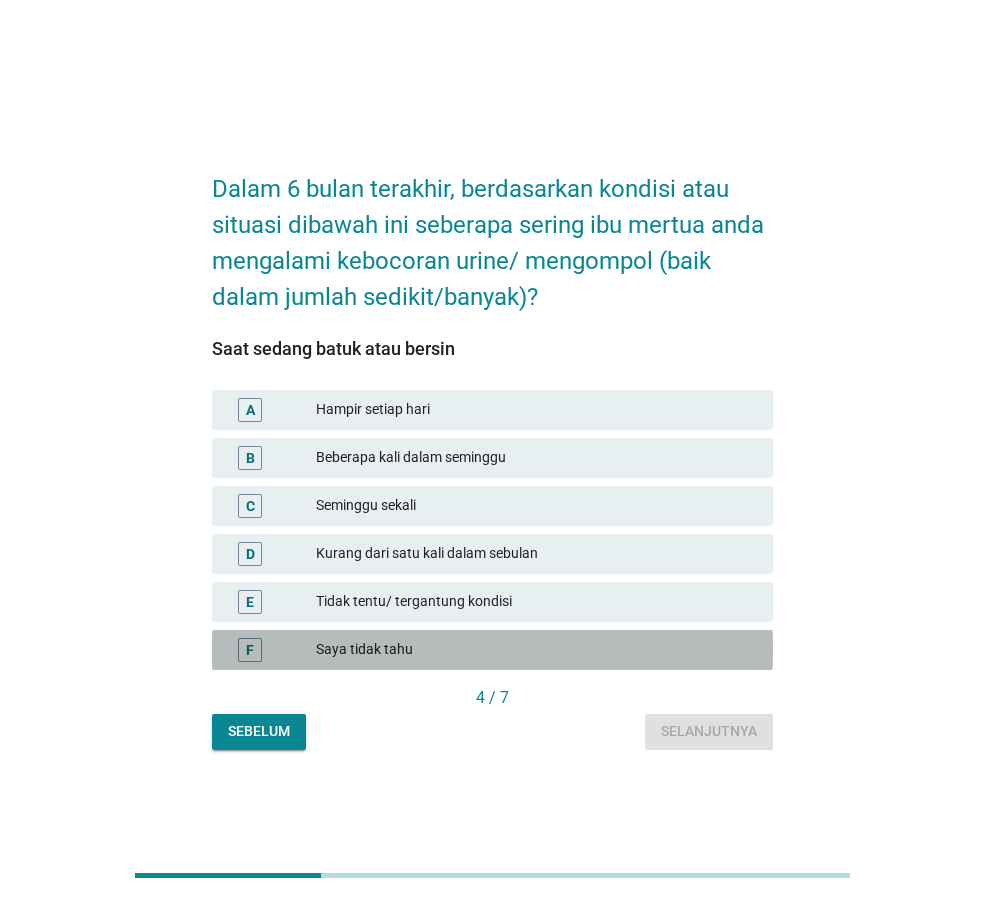 click on "Saya tidak tahu" at bounding box center [536, 650] 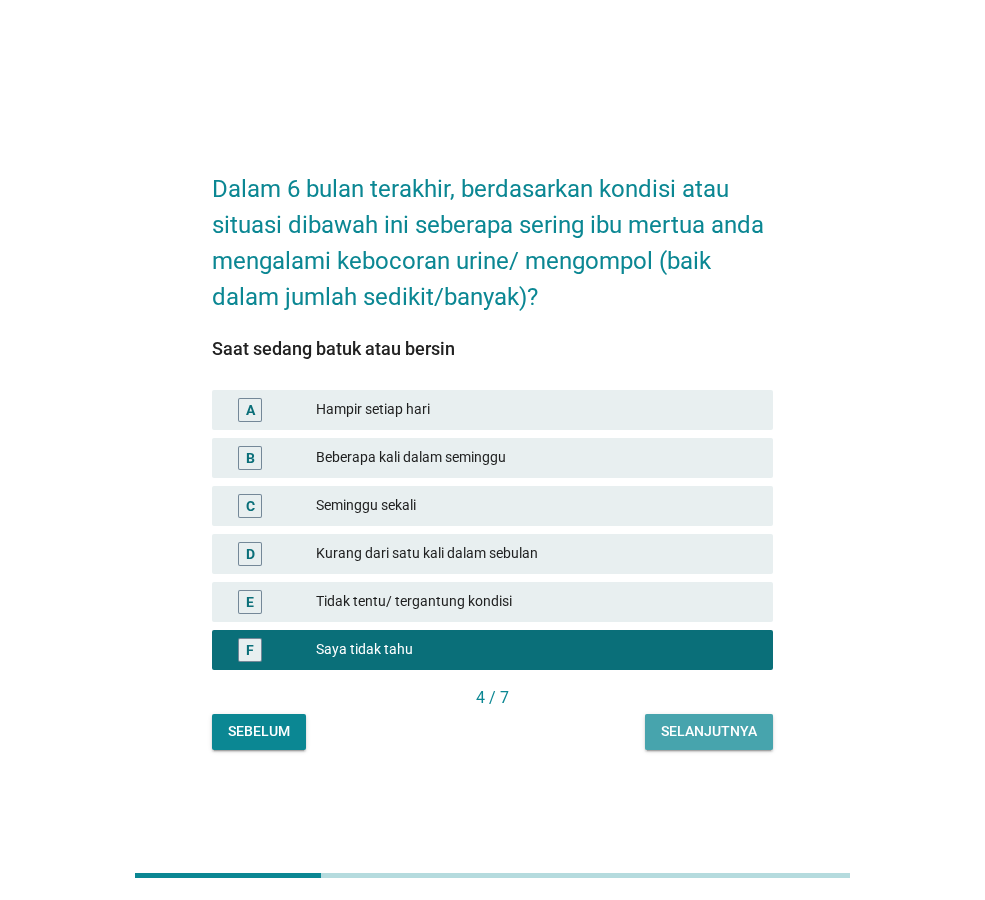 click on "Selanjutnya" at bounding box center [709, 731] 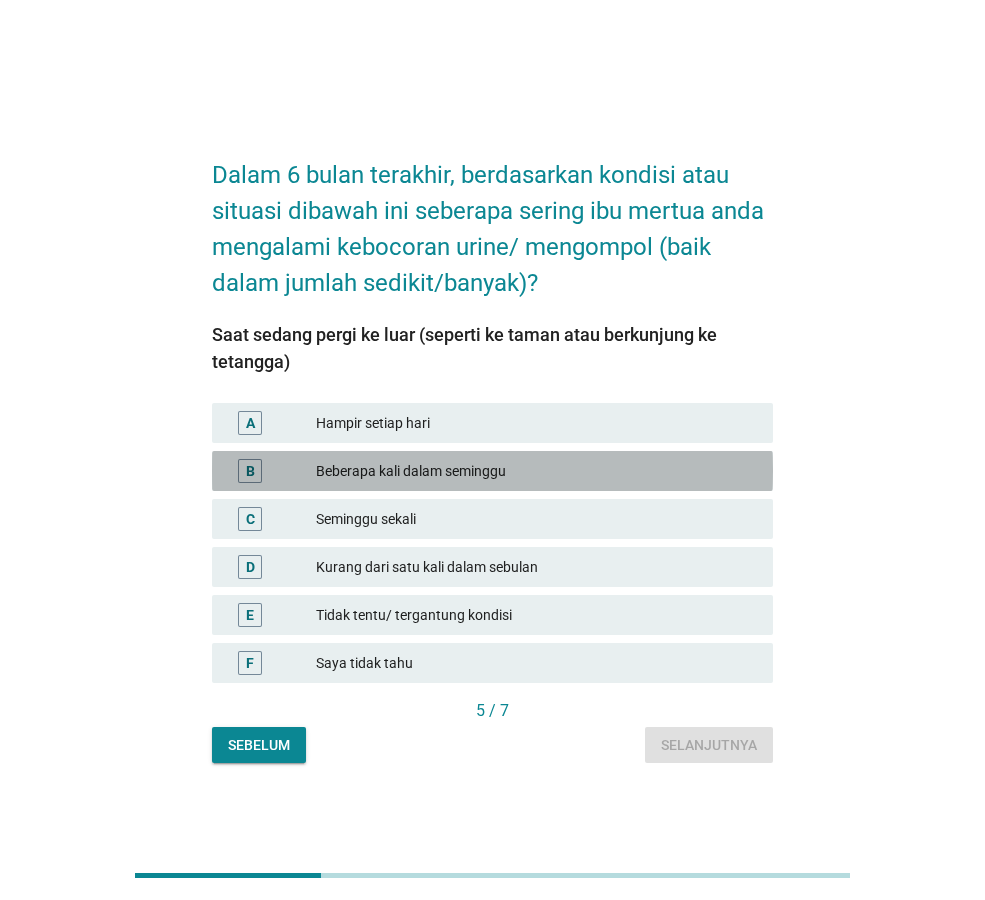 click on "B   Beberapa kali dalam seminggu" at bounding box center (492, 471) 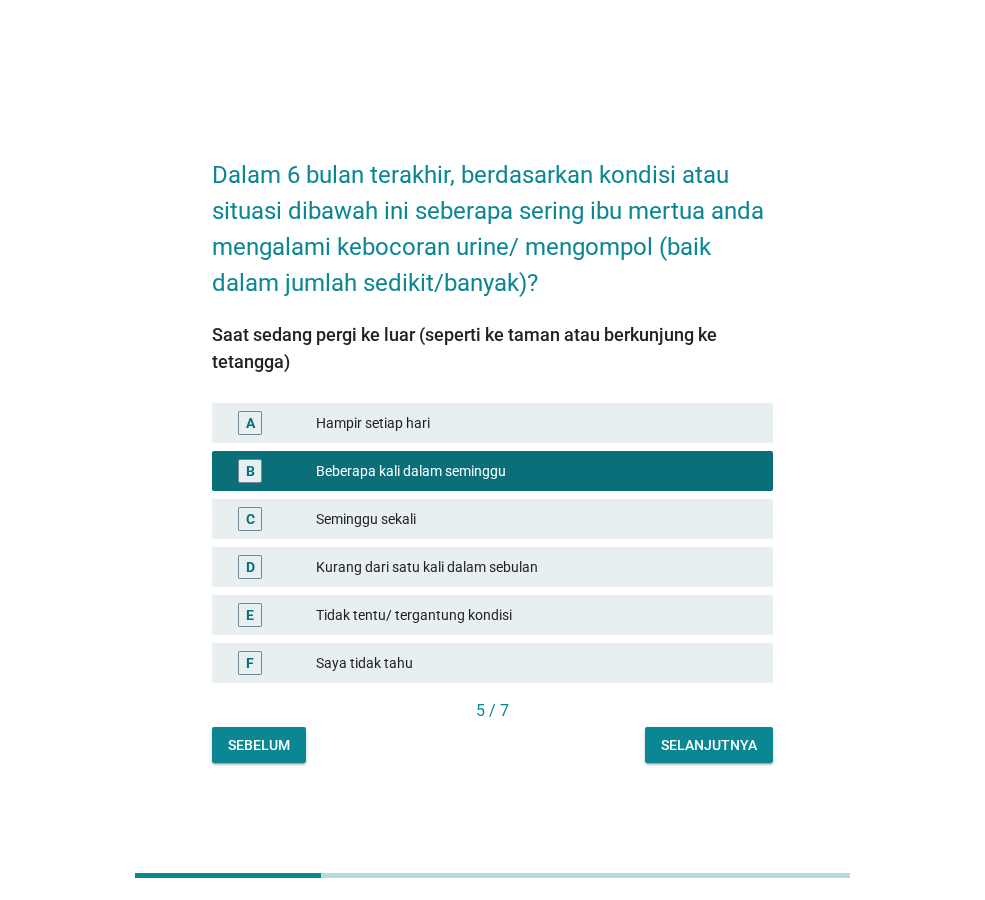 click on "Selanjutnya" at bounding box center [709, 745] 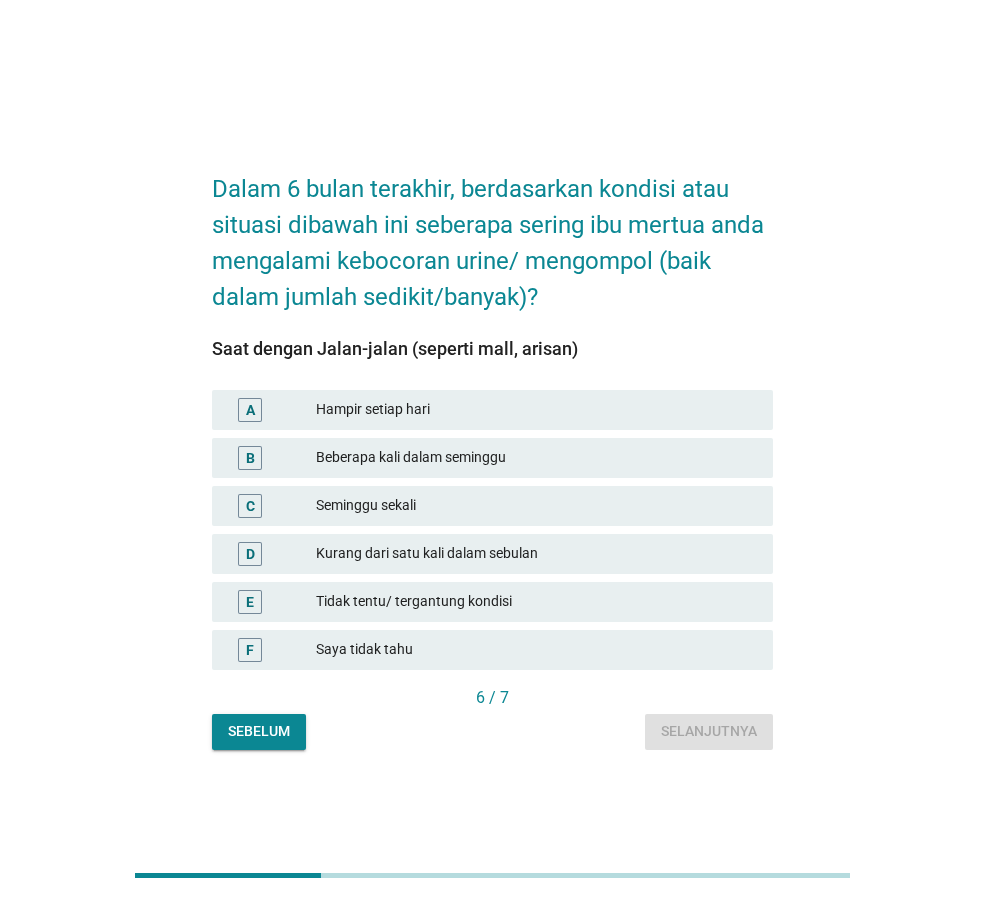 drag, startPoint x: 391, startPoint y: 599, endPoint x: 404, endPoint y: 602, distance: 13.341664 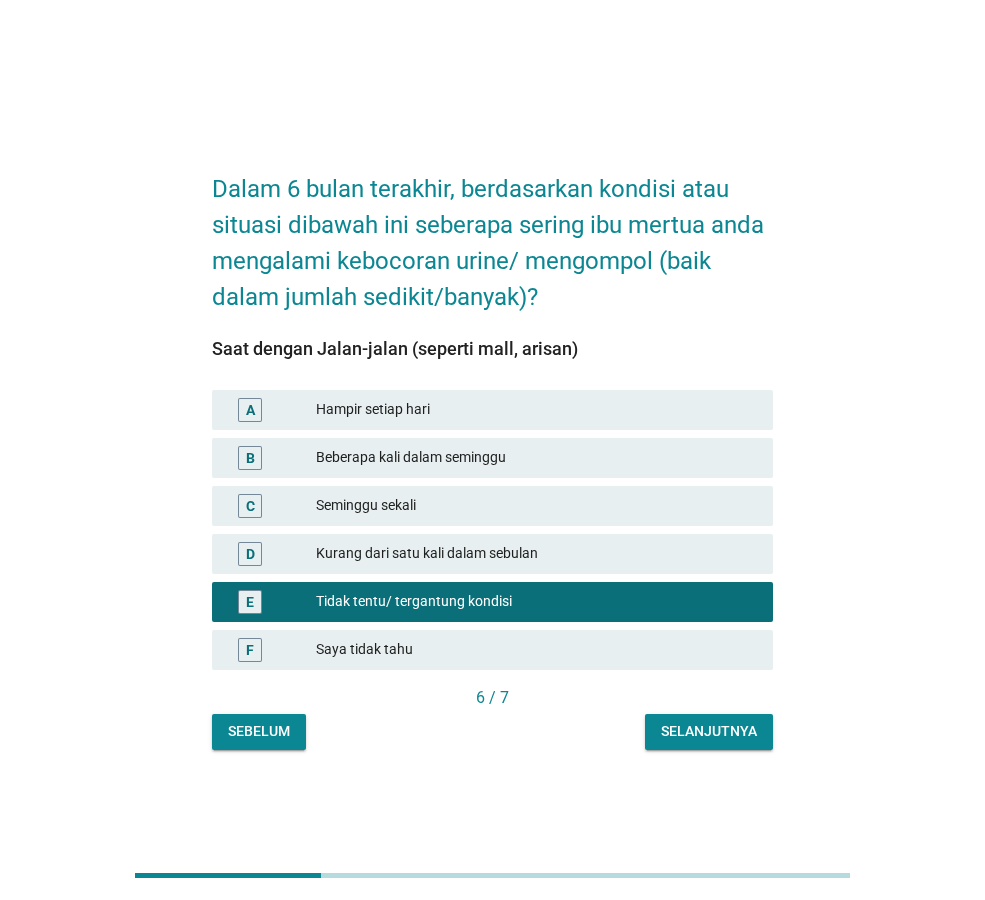 click on "Selanjutnya" at bounding box center [709, 731] 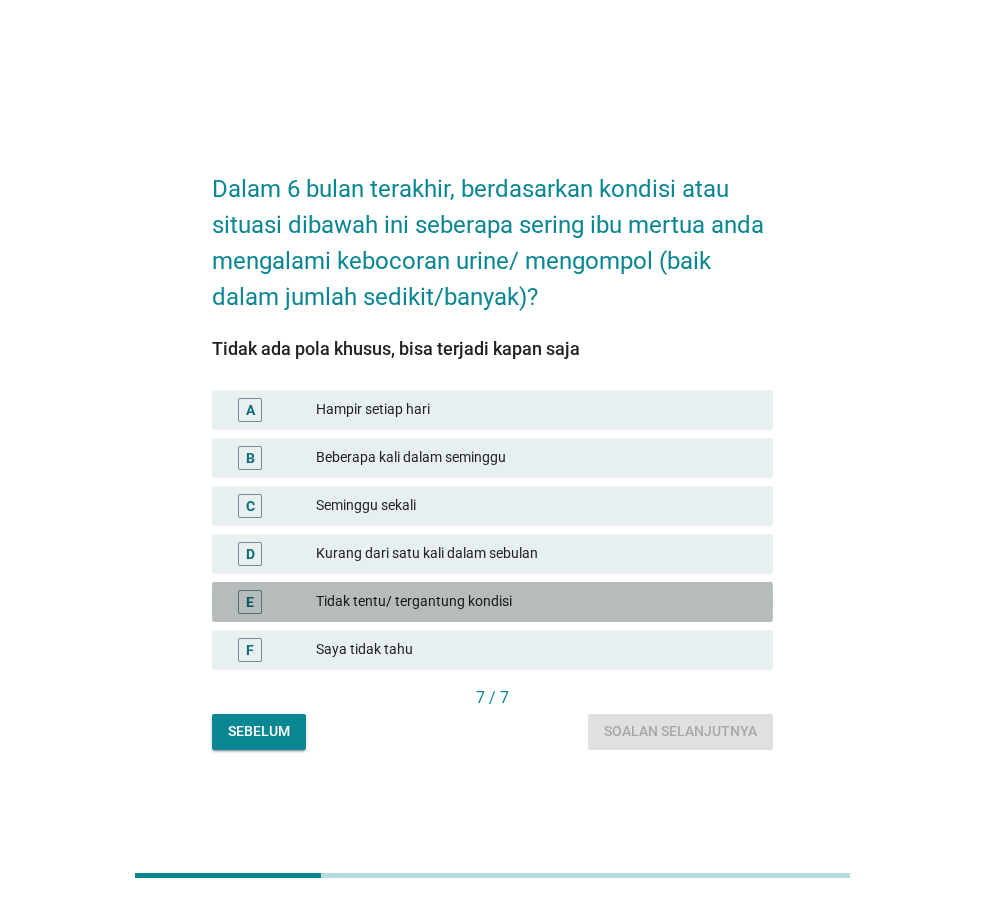 click on "Tidak tentu/ tergantung kondisi" at bounding box center [536, 602] 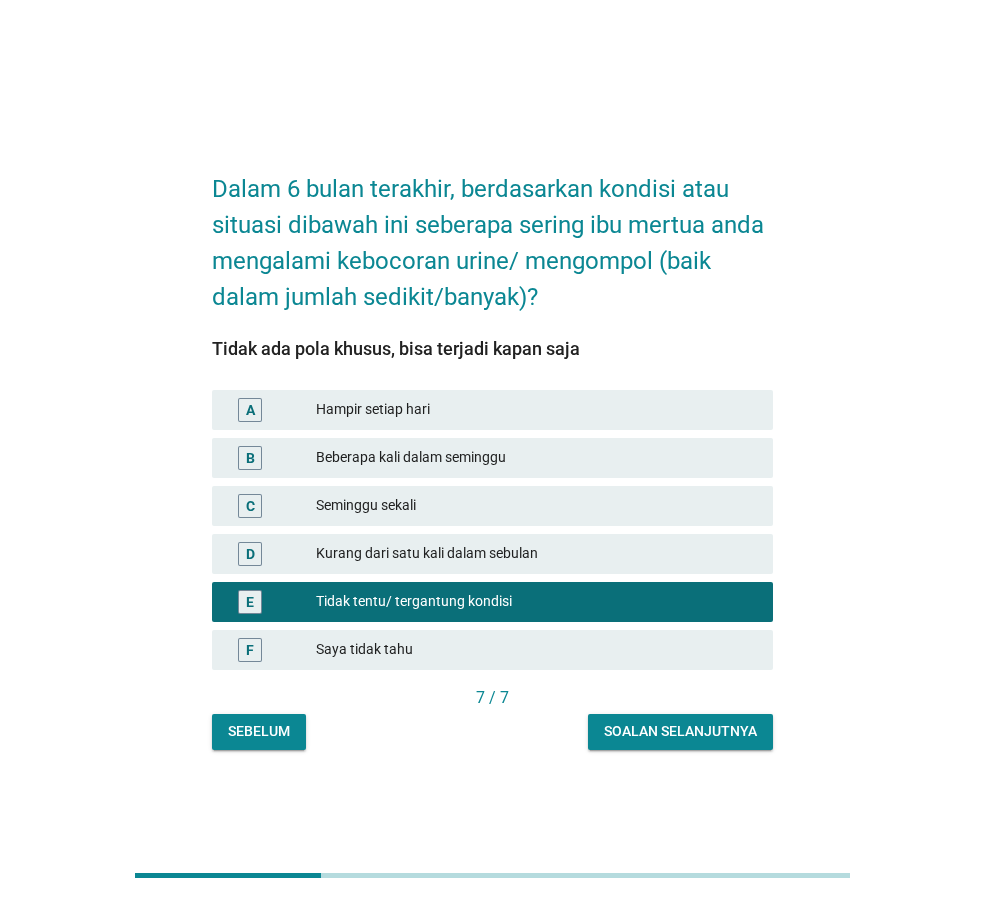 click on "Soalan selanjutnya" at bounding box center (680, 731) 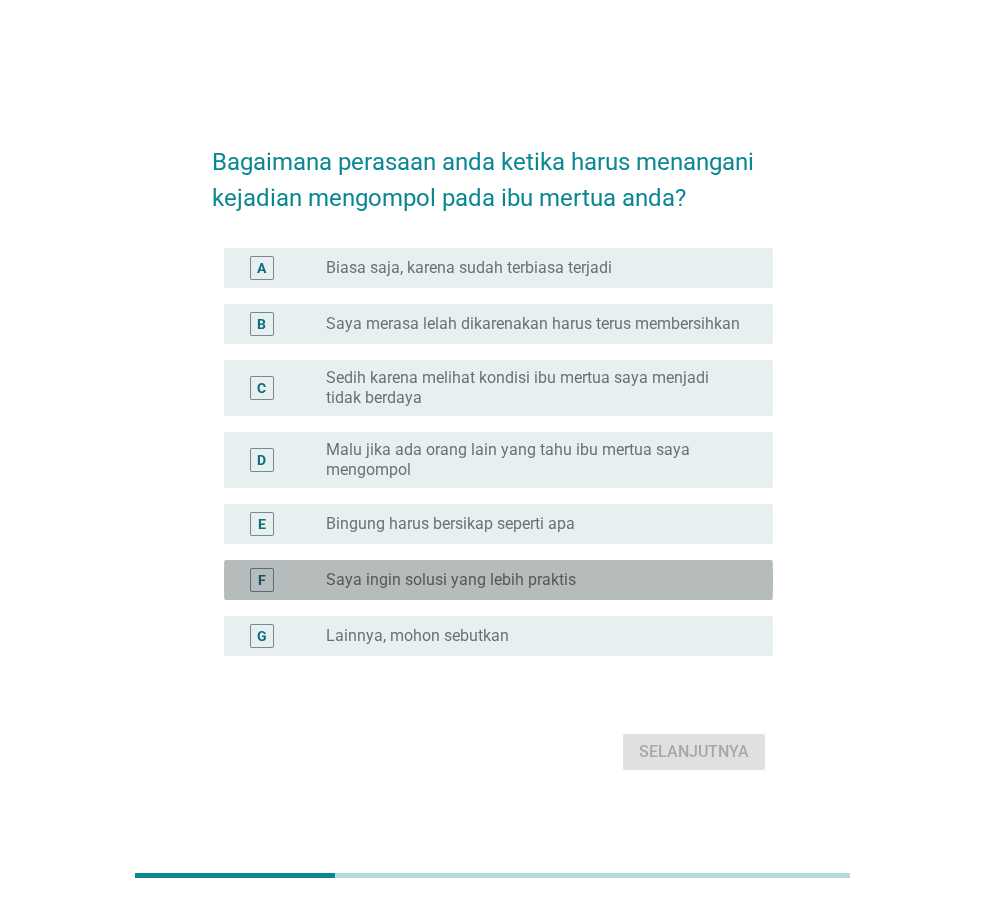 click on "Saya ingin solusi yang lebih praktis" at bounding box center (451, 580) 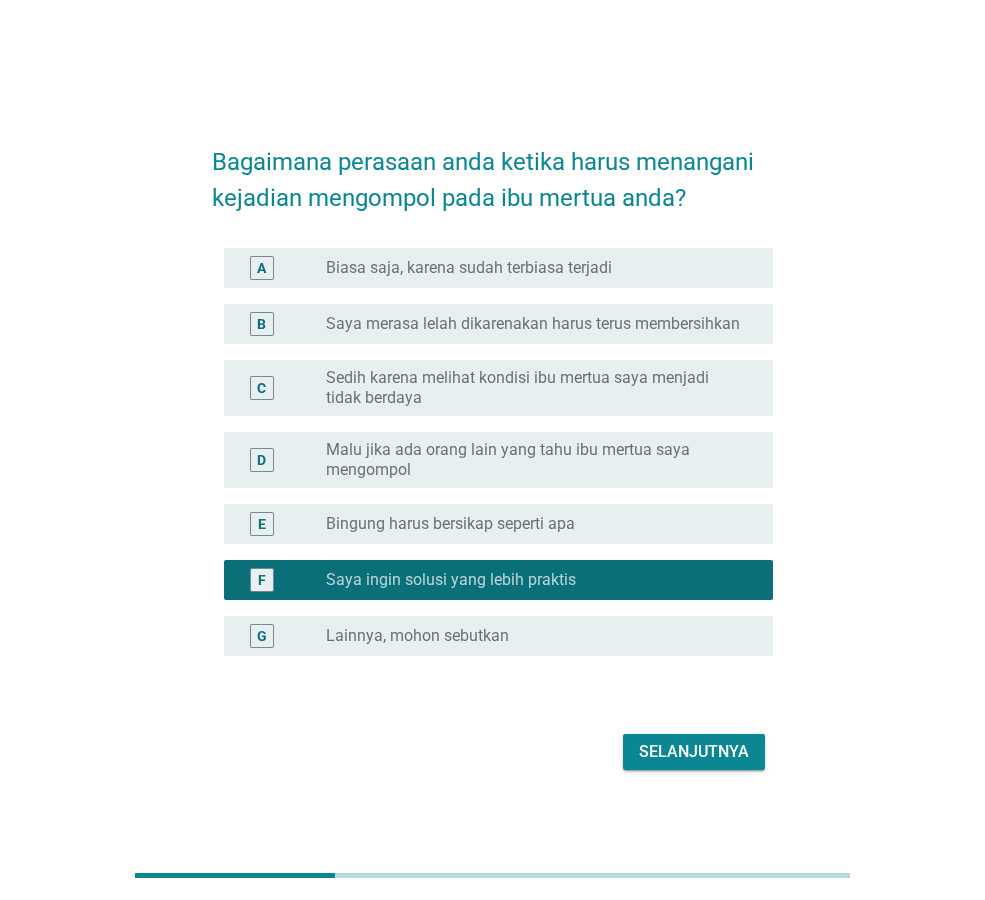 click on "Selanjutnya" at bounding box center (694, 752) 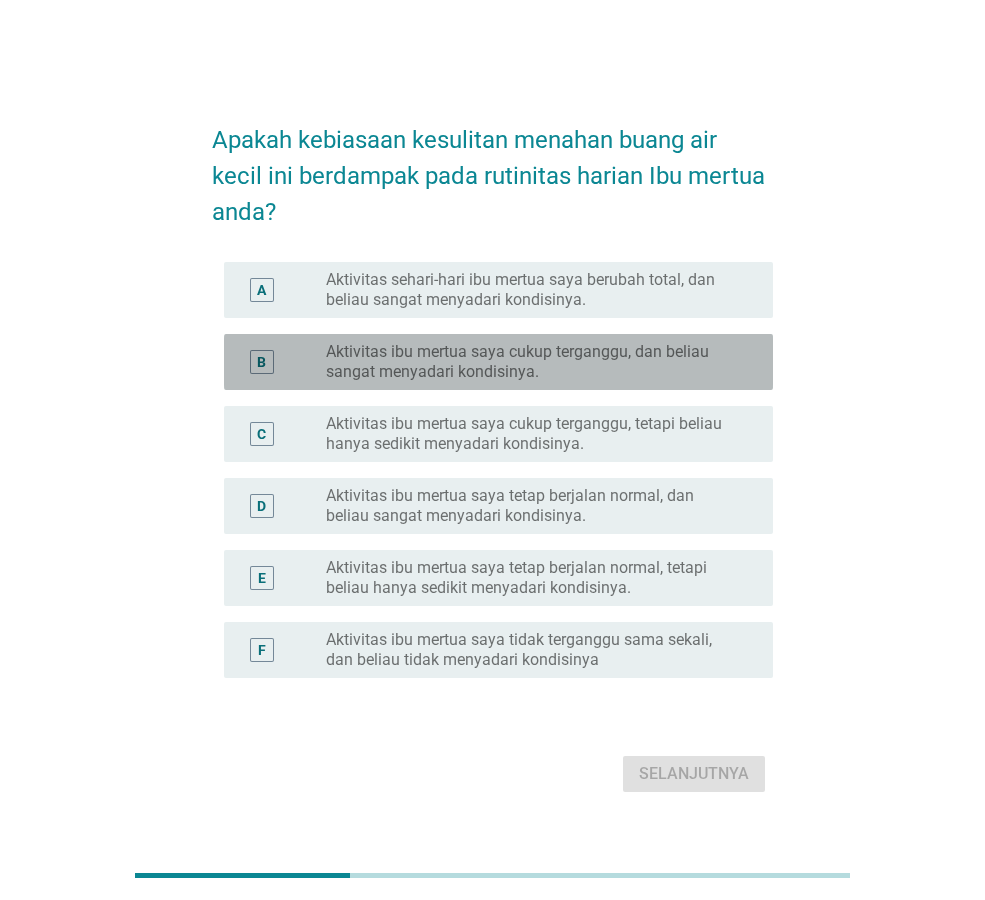 click on "Aktivitas ibu mertua saya cukup terganggu, dan beliau sangat menyadari kondisinya." at bounding box center [533, 362] 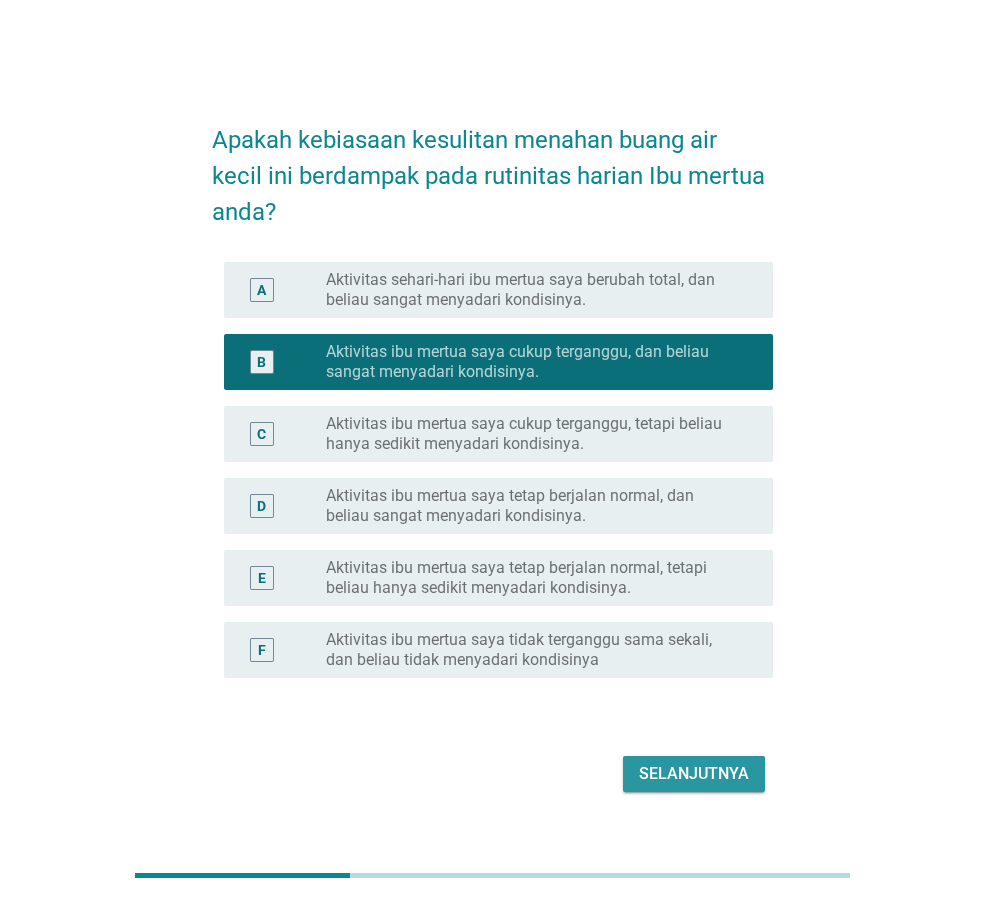 click on "Selanjutnya" at bounding box center (694, 774) 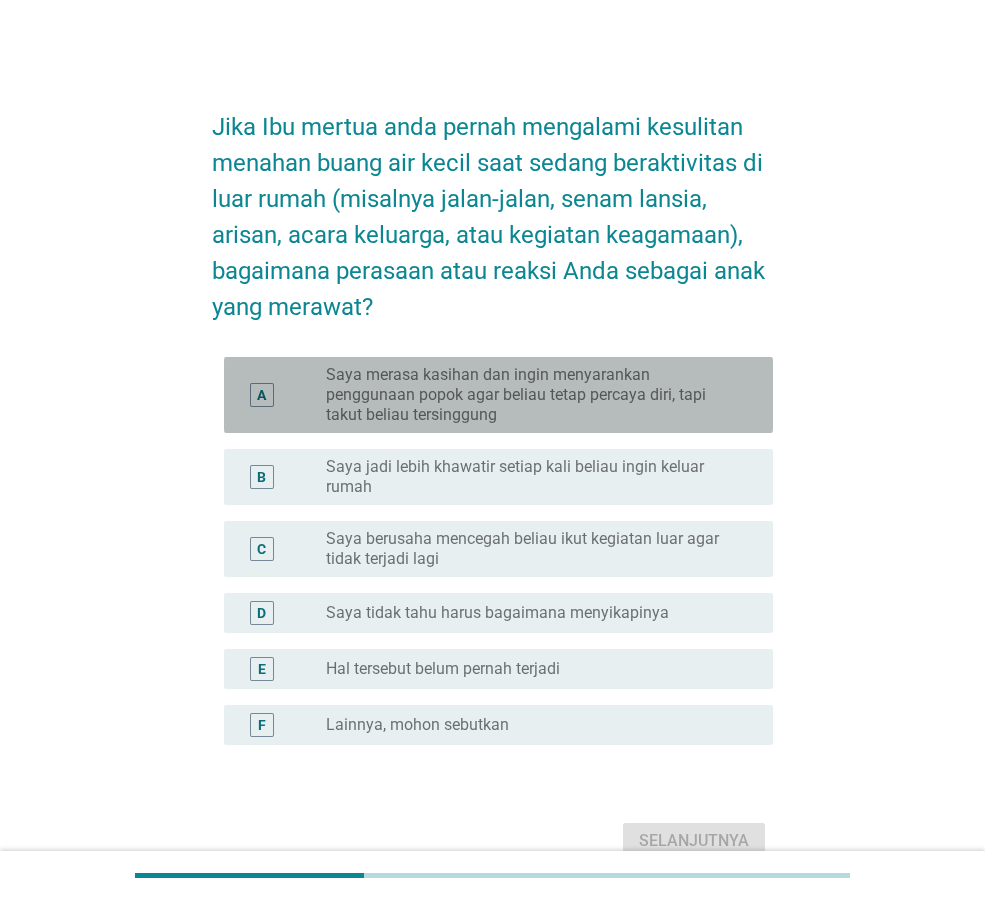 click on "Saya merasa kasihan dan ingin menyarankan penggunaan popok agar beliau tetap percaya diri, tapi takut beliau tersinggung" at bounding box center [533, 395] 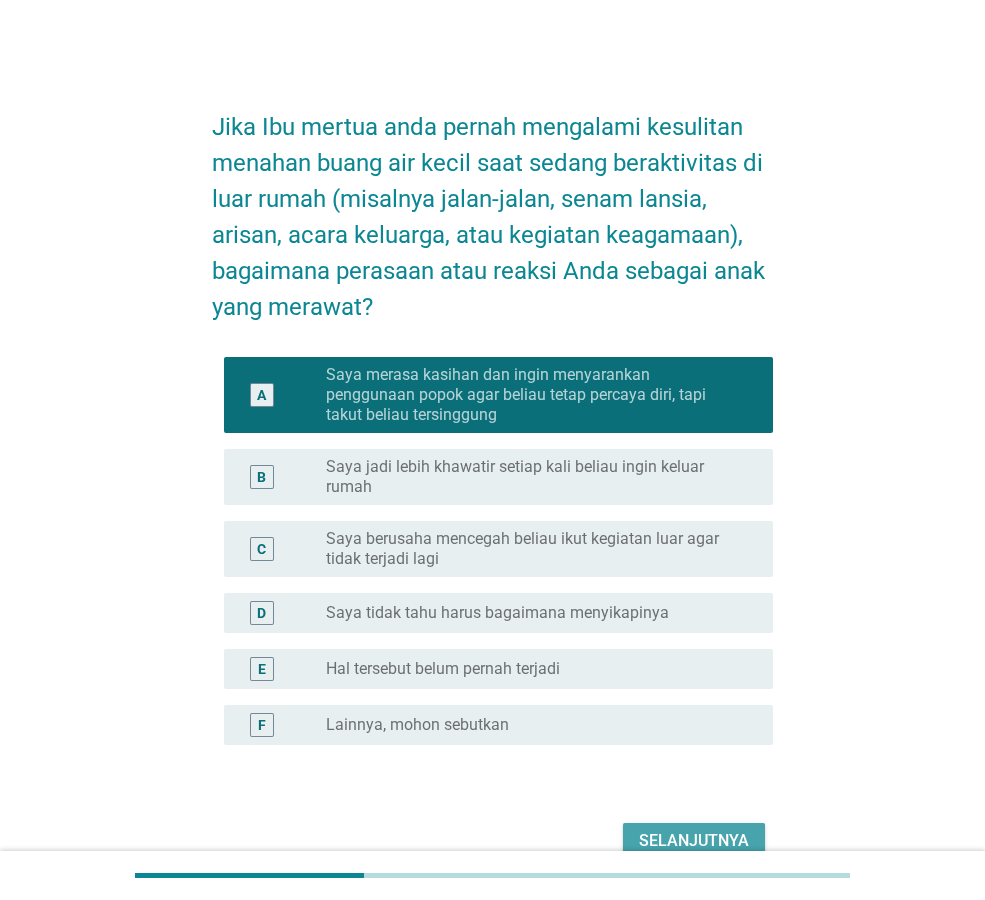 click on "Selanjutnya" at bounding box center (694, 841) 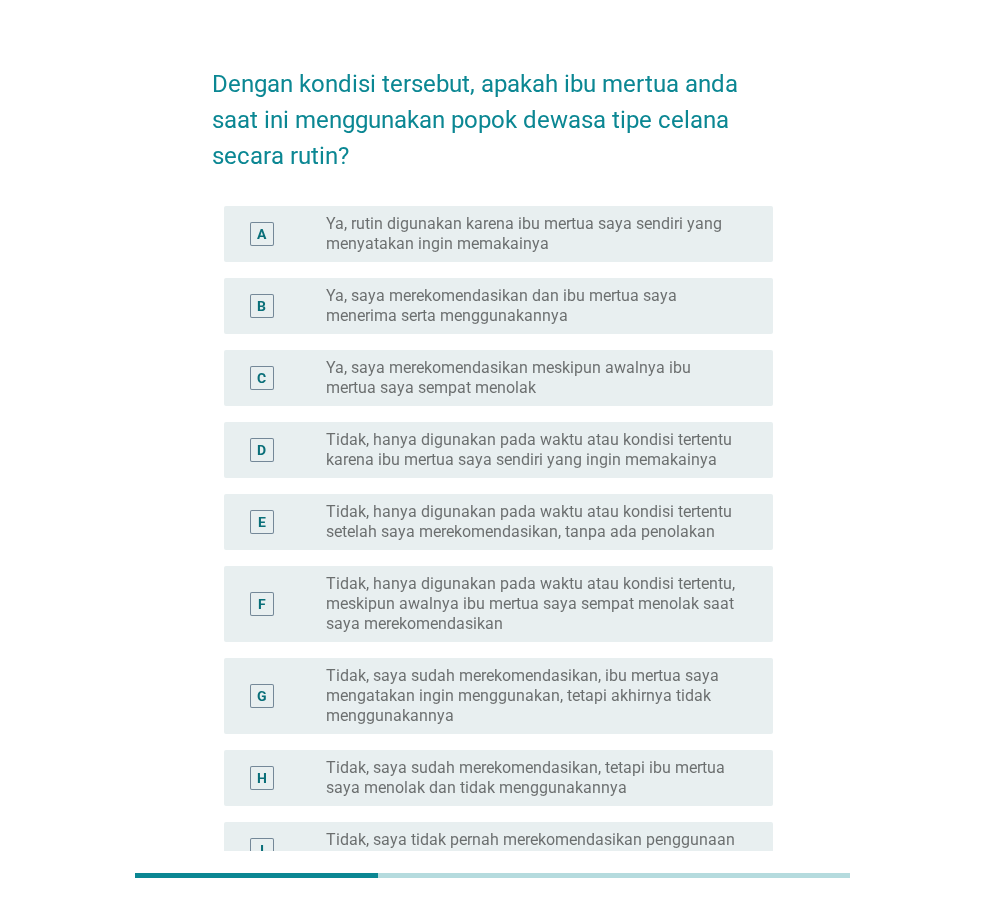 scroll, scrollTop: 67, scrollLeft: 0, axis: vertical 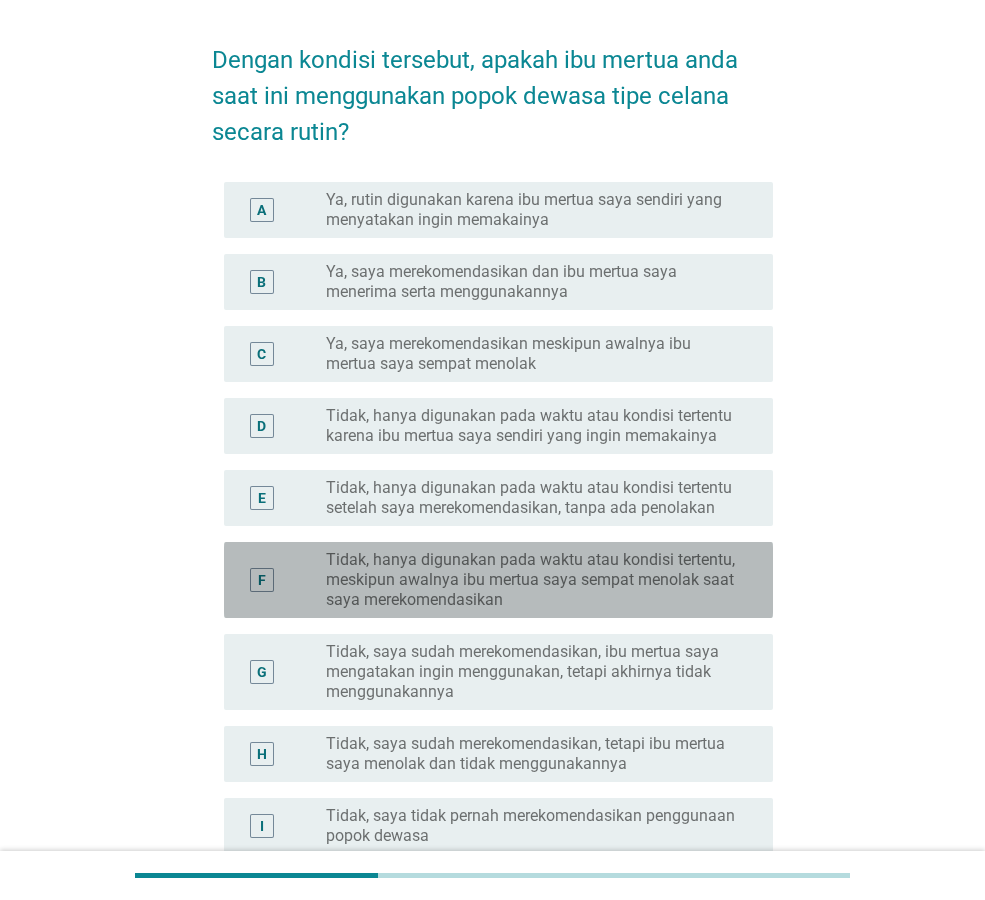 click on "Tidak, hanya digunakan pada waktu atau kondisi tertentu, meskipun awalnya ibu mertua saya sempat menolak saat saya merekomendasikan" at bounding box center [533, 580] 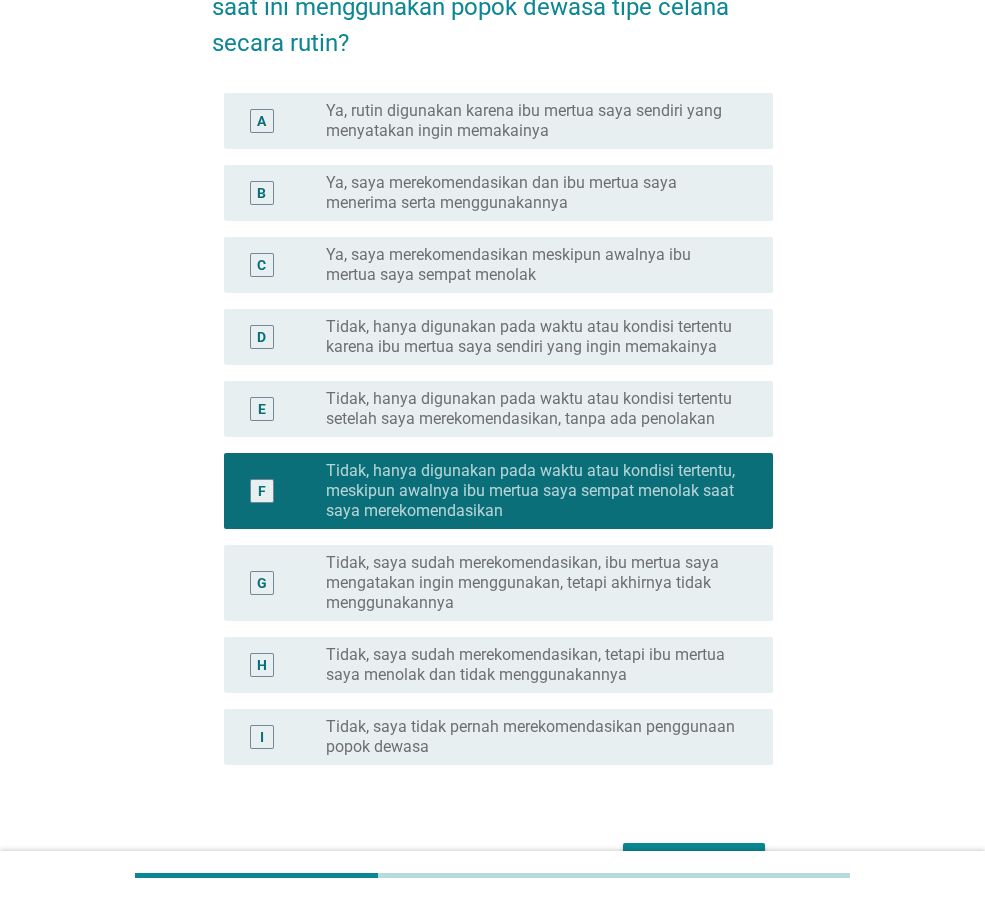 scroll, scrollTop: 267, scrollLeft: 0, axis: vertical 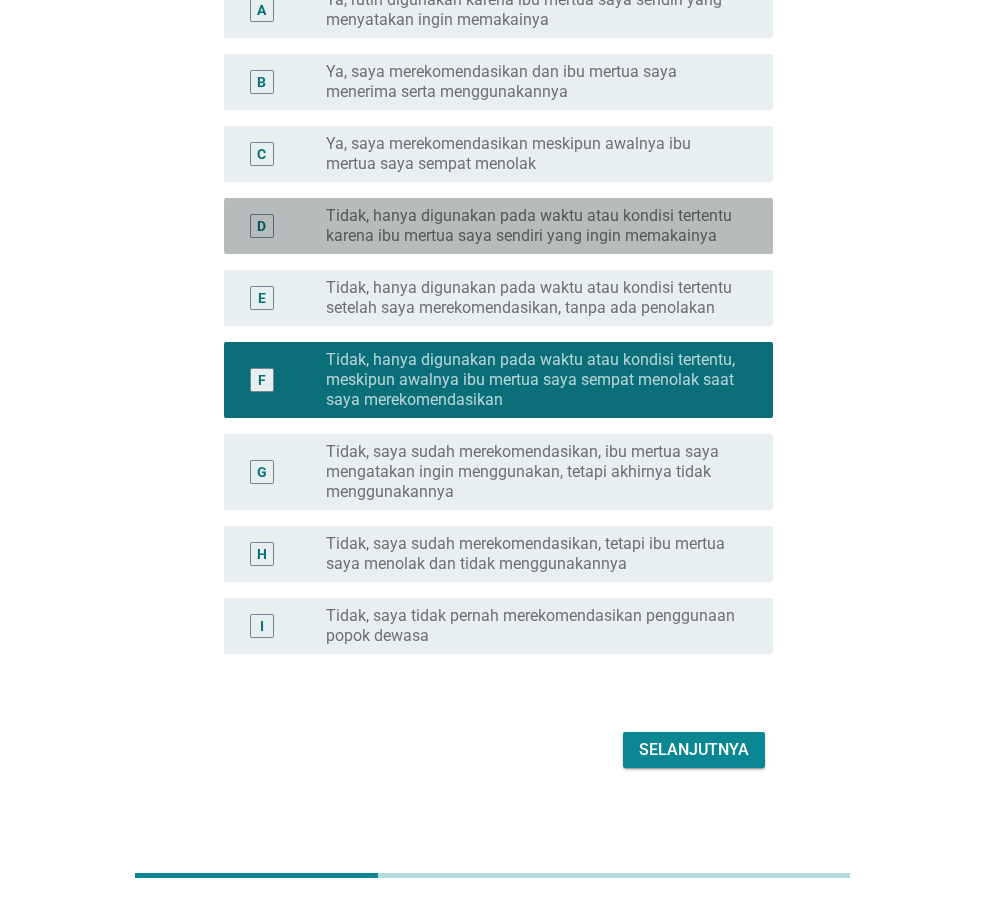 click on "Tidak, hanya digunakan pada waktu atau kondisi tertentu karena ibu mertua saya sendiri yang ingin memakainya" at bounding box center (533, 226) 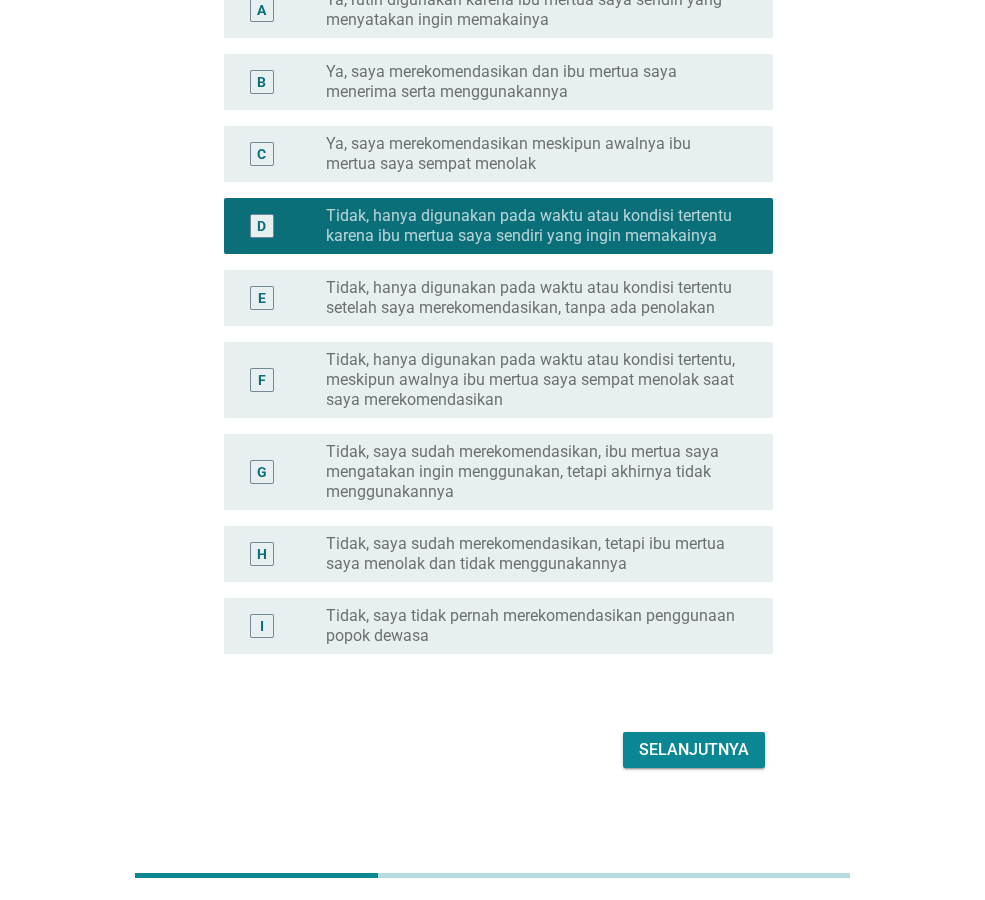 click on "Tidak, hanya digunakan pada waktu atau kondisi tertentu, meskipun awalnya ibu mertua saya sempat menolak saat saya merekomendasikan" at bounding box center (533, 380) 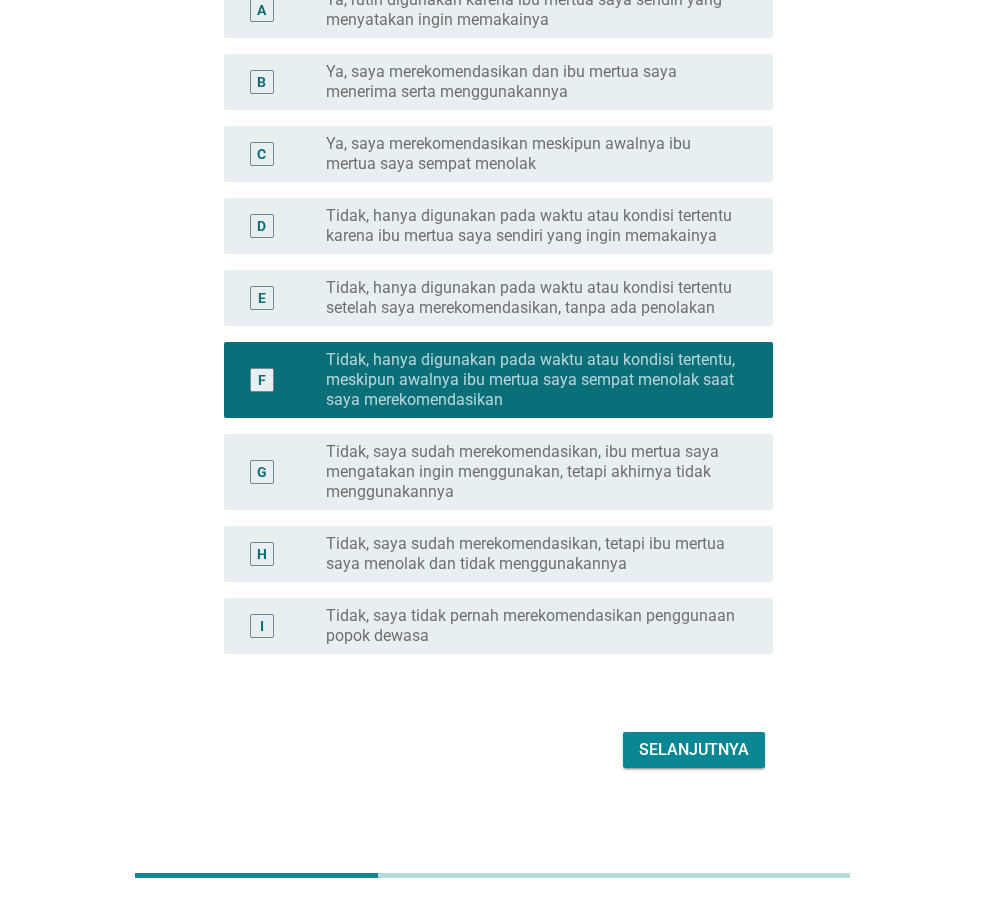 click on "Selanjutnya" at bounding box center [694, 750] 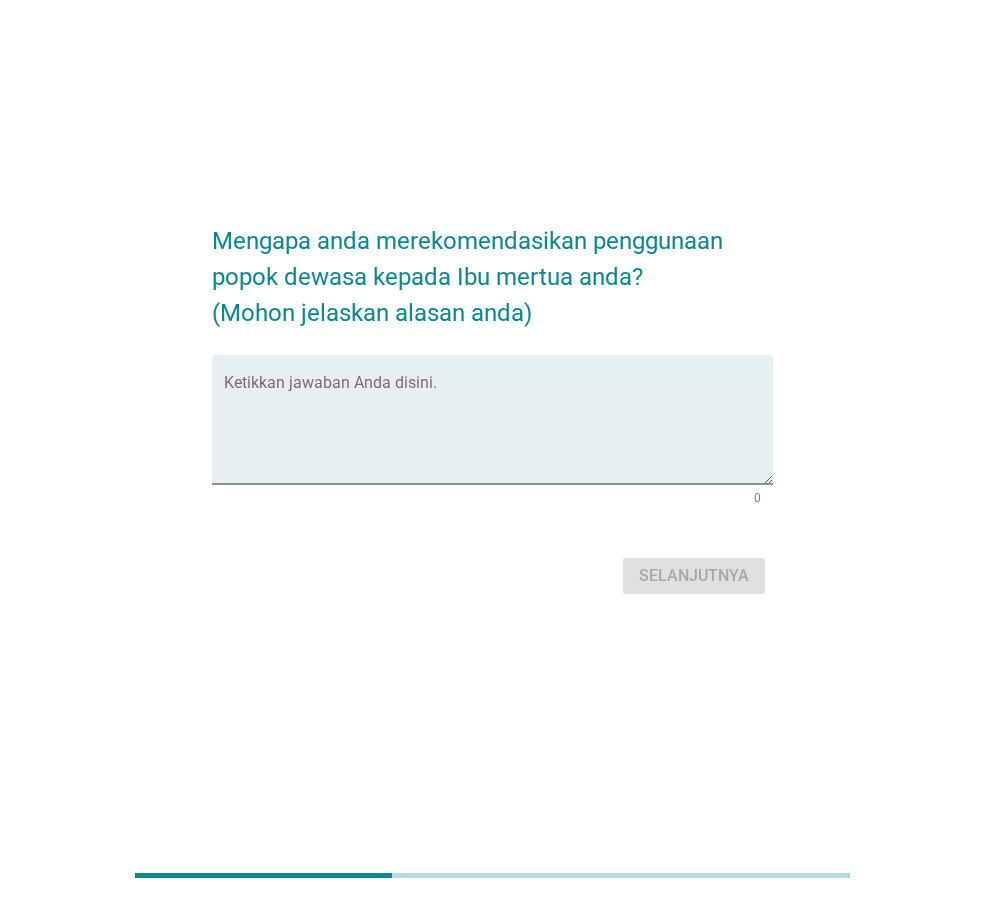 scroll, scrollTop: 0, scrollLeft: 0, axis: both 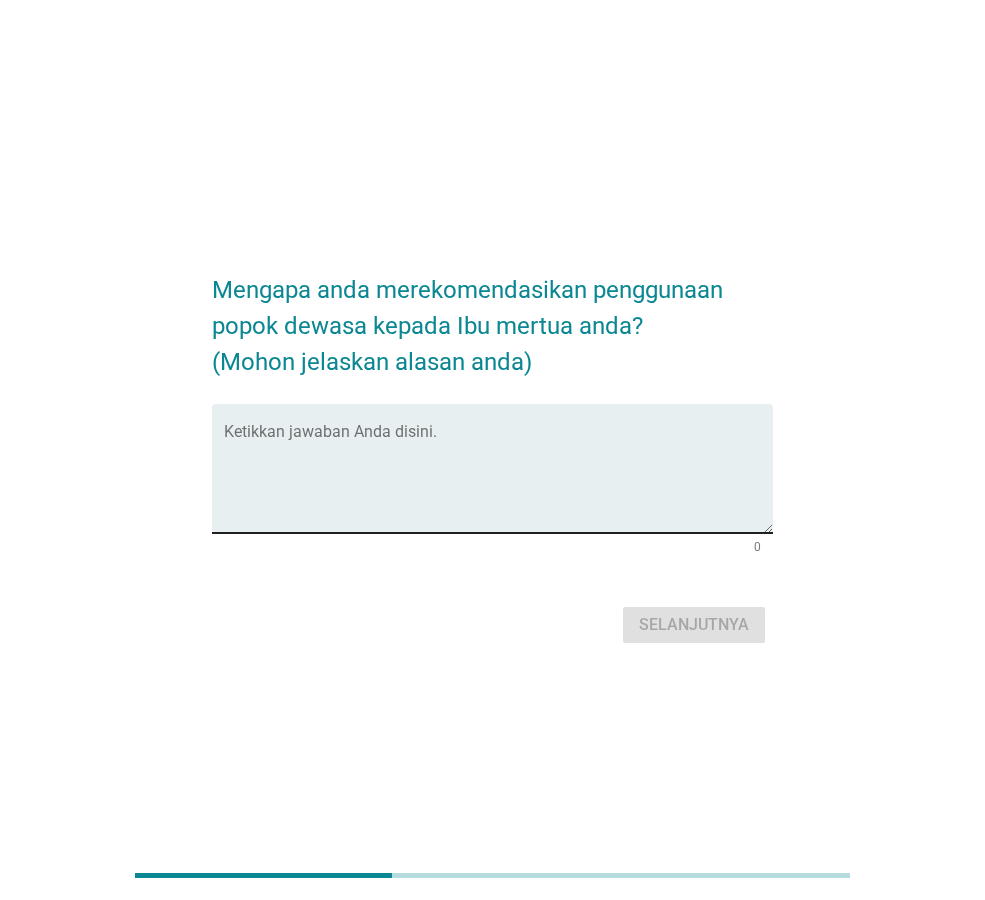 click on "Ketikkan jawaban Anda disini." at bounding box center [498, 468] 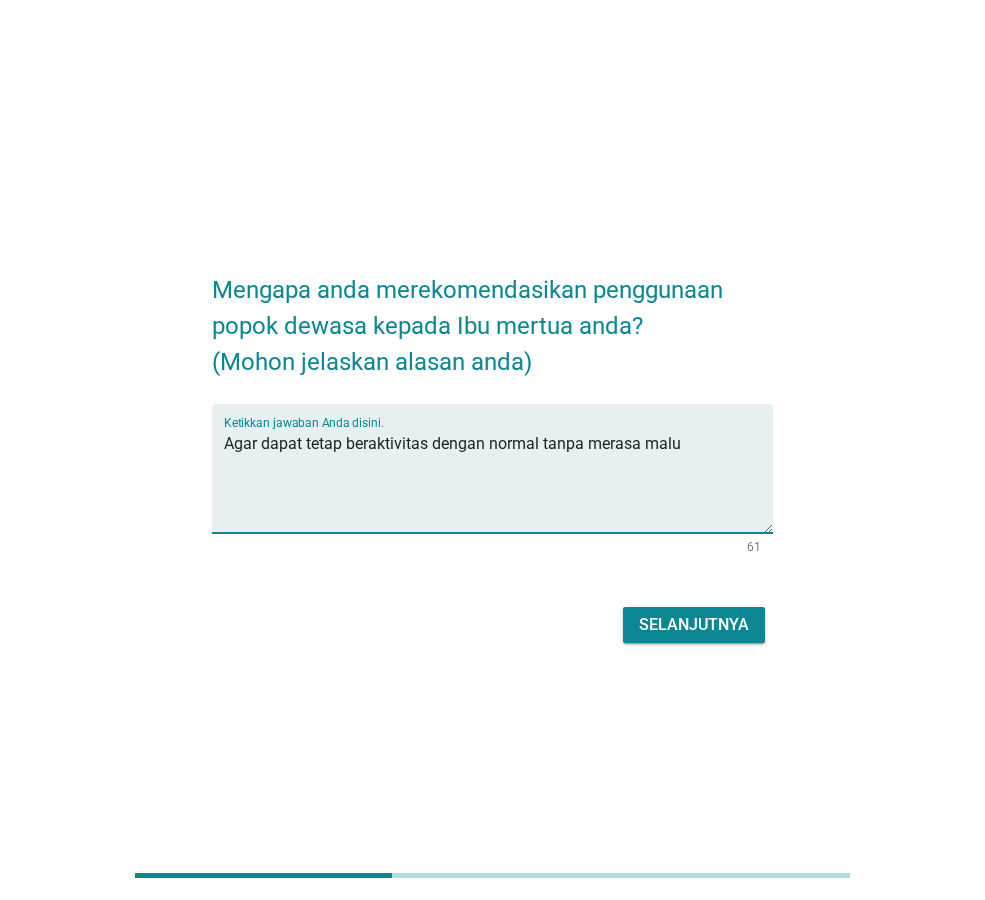 type on "Agar dapat tetap beraktivitas dengan normal tanpa merasa malu" 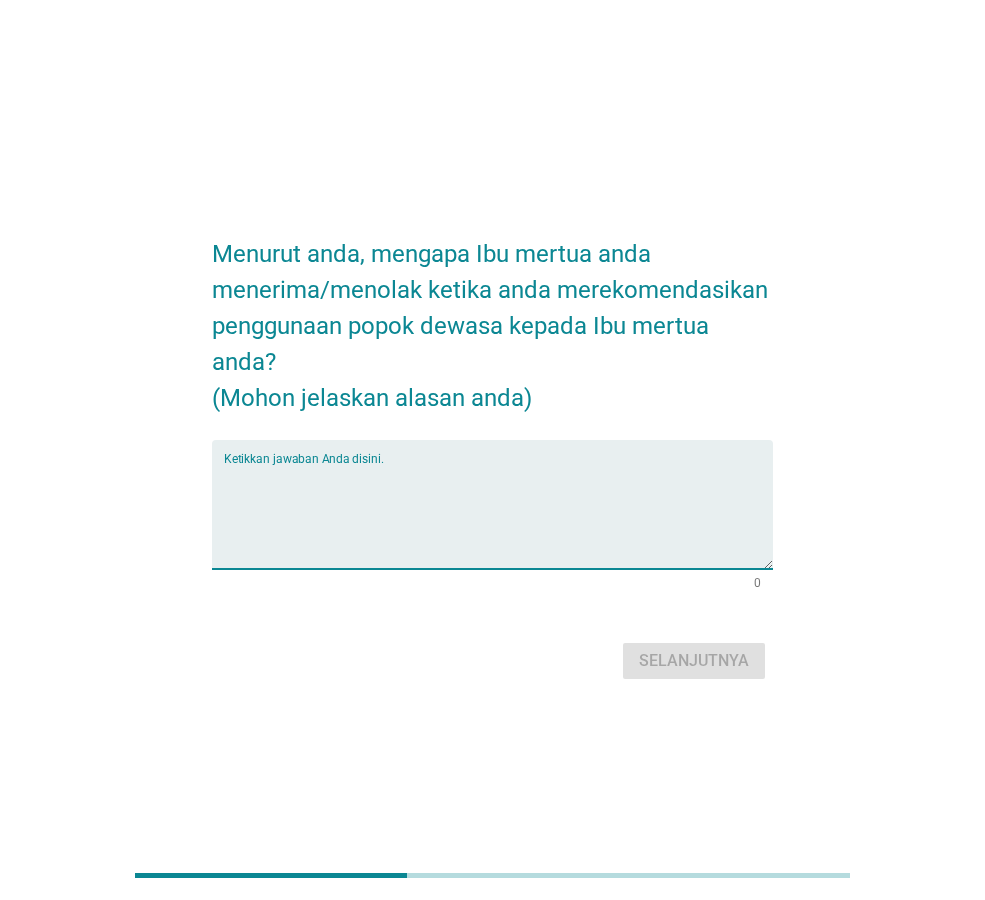 click at bounding box center (498, 516) 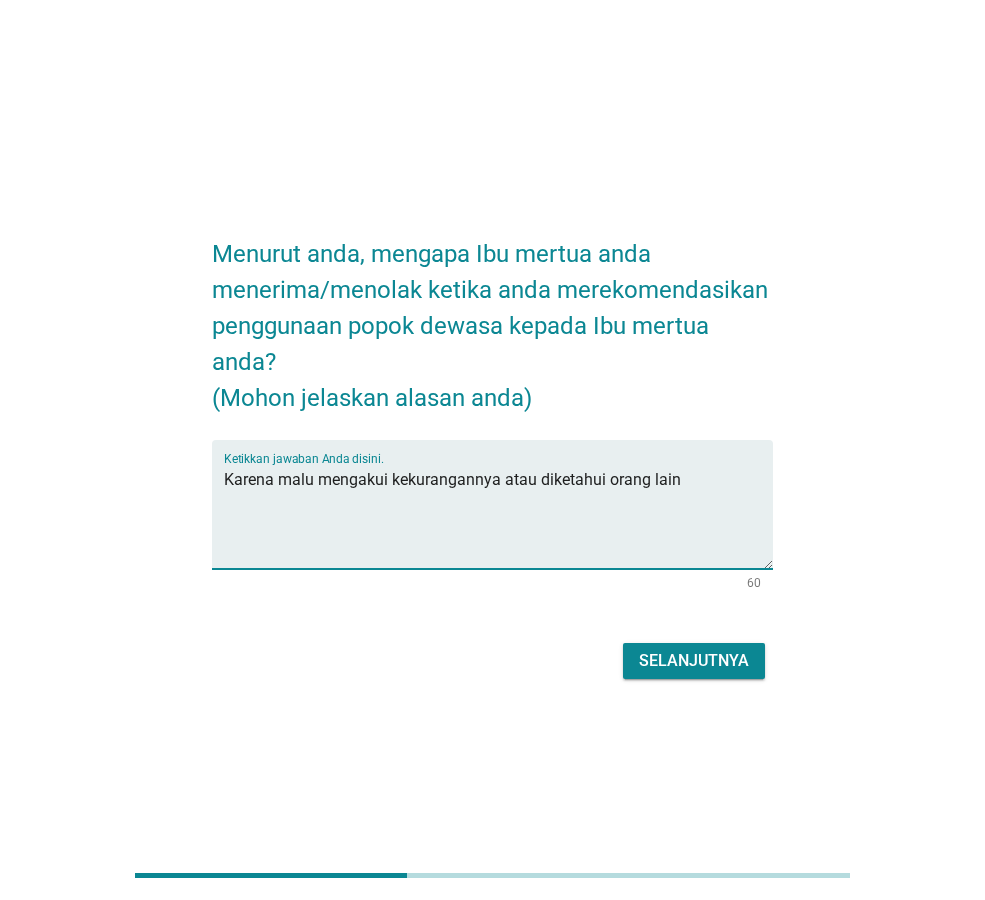 type on "Karena malu mengakui kekurangannya atau diketahui orang lain" 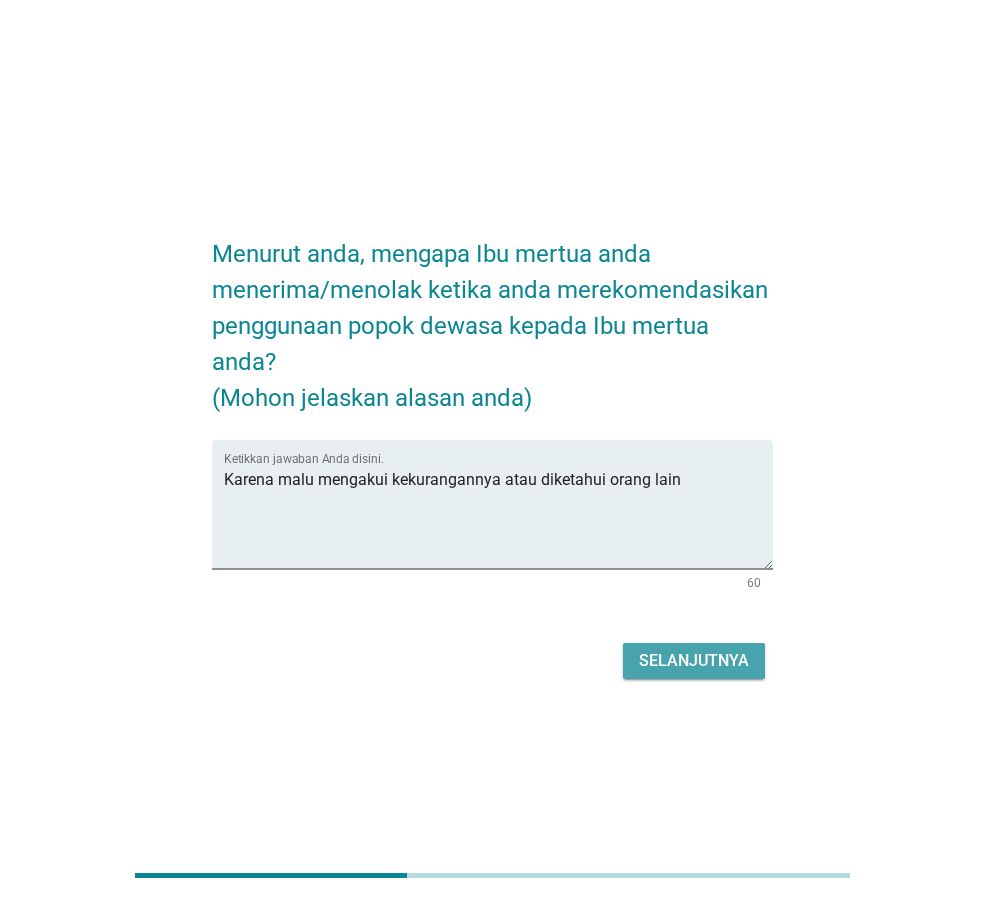click on "Selanjutnya" at bounding box center (694, 661) 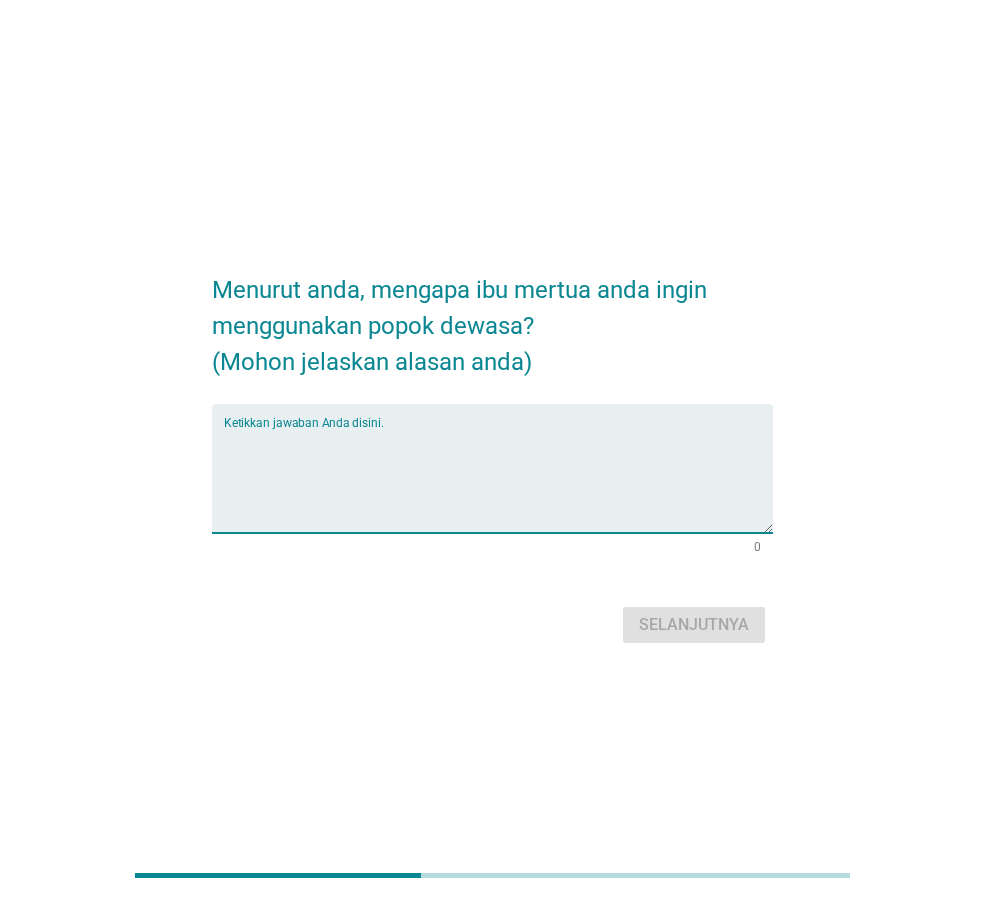 click at bounding box center (498, 480) 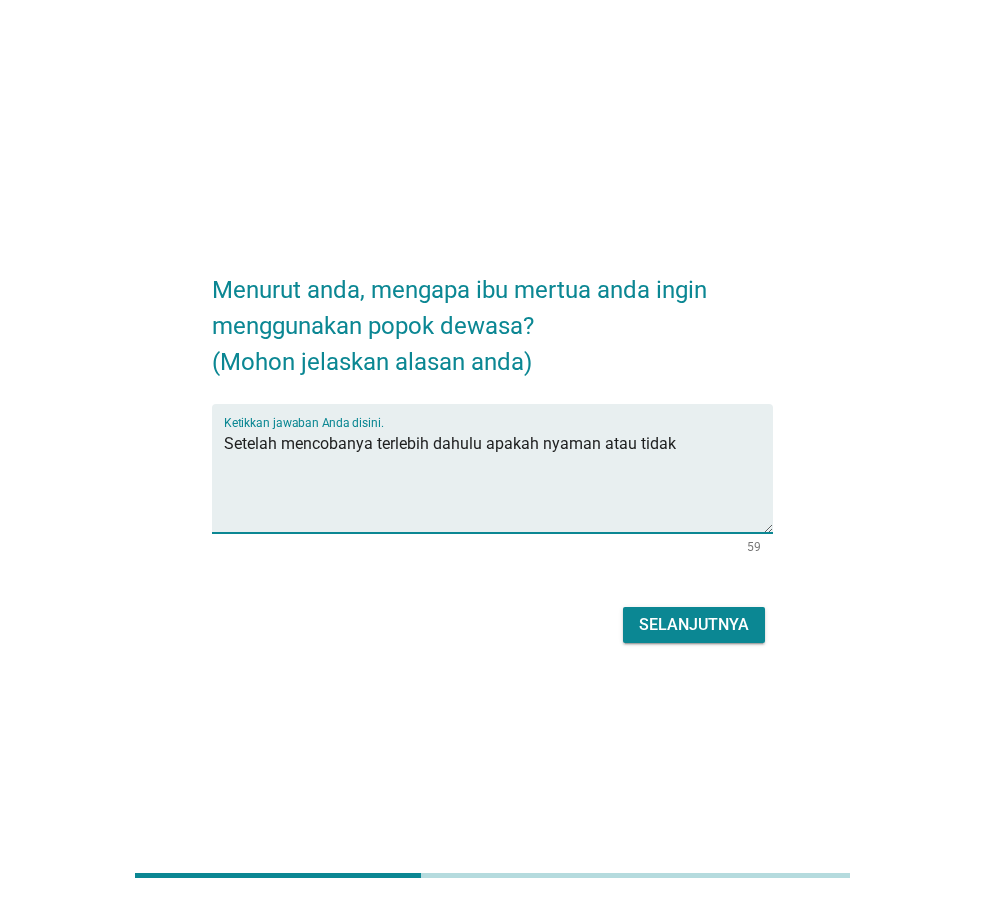 type on "Setelah mencobanya terlebih dahulu apakah nyaman atau tidak" 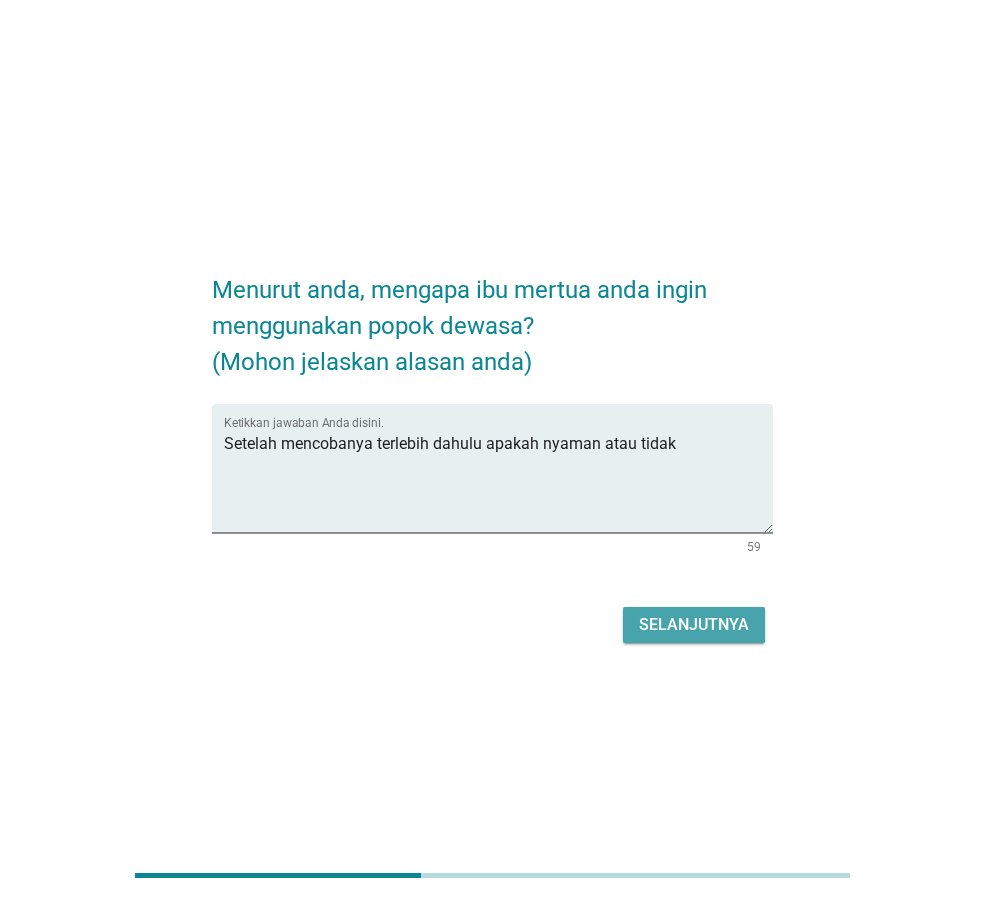 click on "Selanjutnya" at bounding box center (694, 625) 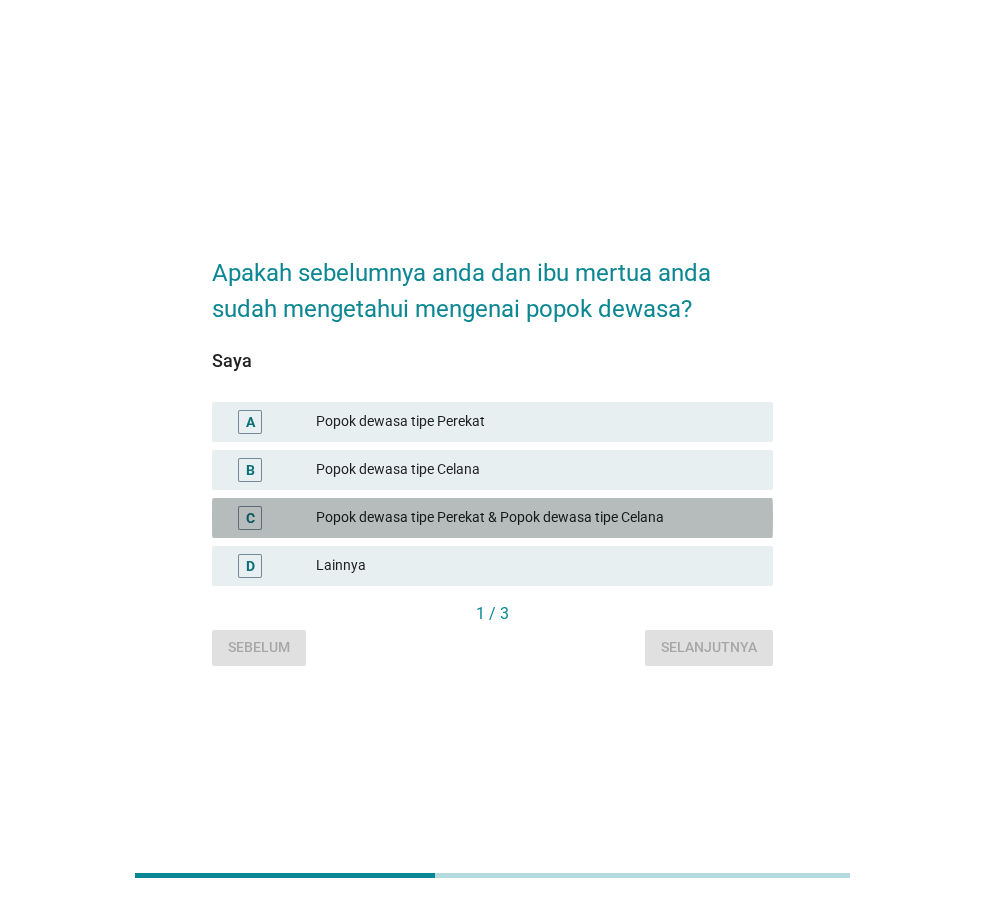 click on "Popok dewasa tipe Perekat & Popok dewasa tipe Celana" at bounding box center (536, 518) 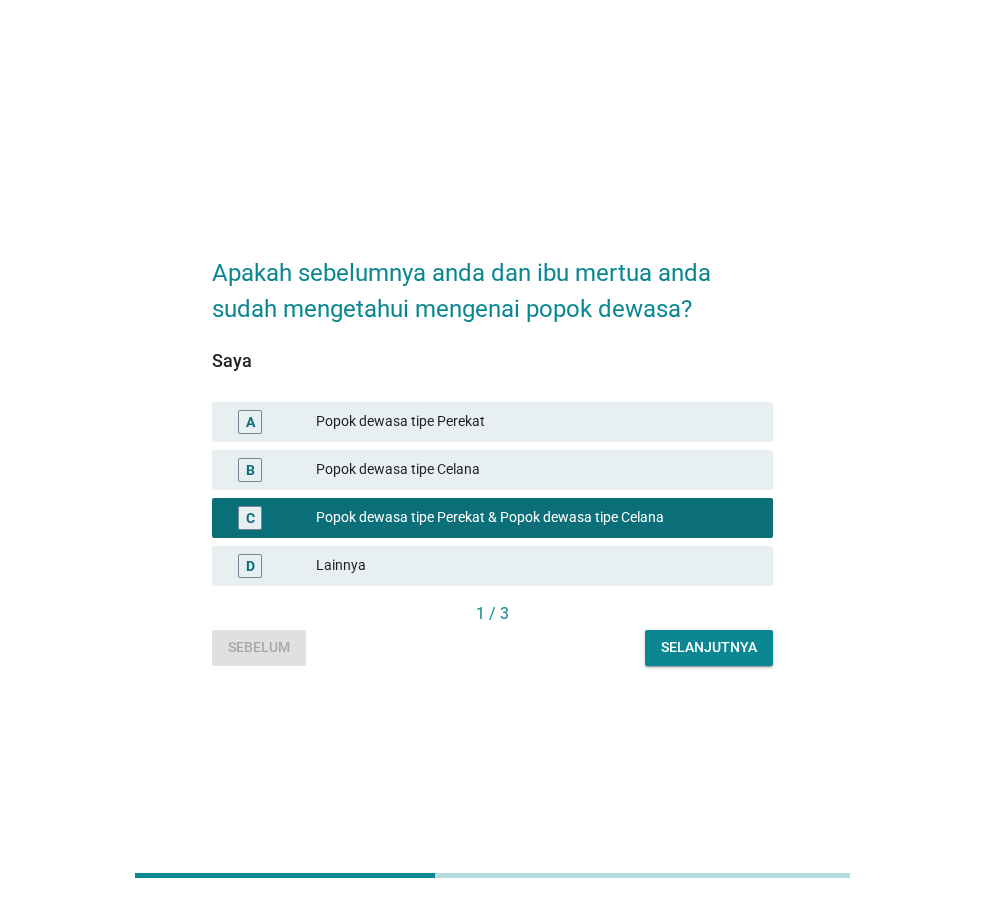 click on "Popok dewasa tipe Celana" at bounding box center [536, 470] 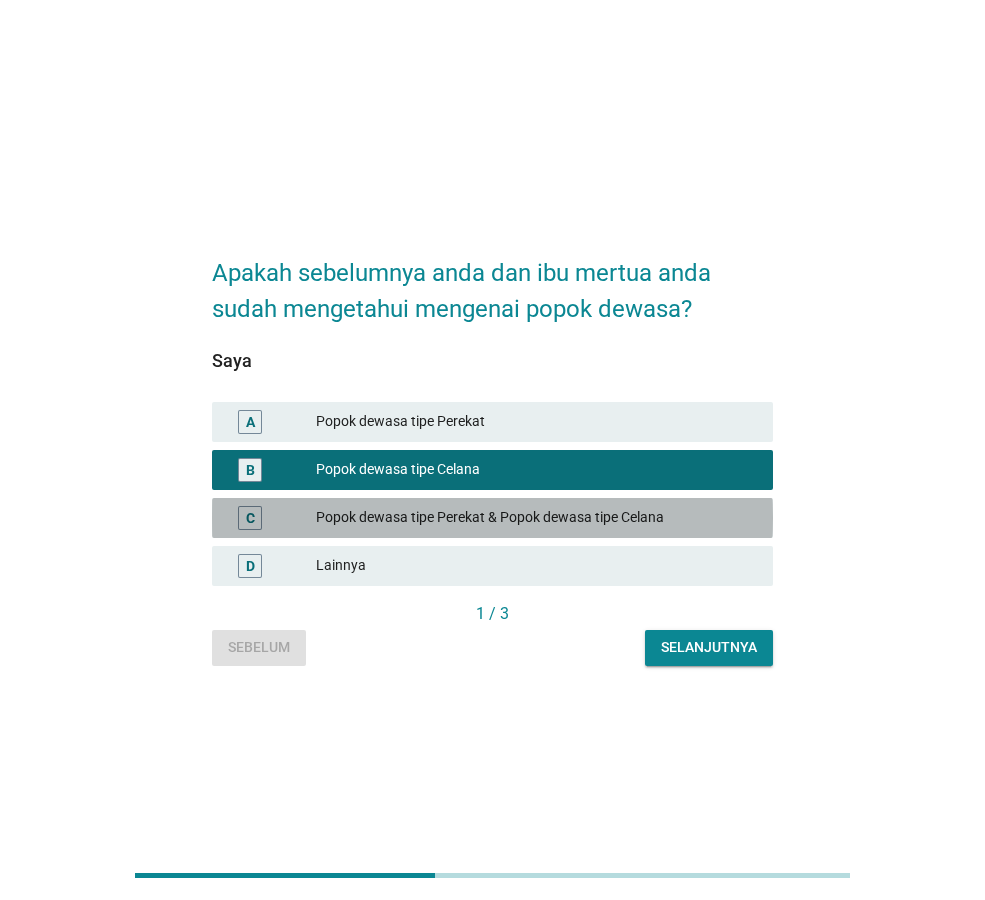 drag, startPoint x: 409, startPoint y: 527, endPoint x: 475, endPoint y: 542, distance: 67.68308 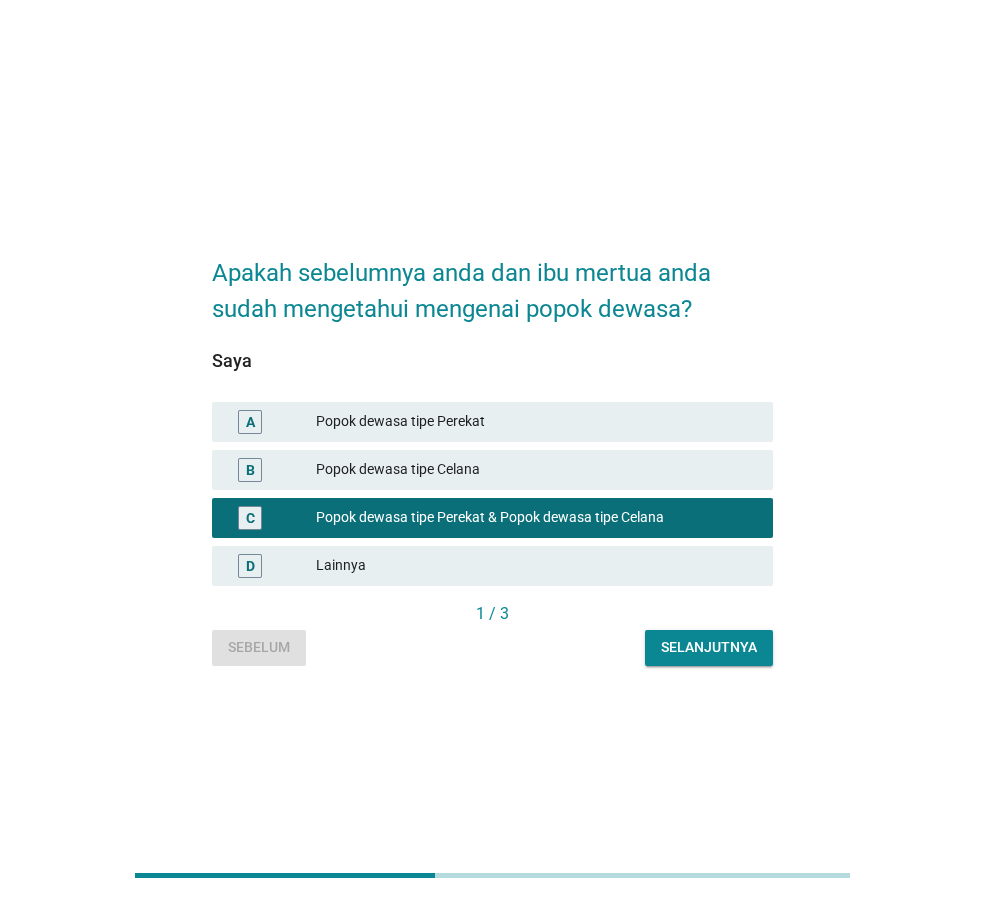 click on "Selanjutnya" at bounding box center (709, 647) 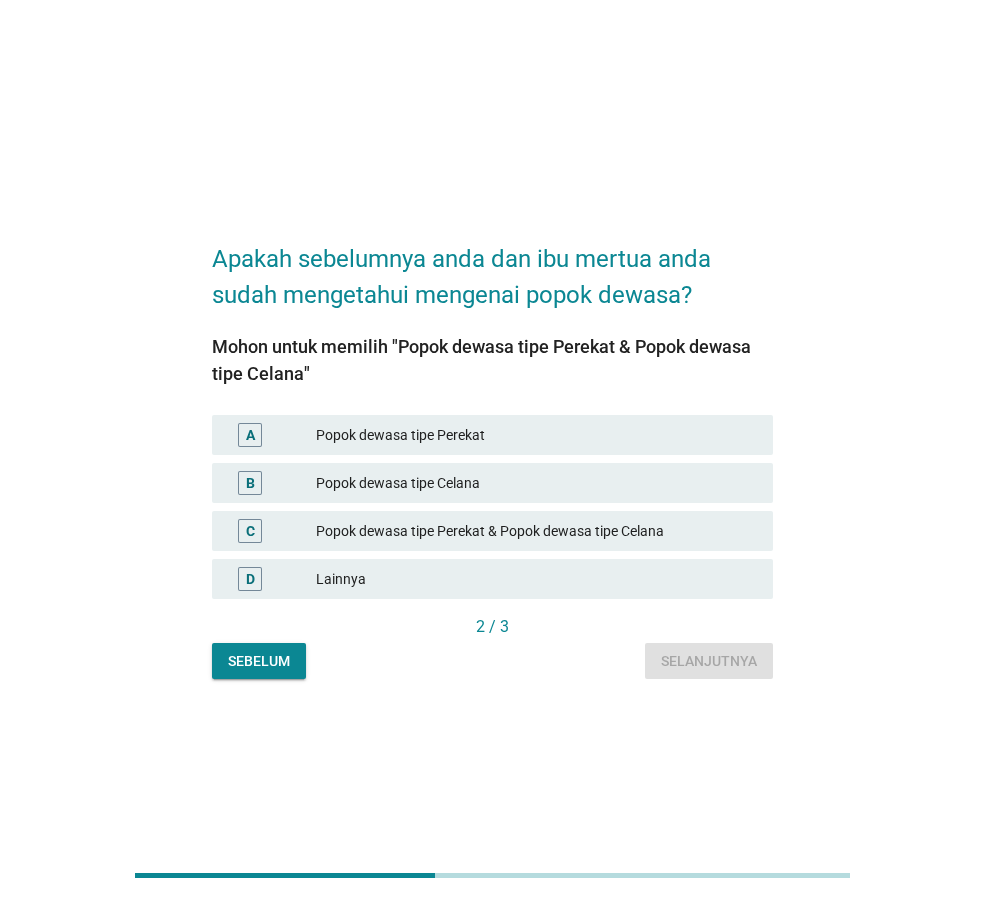 click on "Popok dewasa tipe Perekat & Popok dewasa tipe Celana" at bounding box center (536, 531) 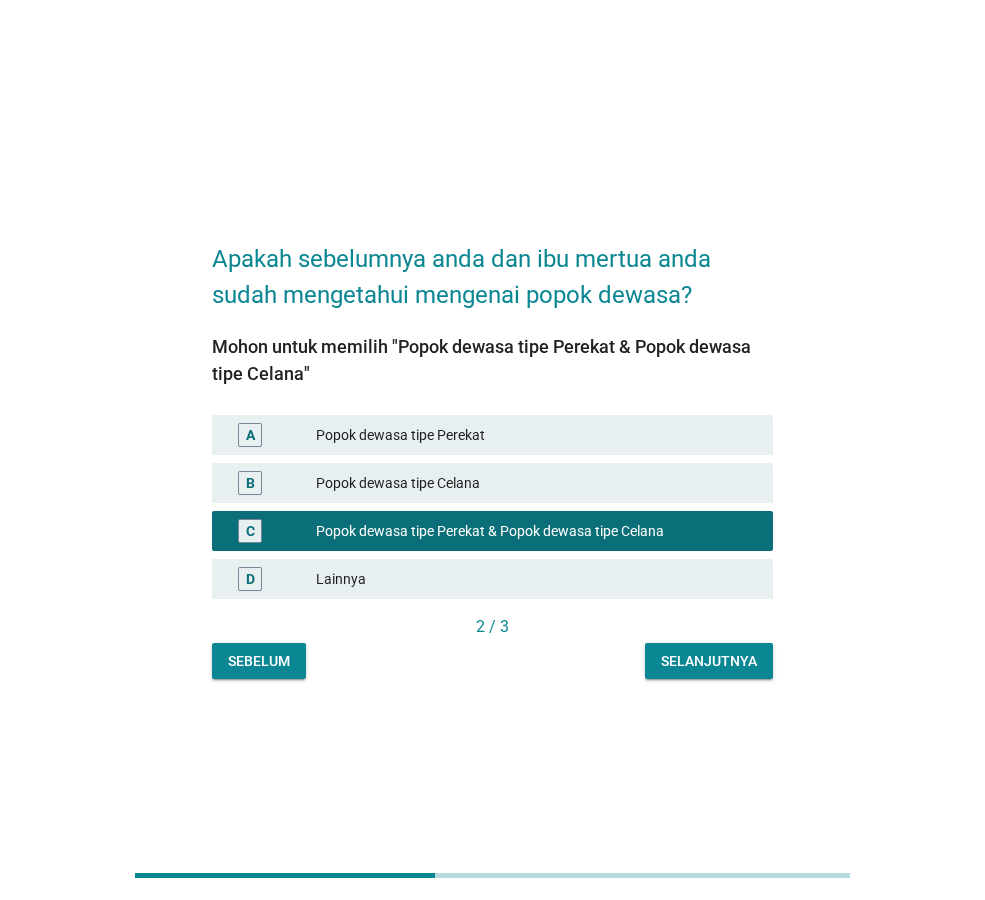 click on "Selanjutnya" at bounding box center (709, 661) 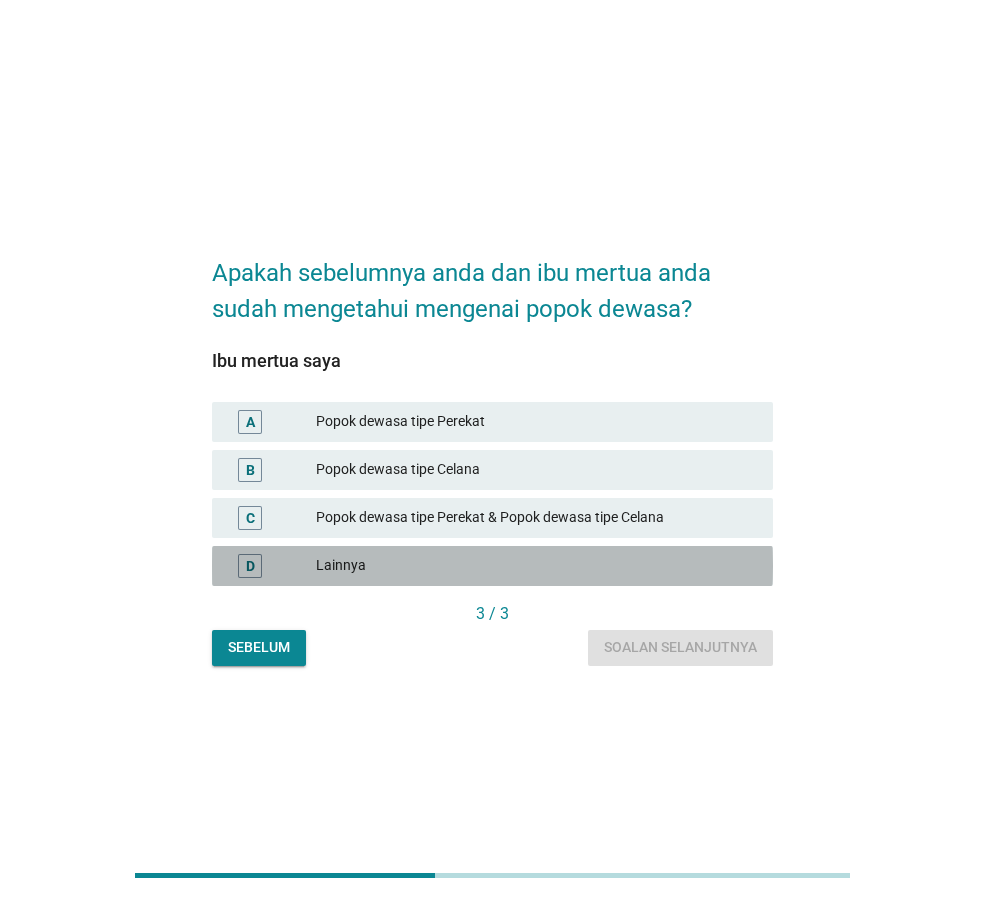 click on "Lainnya" at bounding box center [536, 566] 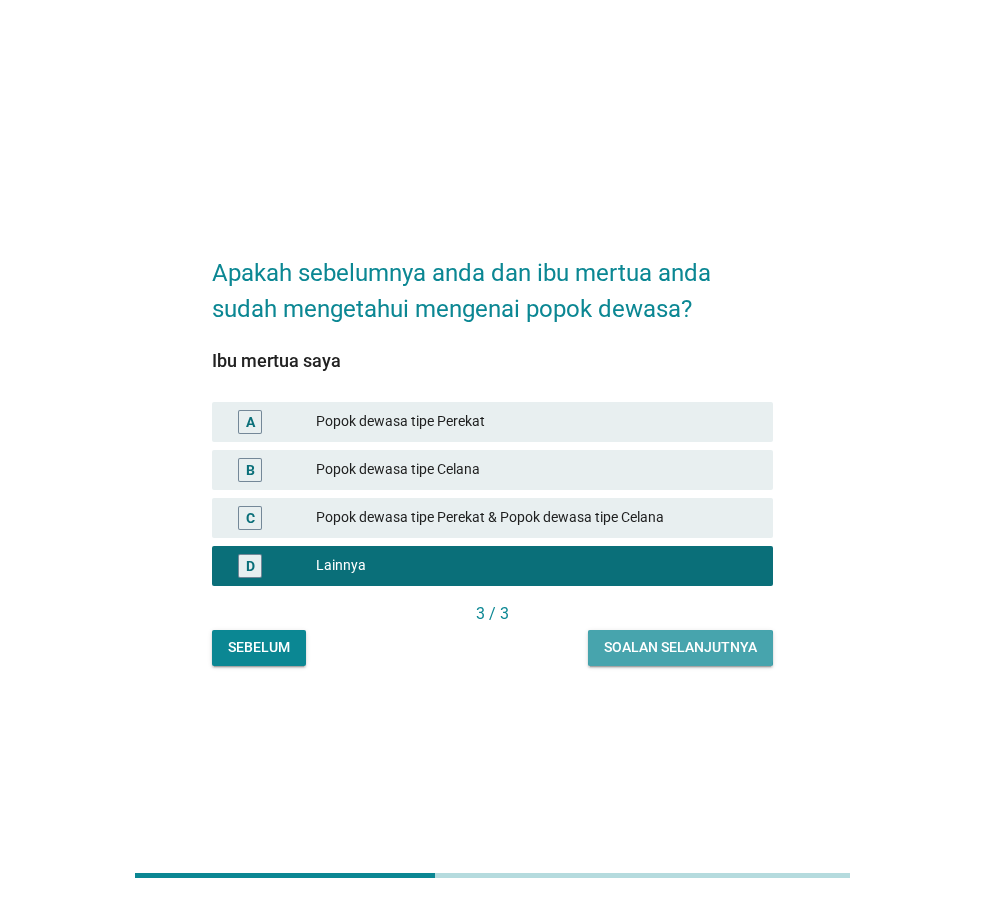 click on "Soalan selanjutnya" at bounding box center (680, 647) 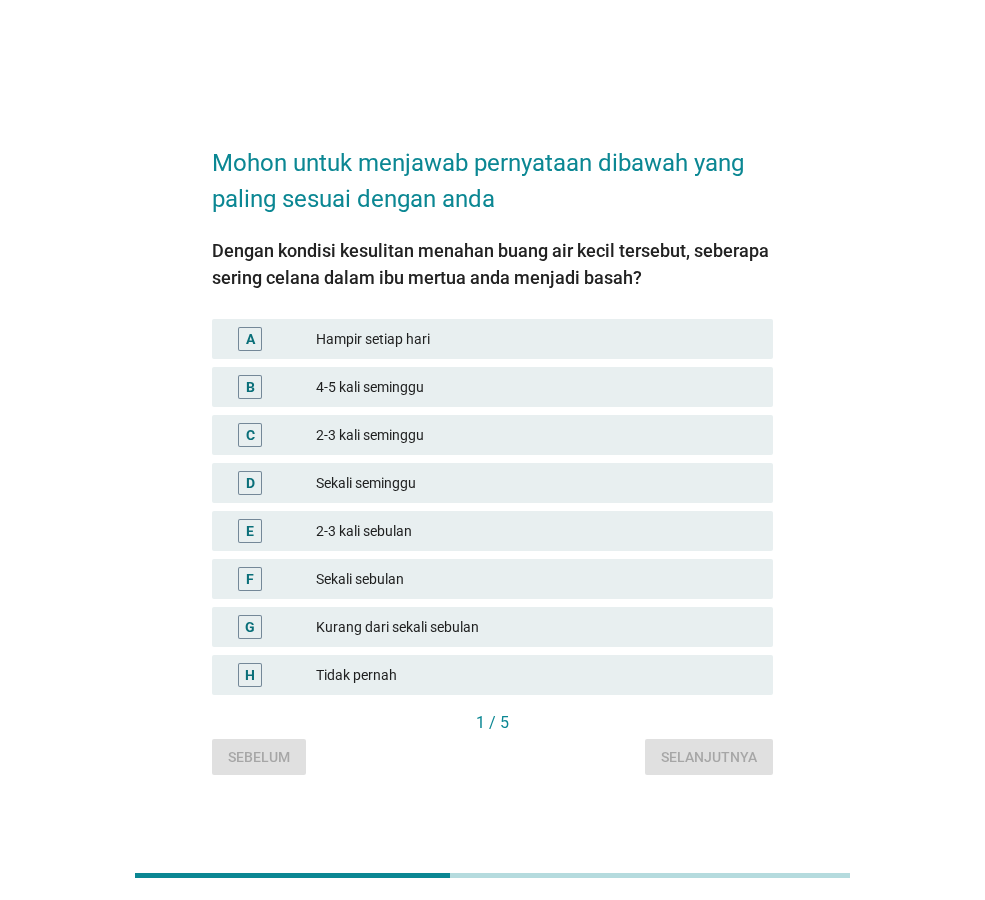 click on "2-3 kali seminggu" at bounding box center [536, 435] 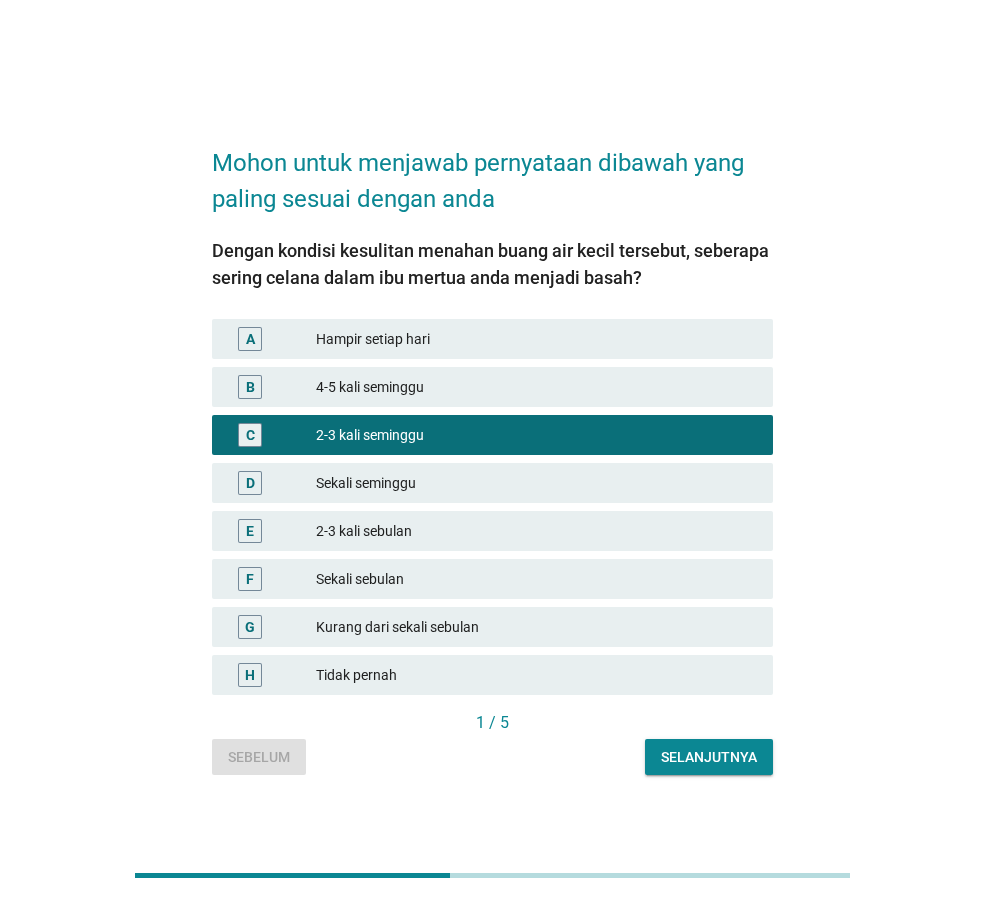 click on "Selanjutnya" at bounding box center [709, 757] 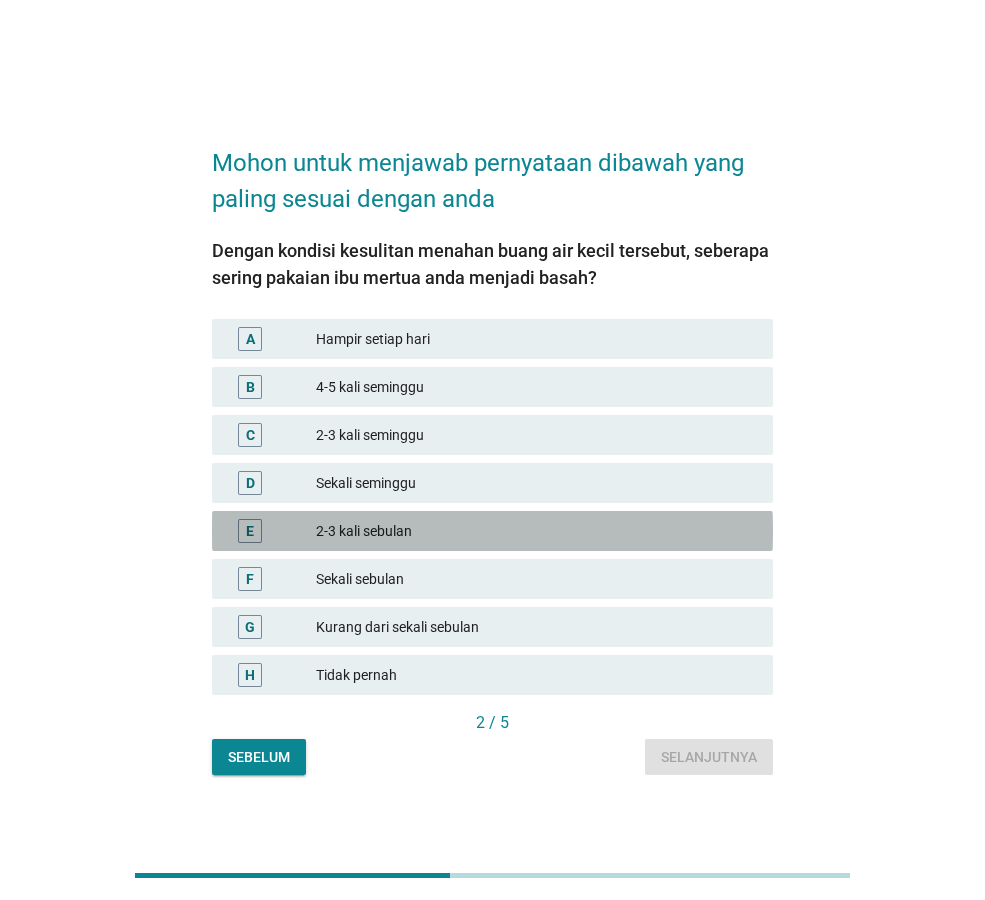 click on "2-3 kali sebulan" at bounding box center [536, 531] 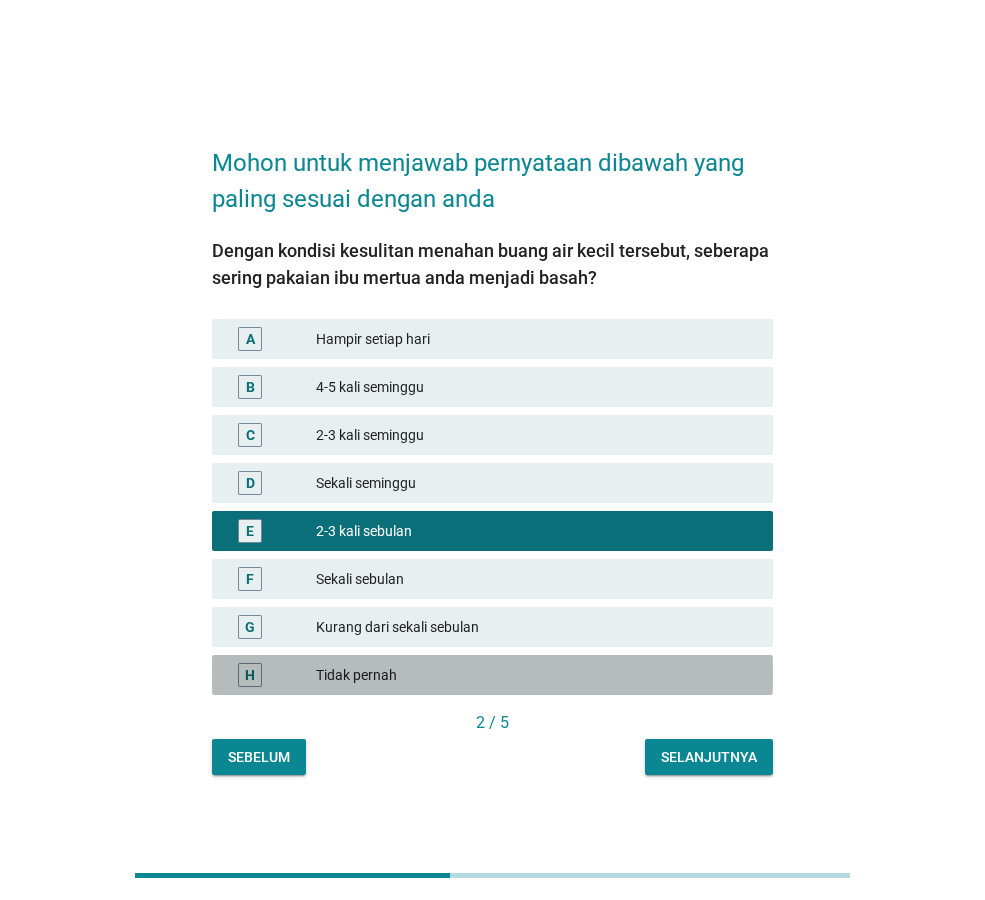 click on "Tidak pernah" at bounding box center [536, 675] 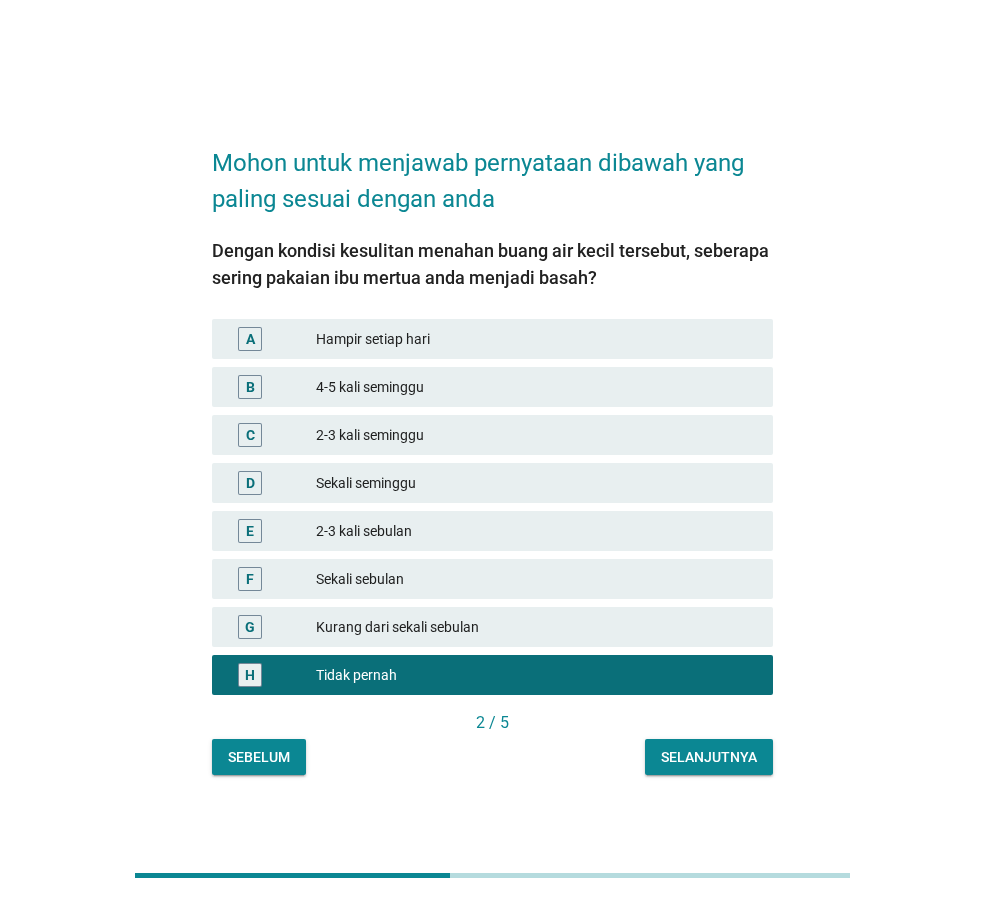 click on "C   2-3 kali seminggu" at bounding box center [492, 435] 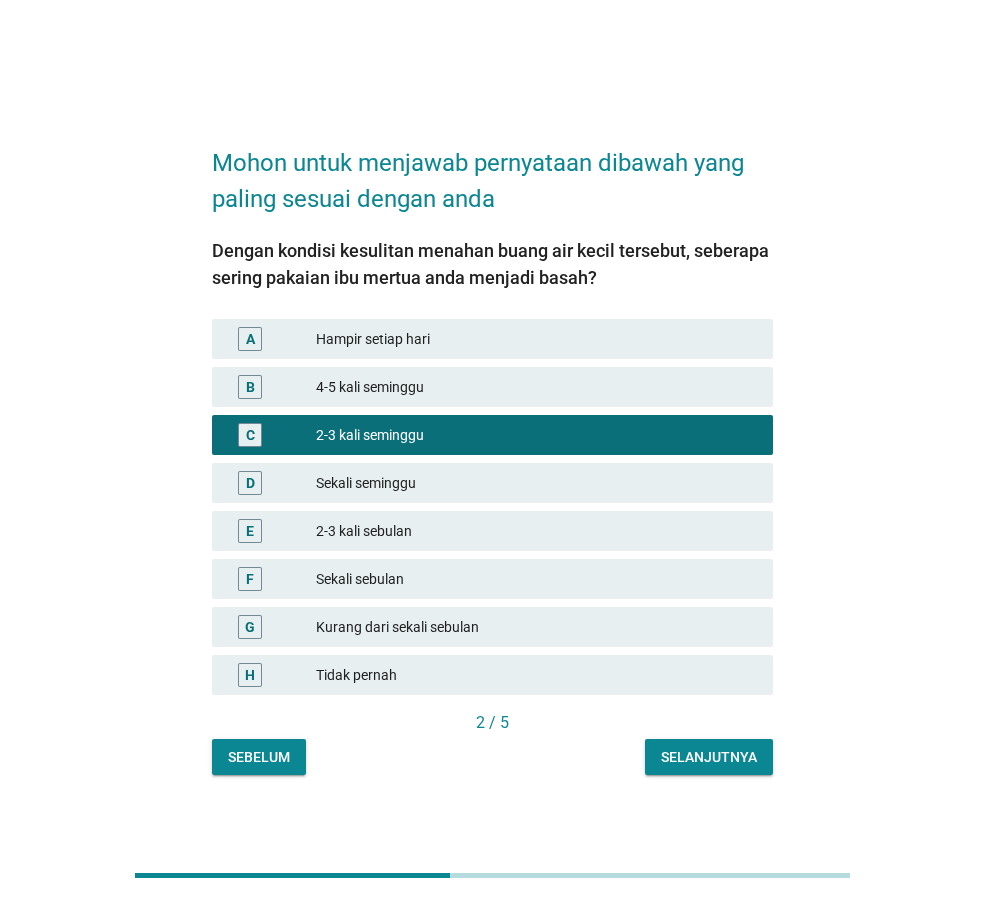 click on "Selanjutnya" at bounding box center (709, 757) 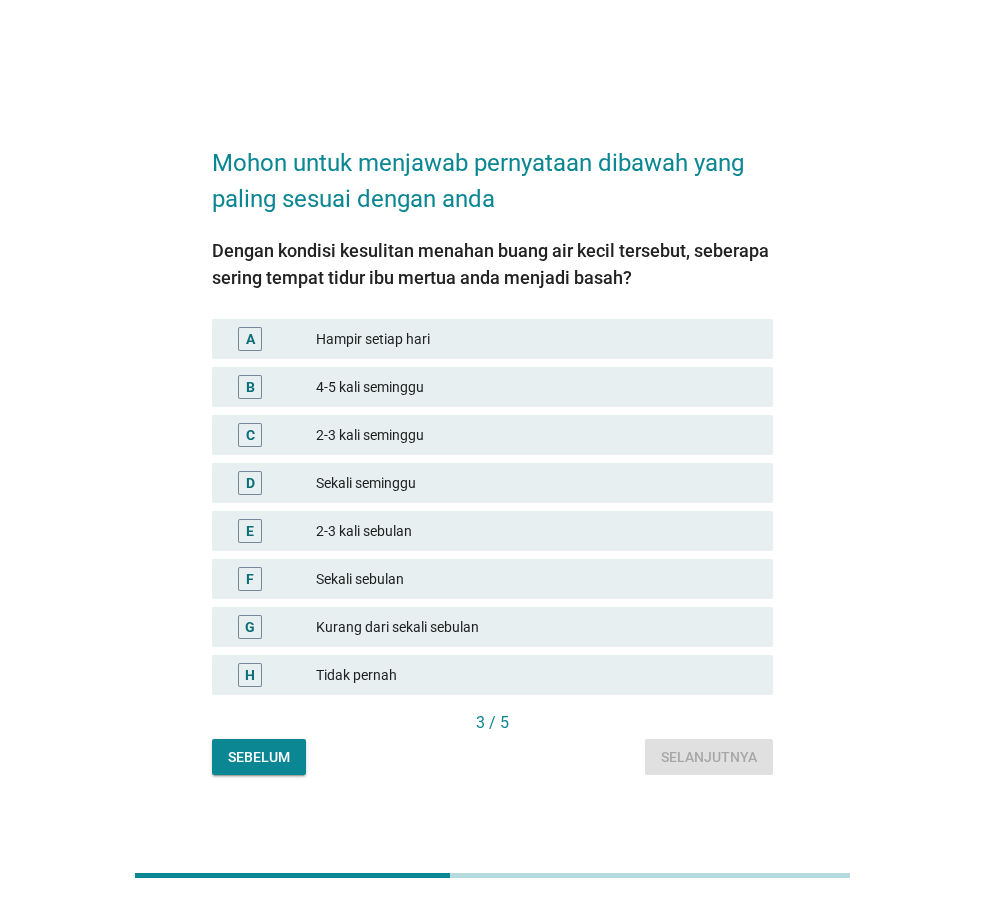 click on "4-5 kali seminggu" at bounding box center (536, 387) 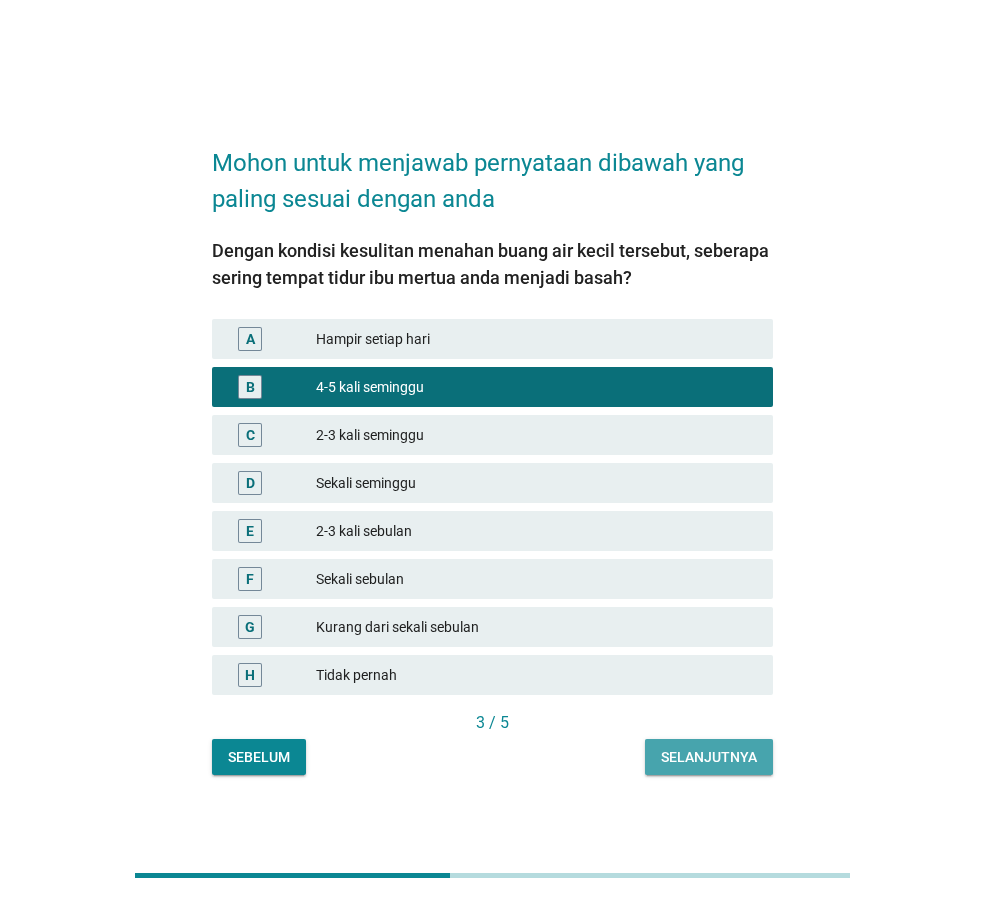 click on "Selanjutnya" at bounding box center [709, 757] 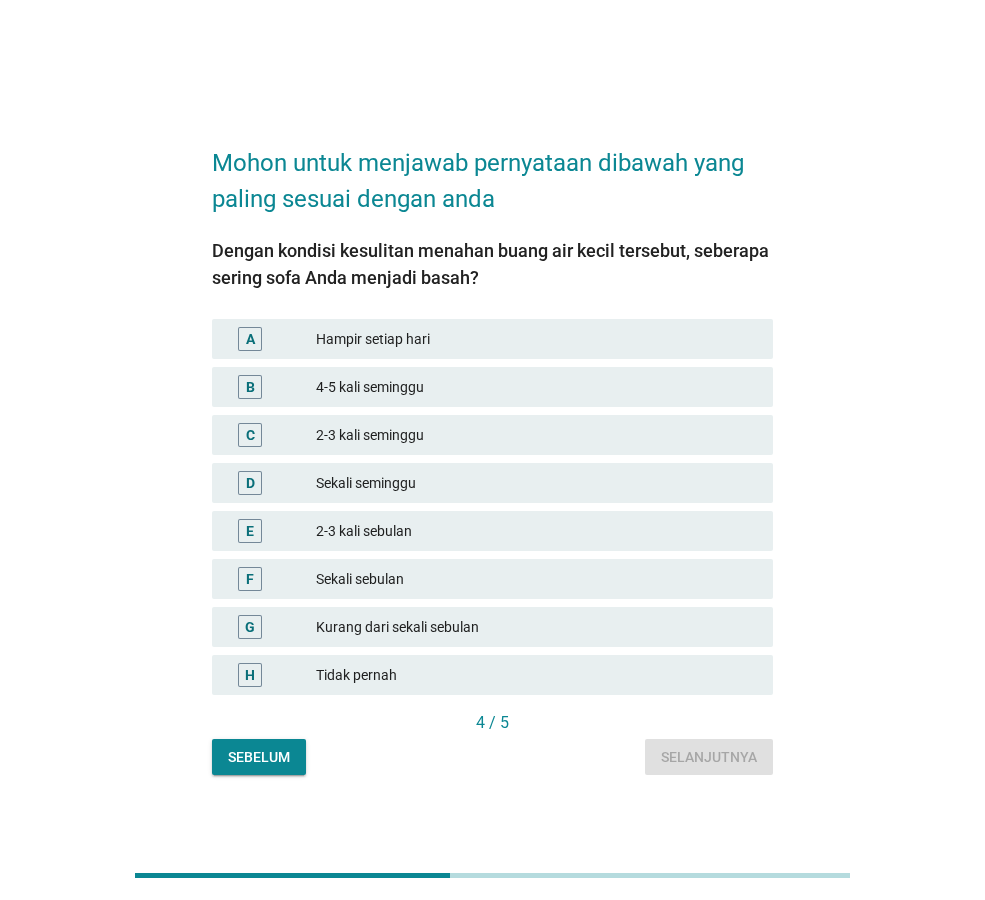 click on "2-3 kali seminggu" at bounding box center (536, 435) 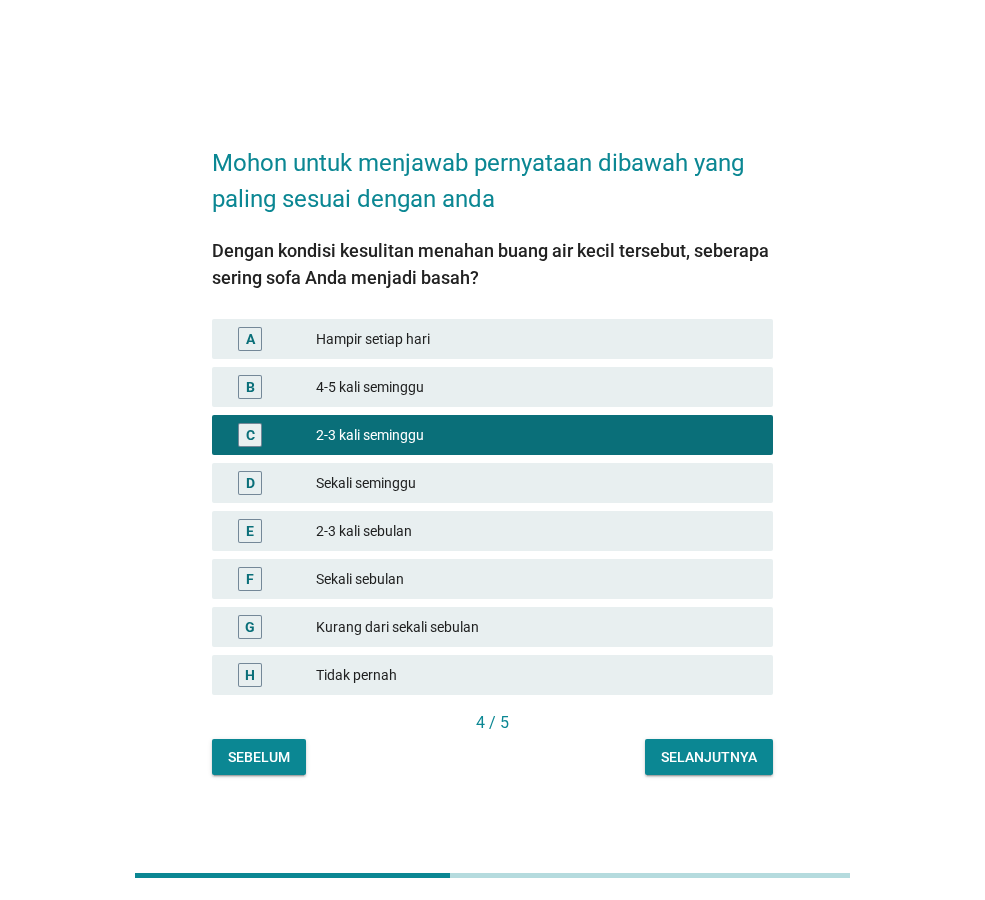 click on "Selanjutnya" at bounding box center [709, 757] 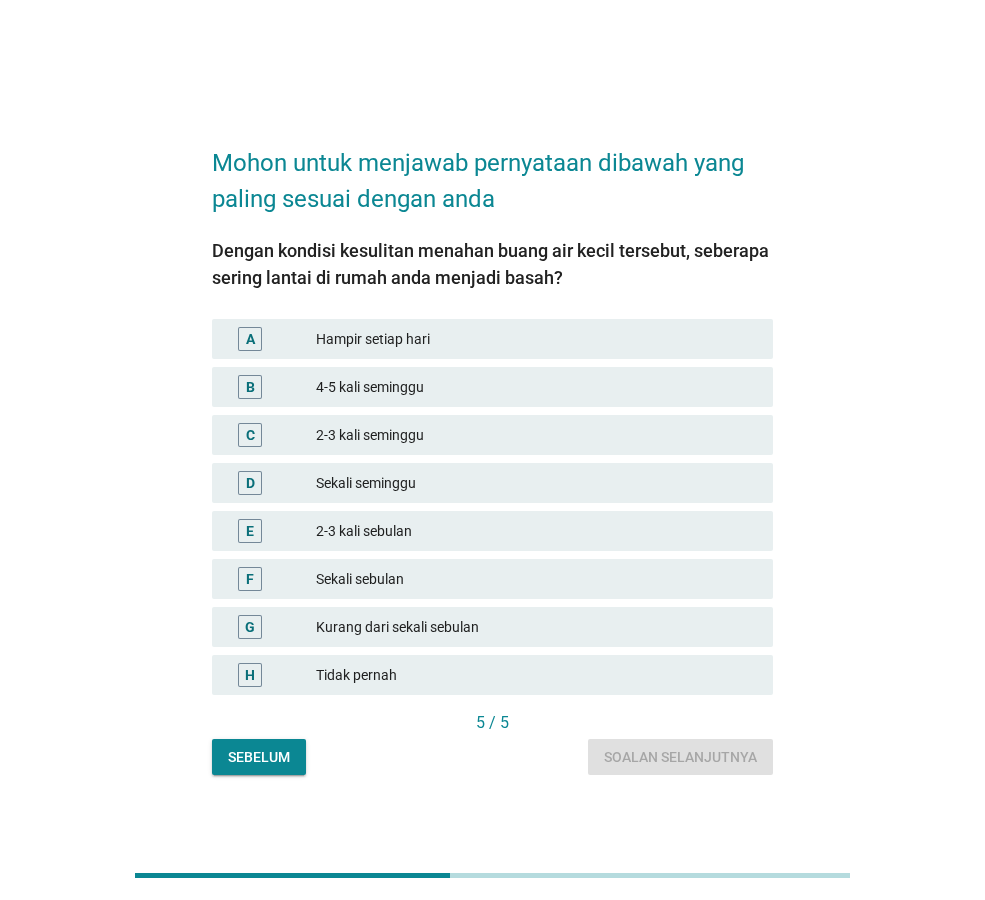 drag, startPoint x: 554, startPoint y: 678, endPoint x: 653, endPoint y: 700, distance: 101.414986 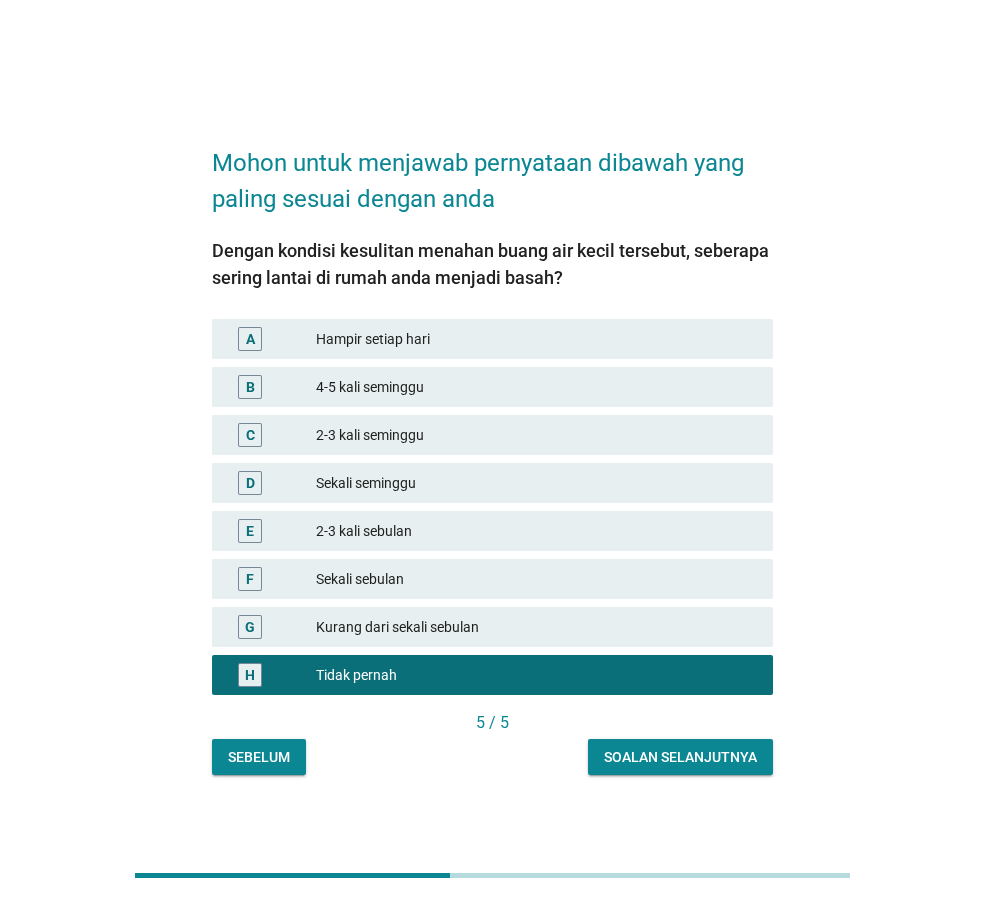 click on "Soalan selanjutnya" at bounding box center [680, 757] 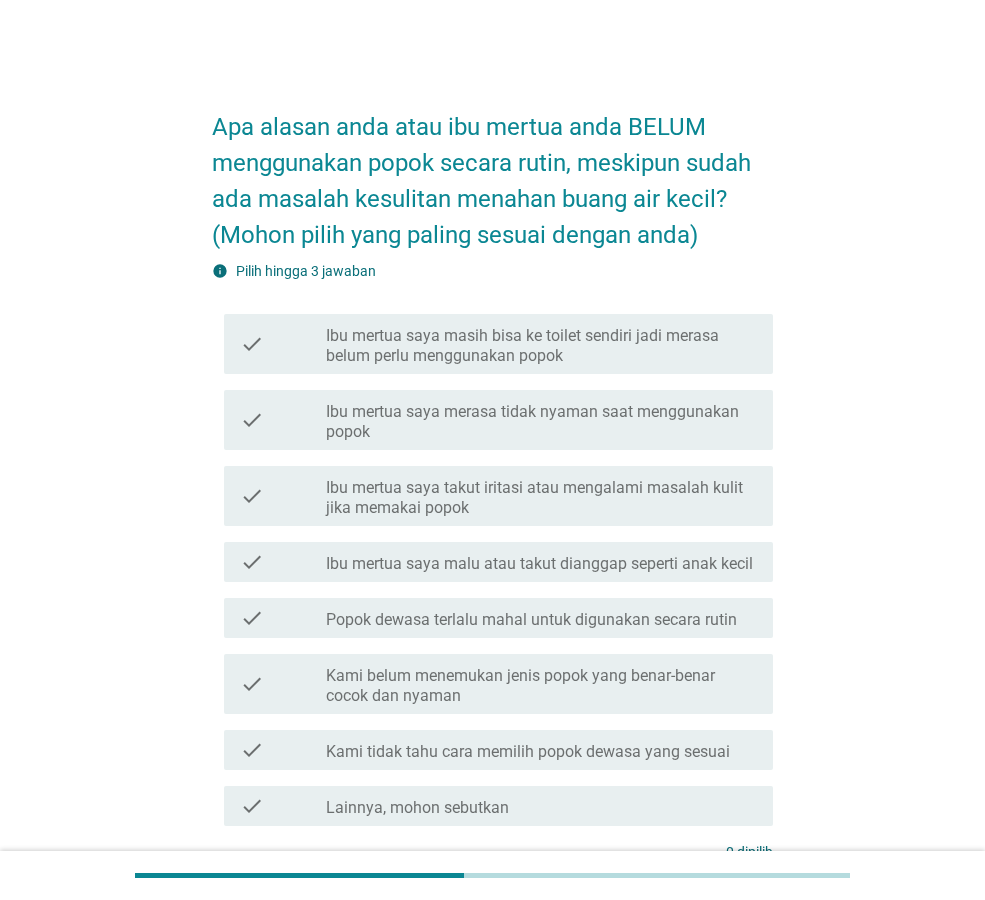 scroll, scrollTop: 67, scrollLeft: 0, axis: vertical 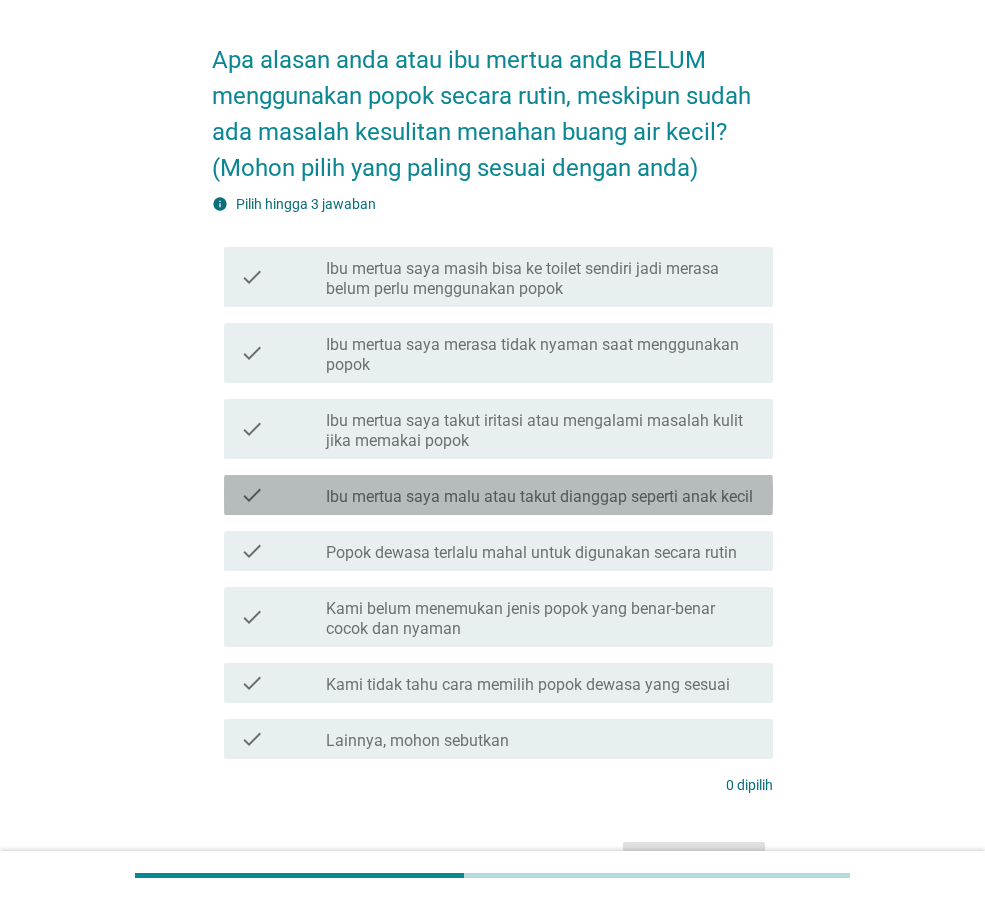 click on "Ibu mertua saya malu atau takut dianggap seperti anak kecil" at bounding box center (539, 497) 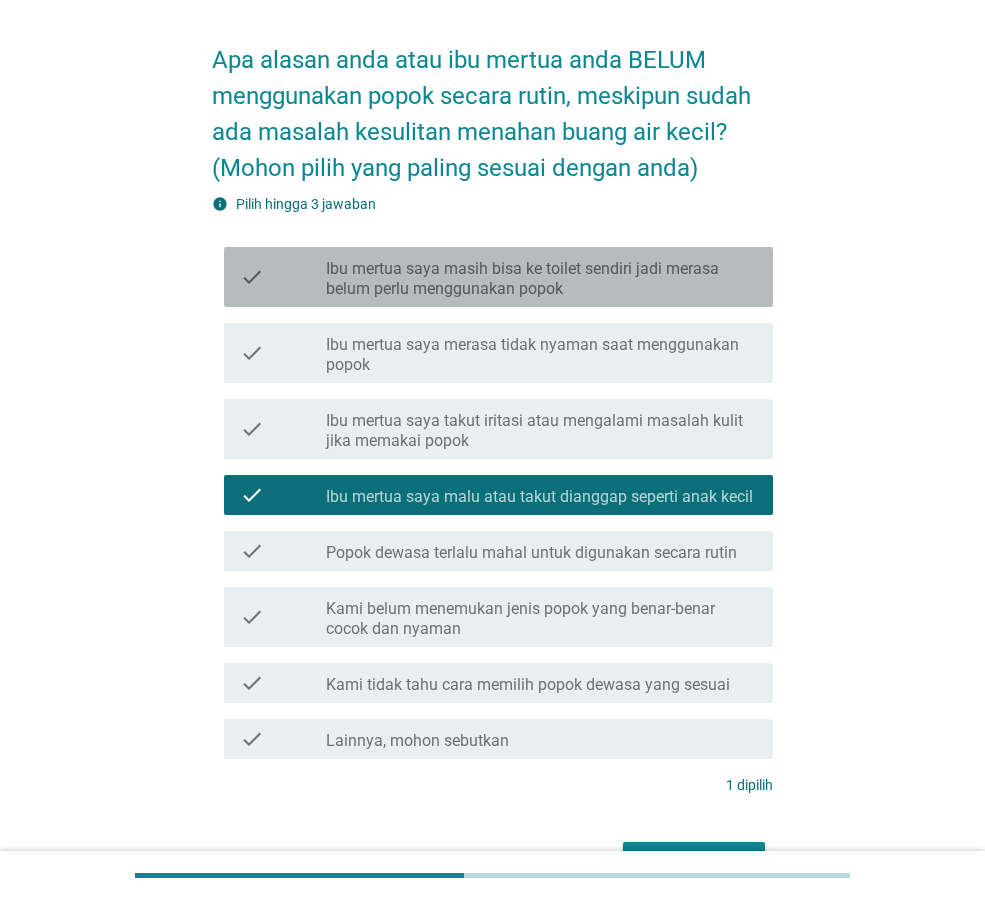 click on "check     check_box_outline_blank Ibu mertua saya masih bisa ke toilet sendiri jadi merasa belum perlu menggunakan popok" at bounding box center (498, 277) 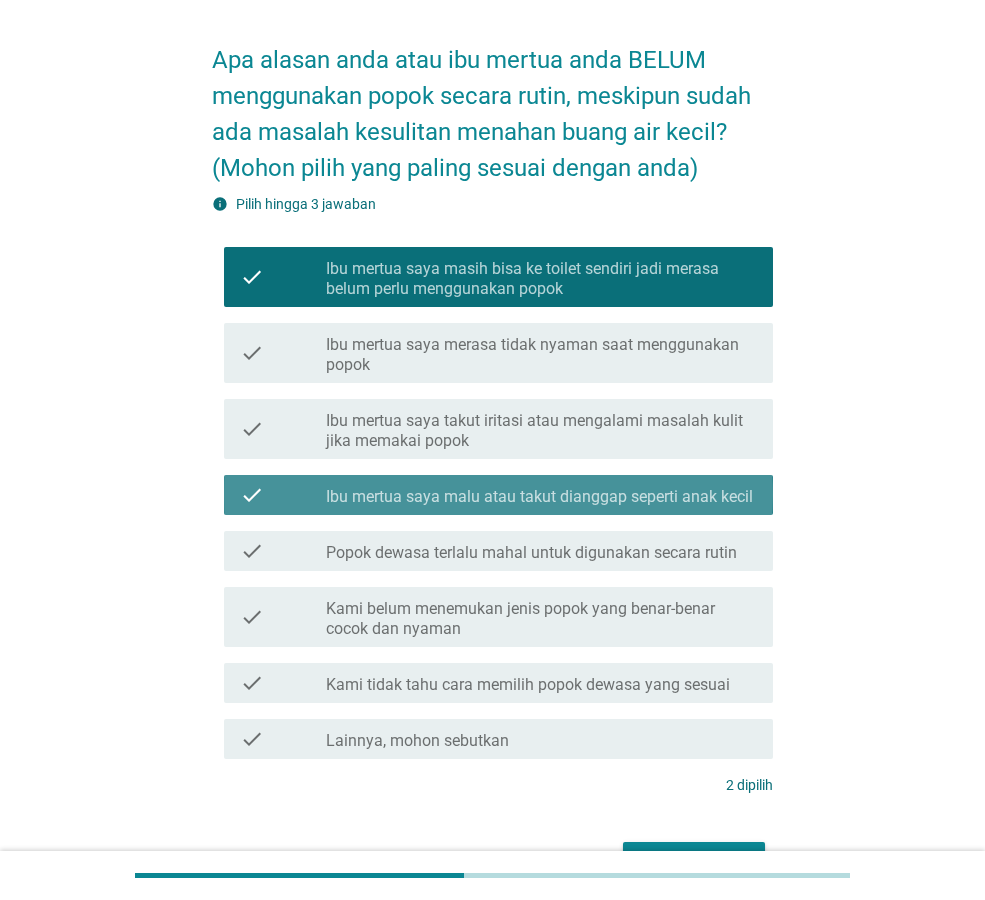 click on "Ibu mertua saya malu atau takut dianggap seperti anak kecil" at bounding box center [539, 497] 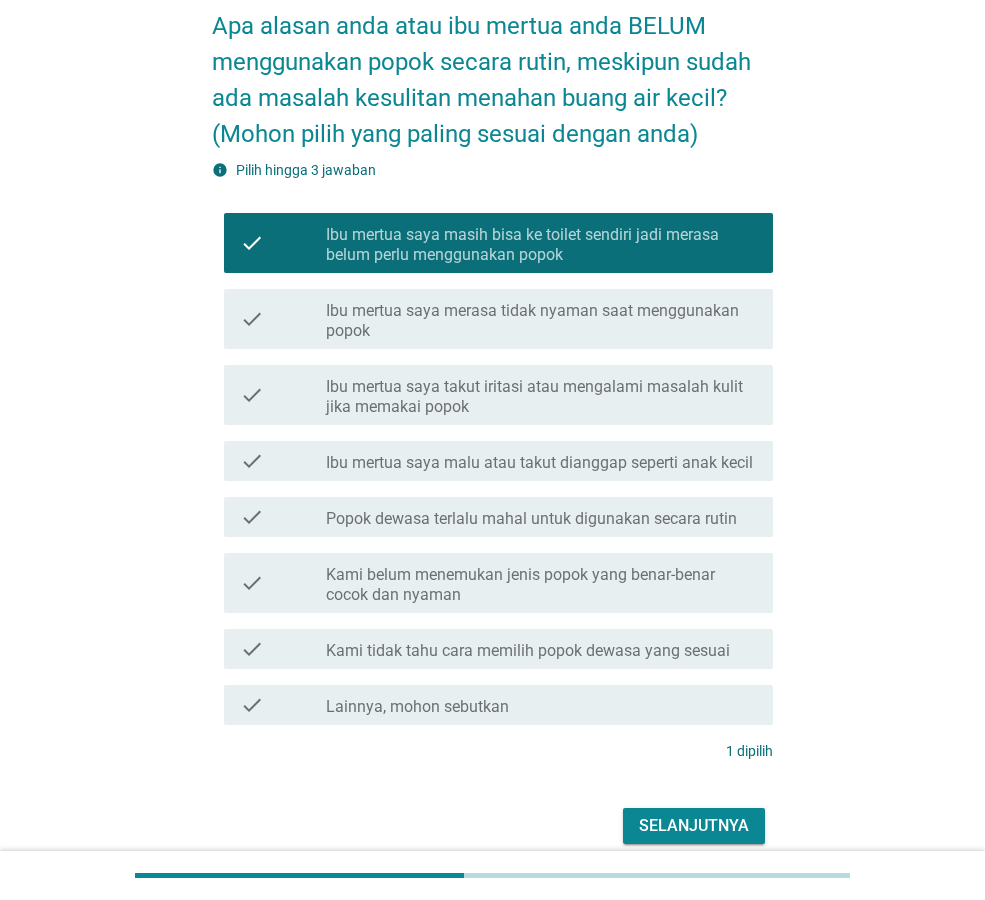 scroll, scrollTop: 133, scrollLeft: 0, axis: vertical 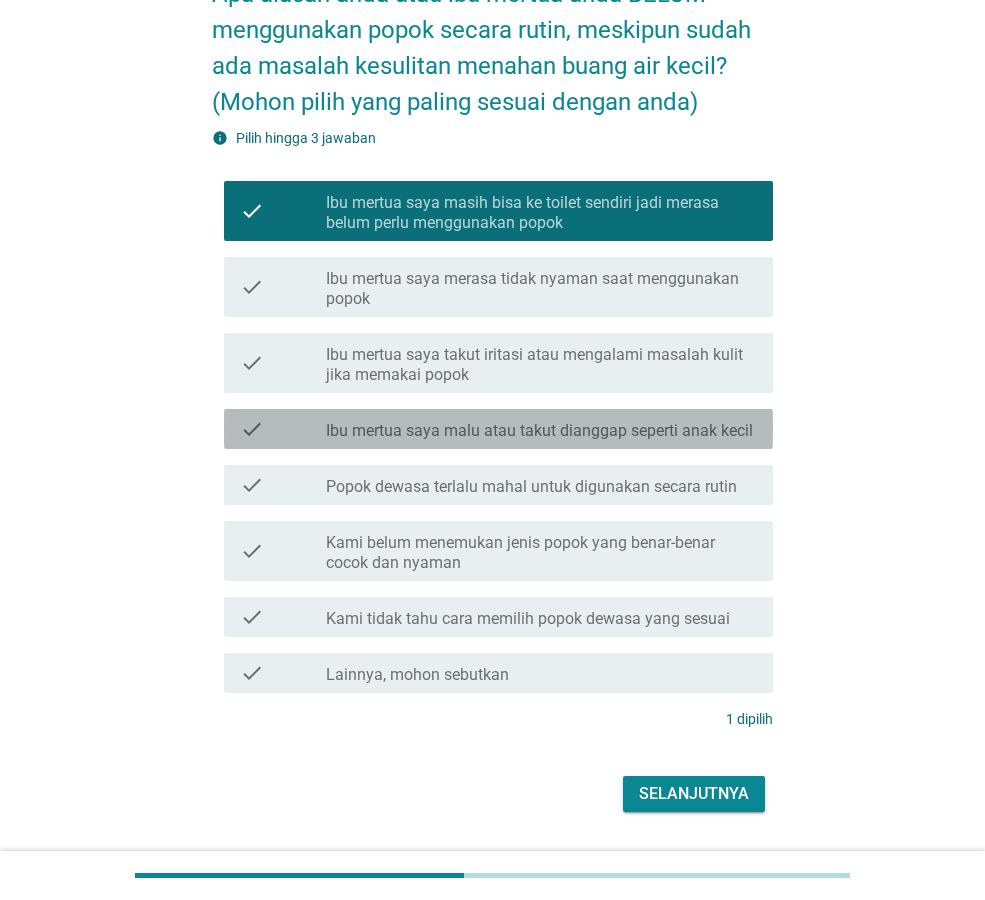 click on "Ibu mertua saya malu atau takut dianggap seperti anak kecil" at bounding box center (539, 431) 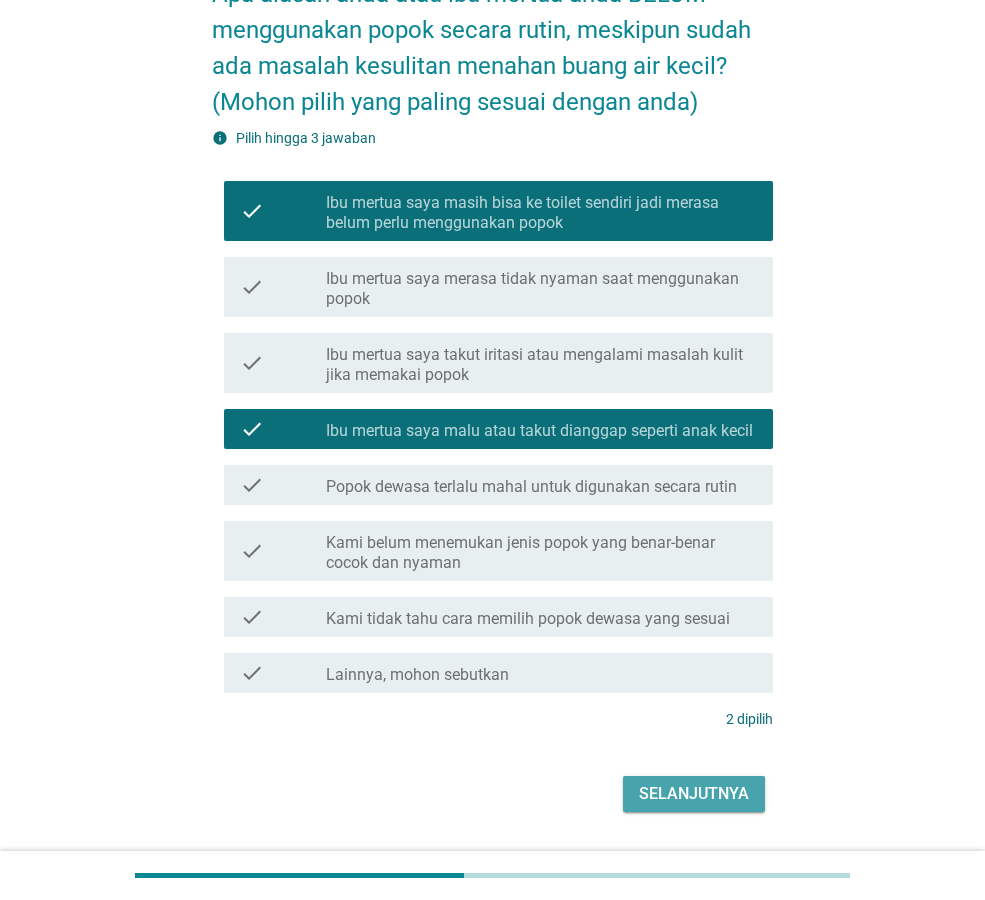click on "Selanjutnya" at bounding box center (694, 794) 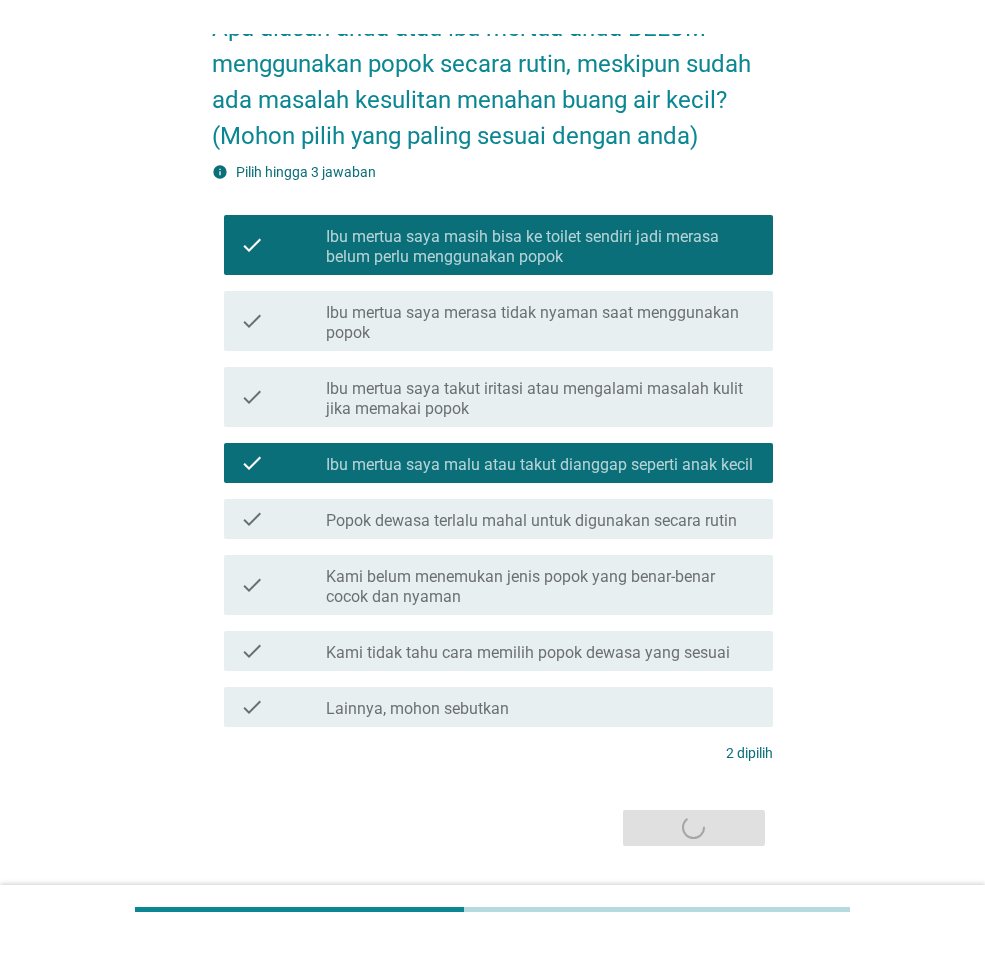 scroll, scrollTop: 0, scrollLeft: 0, axis: both 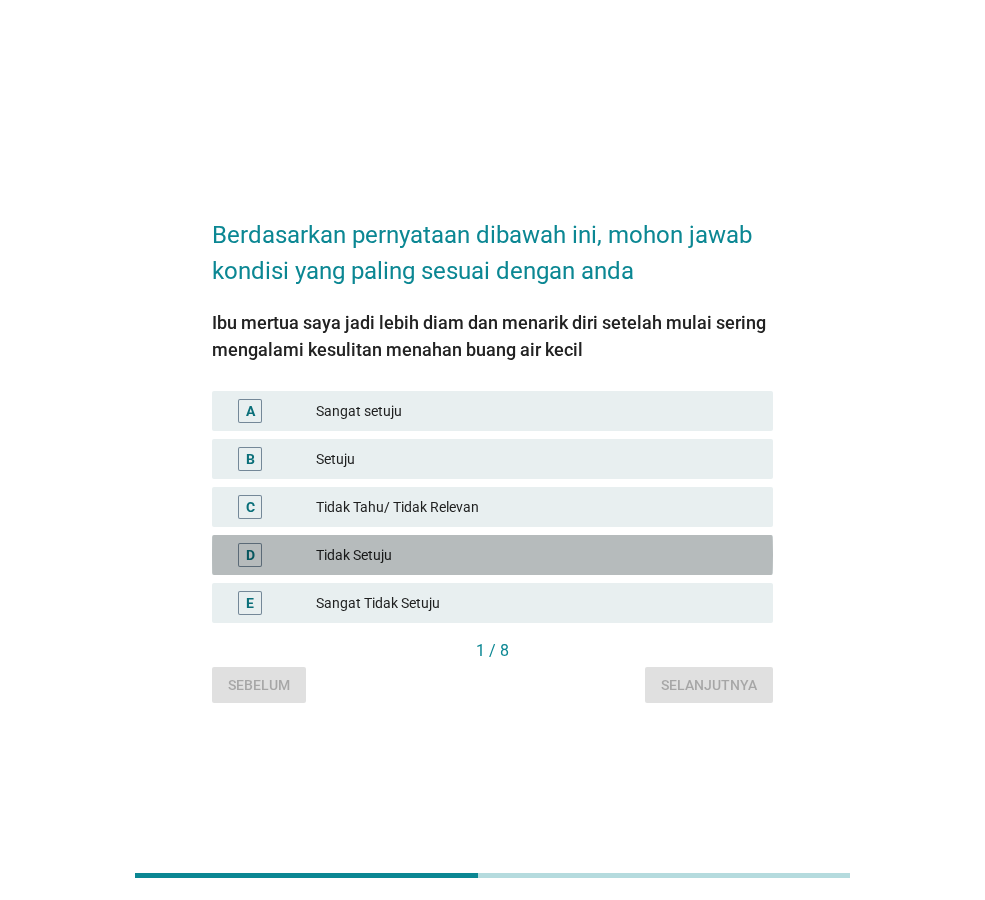 click on "D   Tidak Setuju" at bounding box center (492, 555) 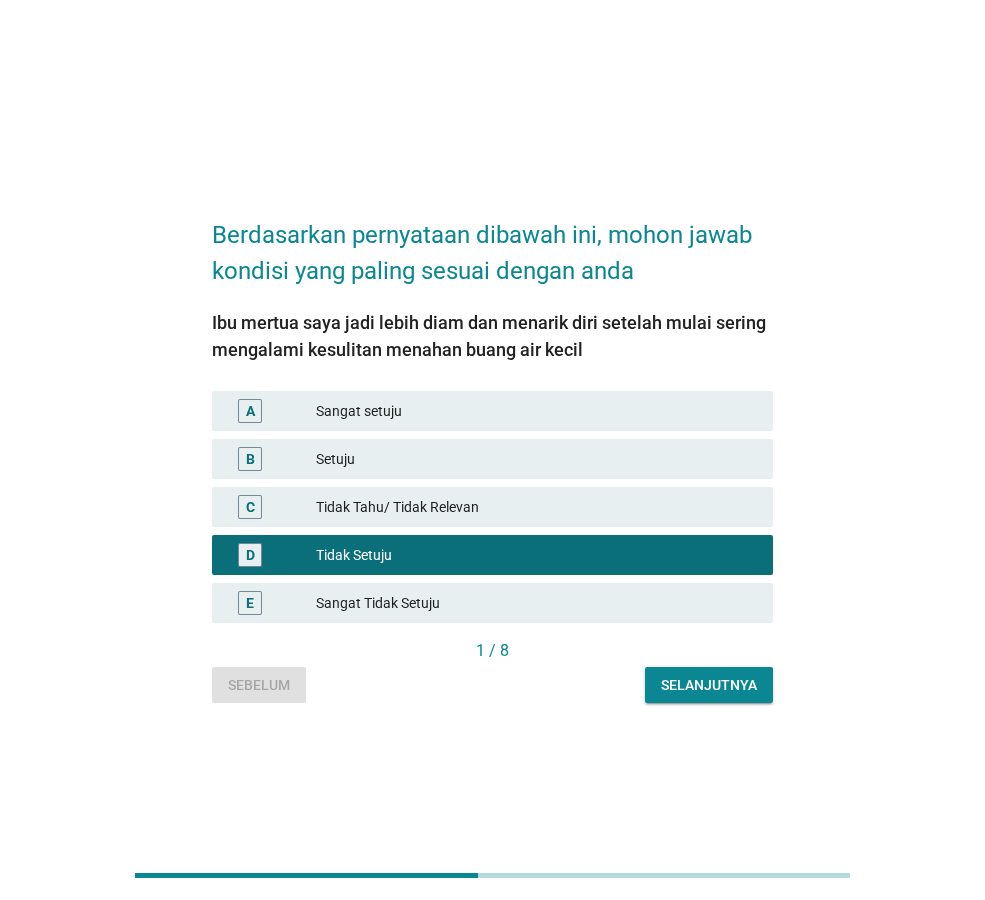 click on "Selanjutnya" at bounding box center [709, 685] 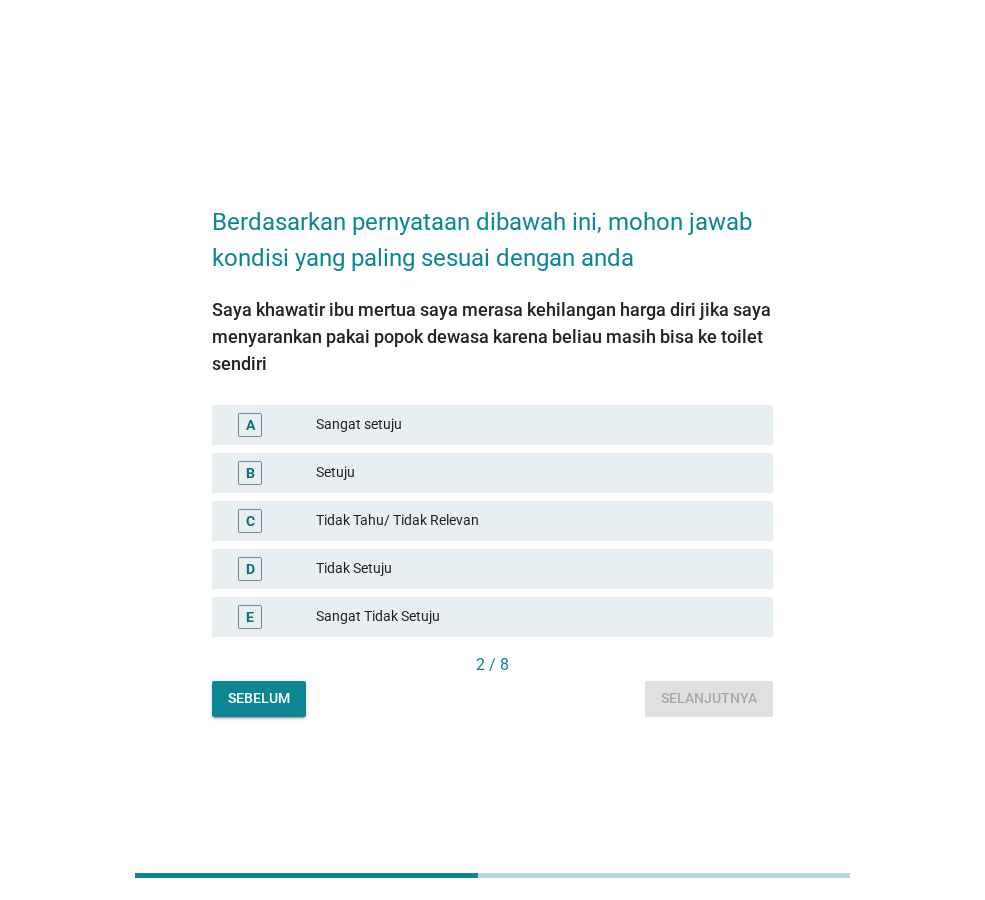 click on "B   Setuju" at bounding box center [492, 473] 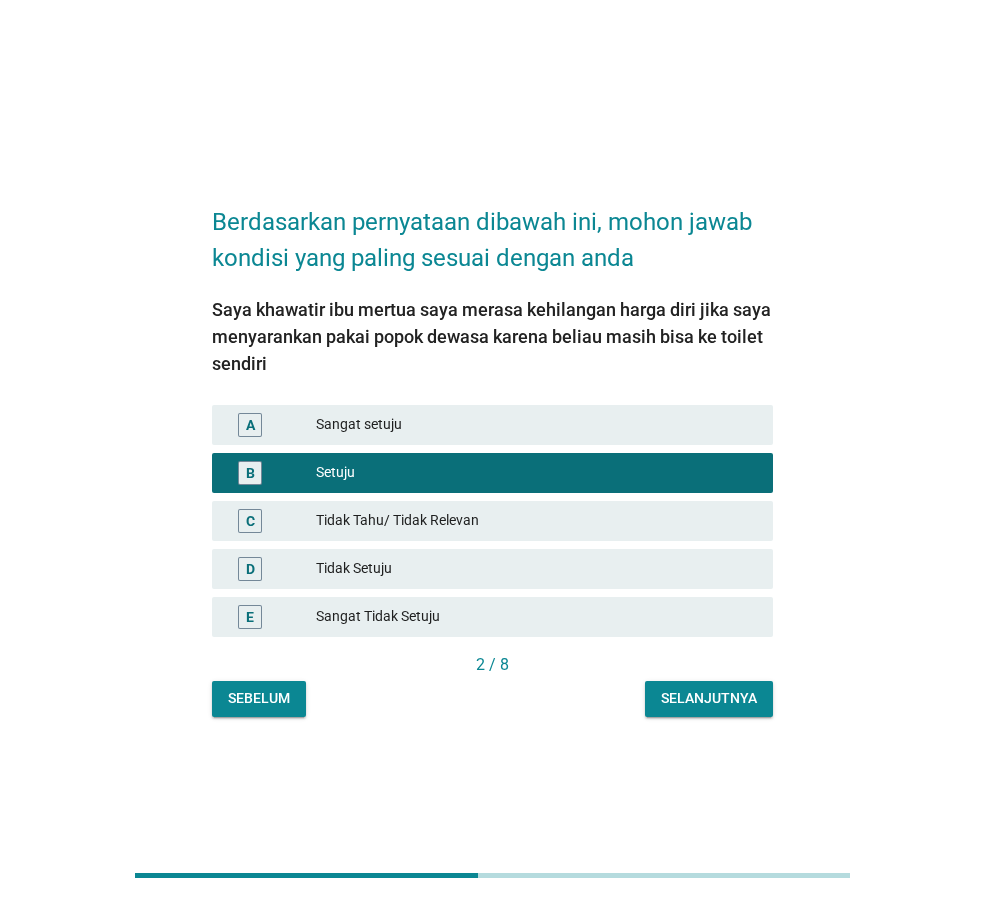 click on "Selanjutnya" at bounding box center [709, 698] 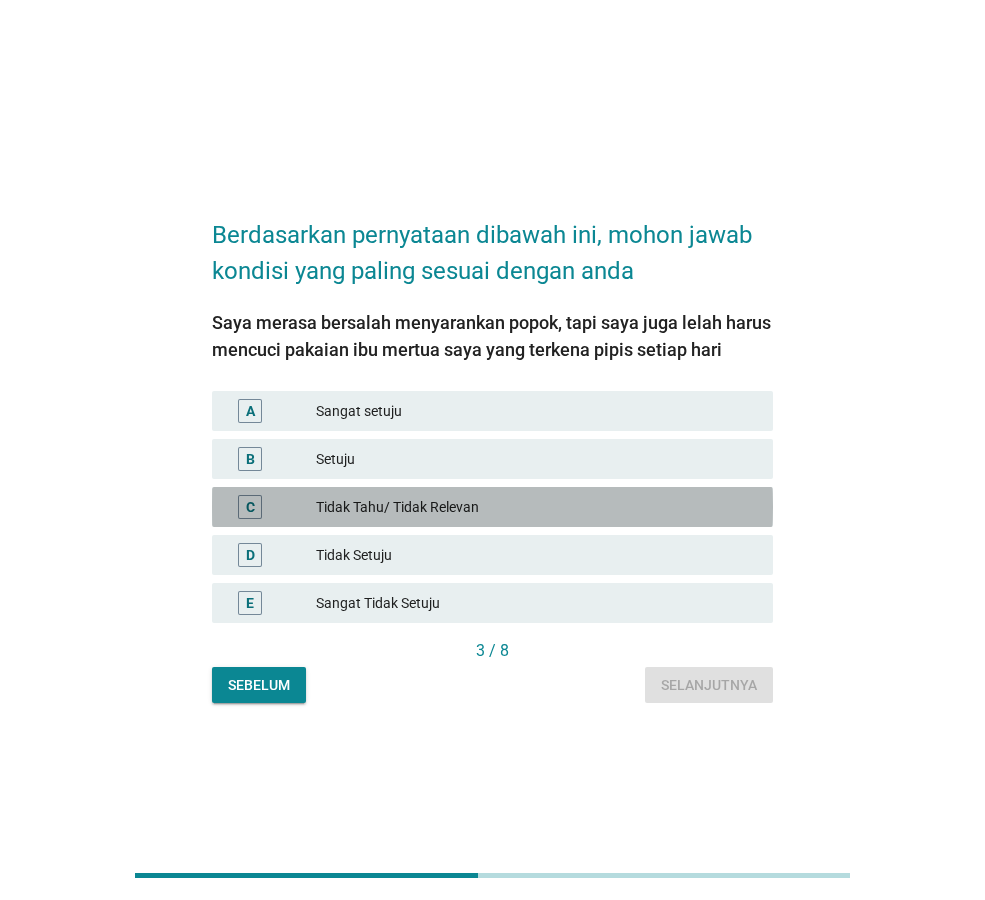click on "Tidak Tahu/ Tidak Relevan" at bounding box center [536, 507] 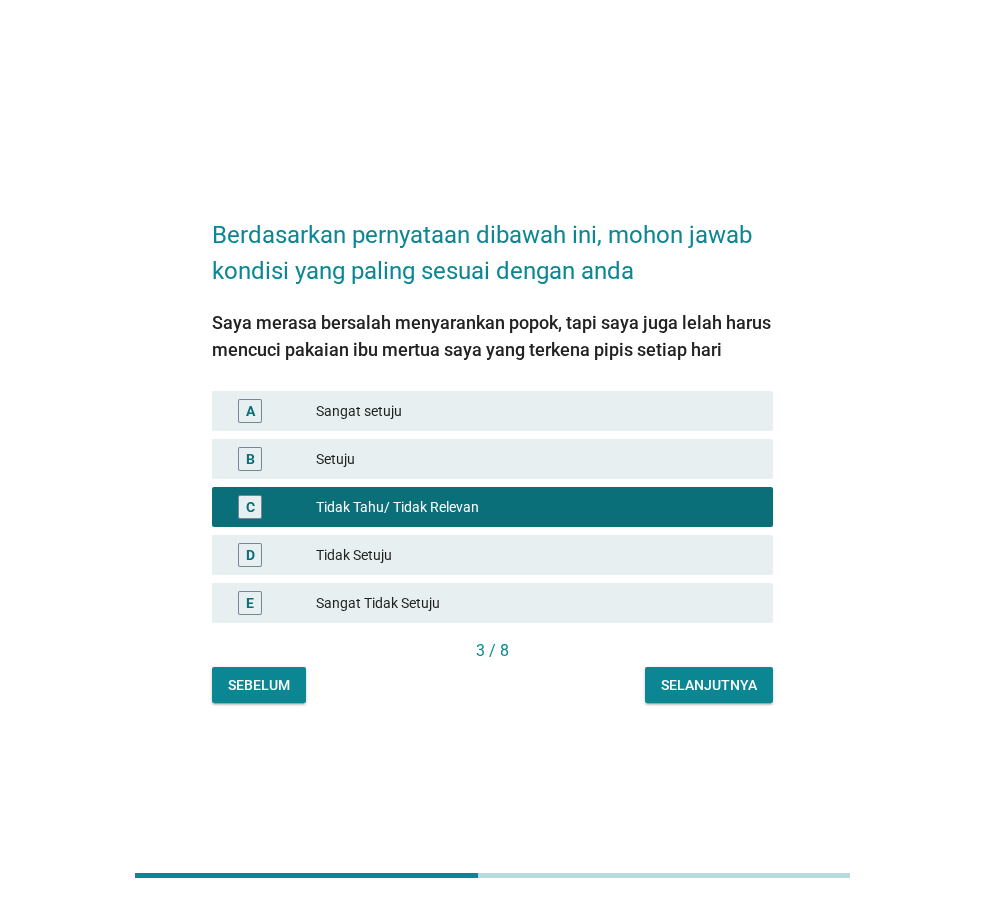 click on "Selanjutnya" at bounding box center (709, 685) 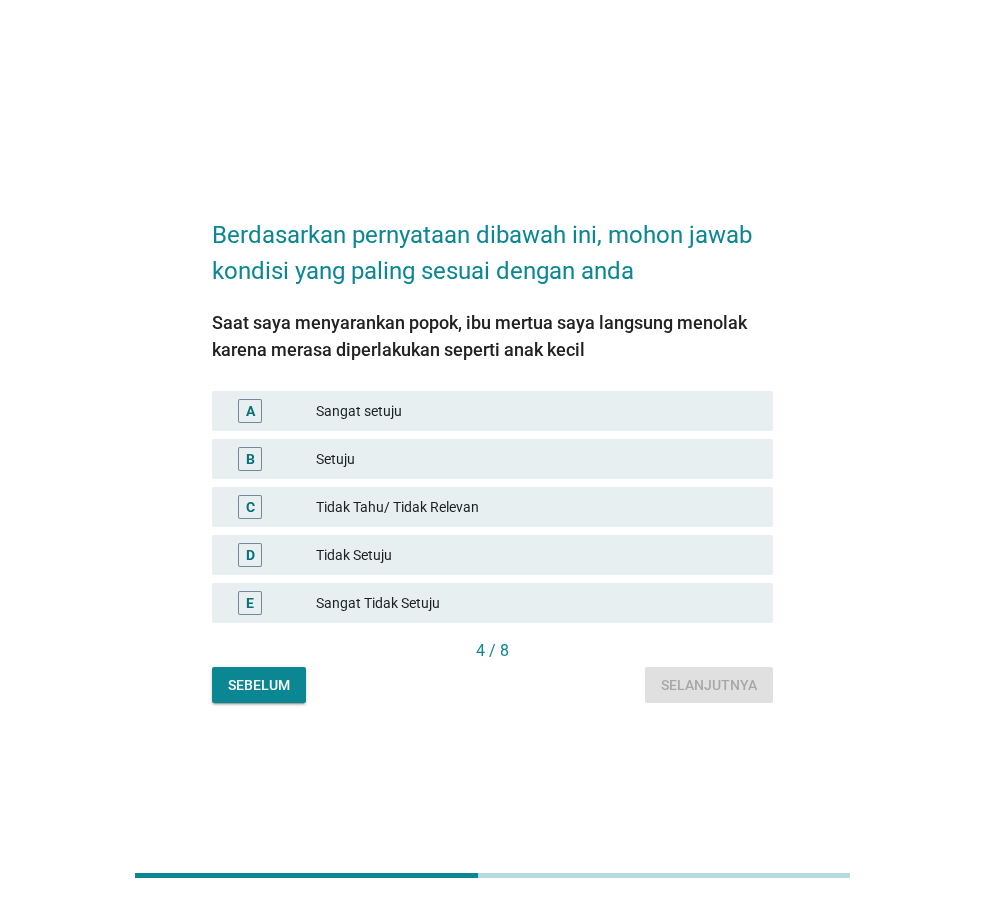 drag, startPoint x: 492, startPoint y: 463, endPoint x: 503, endPoint y: 462, distance: 11.045361 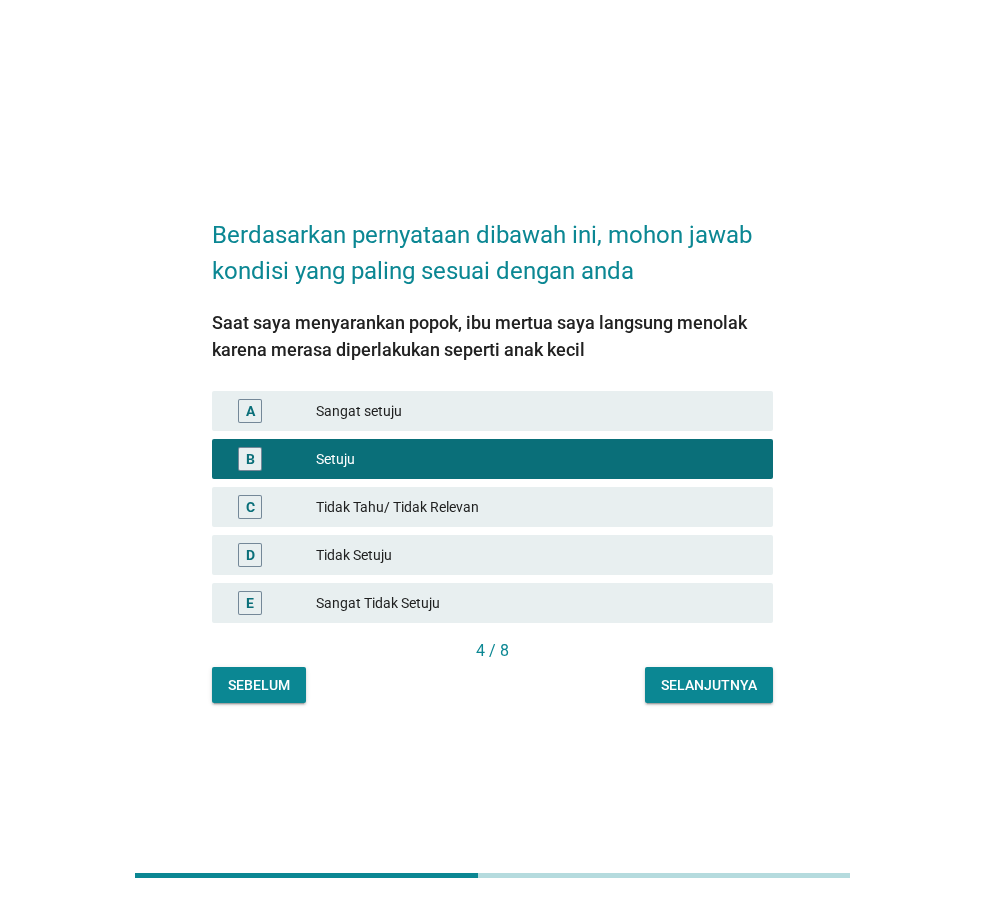 click on "Berdasarkan pernyataan dibawah ini, mohon jawab kondisi yang paling sesuai dengan anda
Saat saya menyarankan popok, ibu mertua saya langsung menolak karena merasa diperlakukan seperti anak kecil
A   Sangat setuju B   Setuju C   Tidak Tahu/ Tidak Relevan D   Tidak Setuju E   Sangat Tidak Setuju
4 / 8
Sebelum   Selanjutnya" at bounding box center (492, 450) 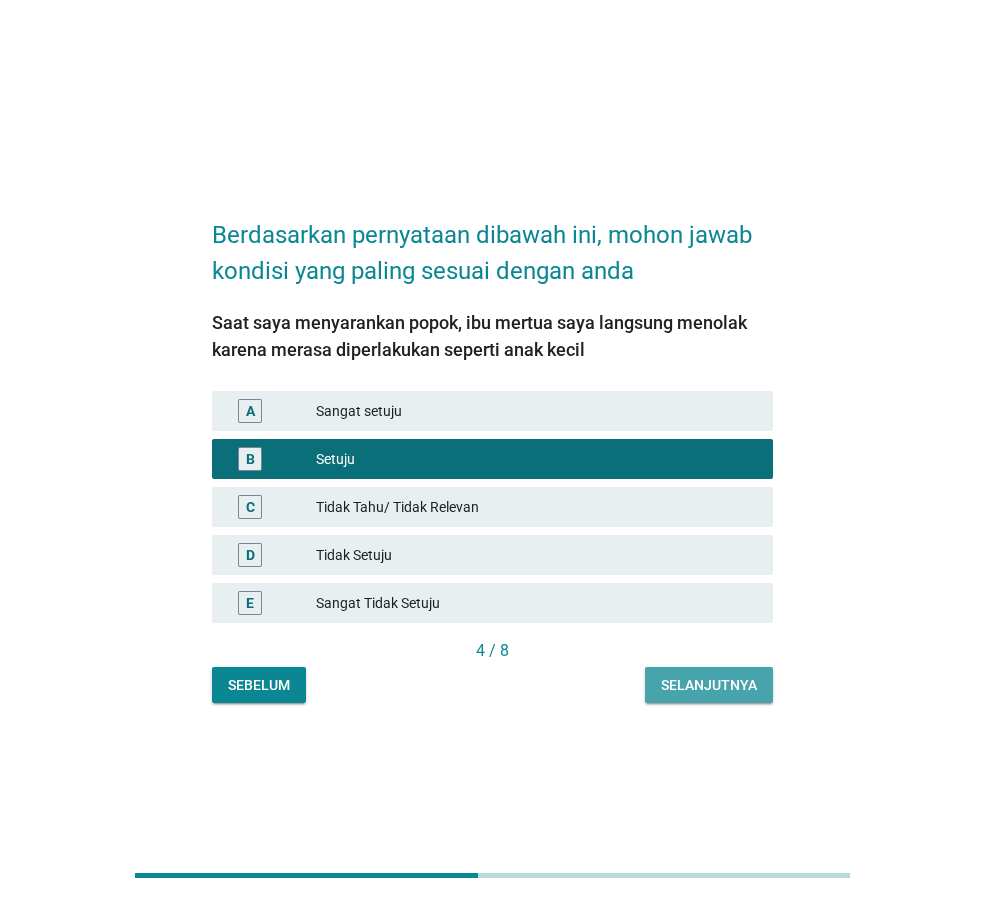 click on "Selanjutnya" at bounding box center (709, 685) 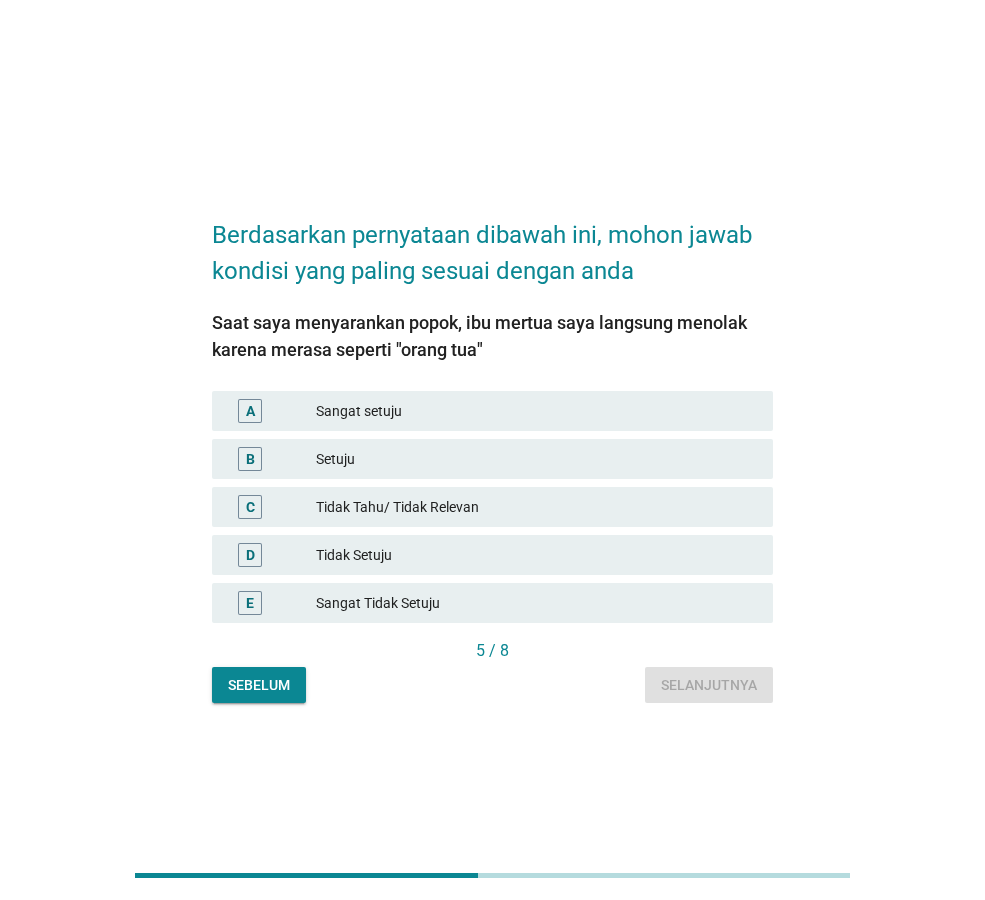 click on "Tidak Setuju" at bounding box center (536, 555) 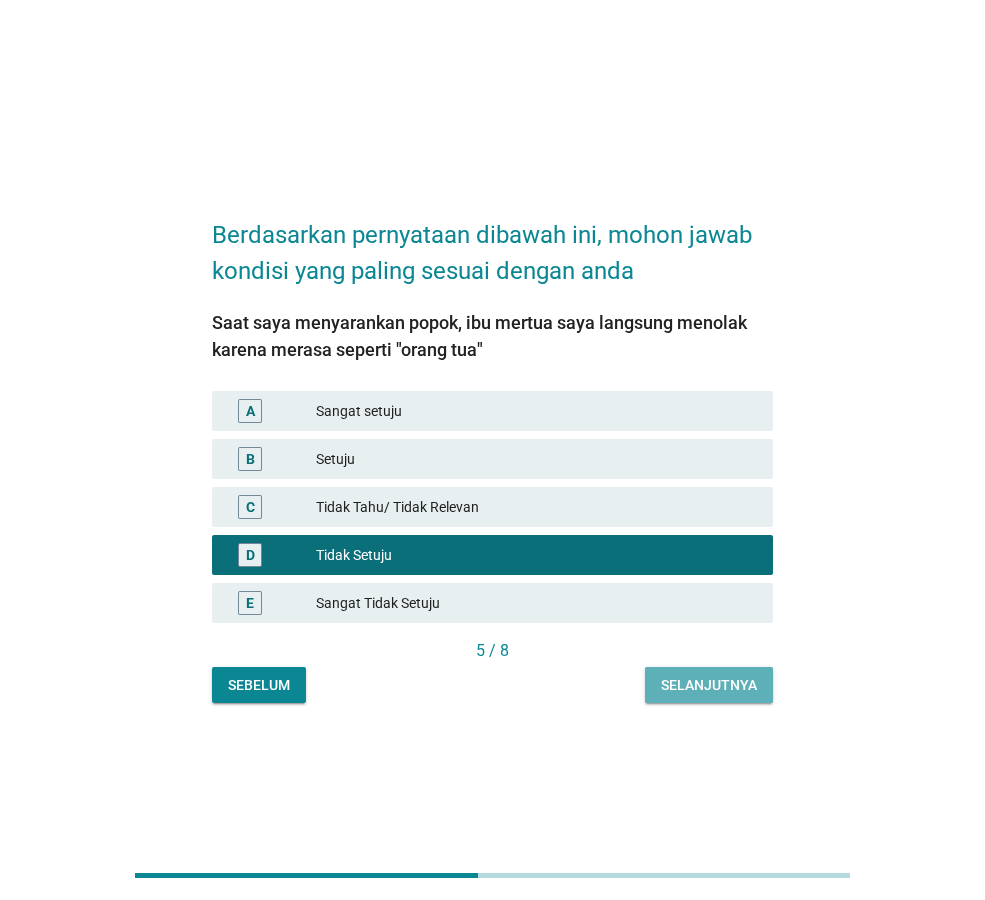 click on "Selanjutnya" at bounding box center (709, 685) 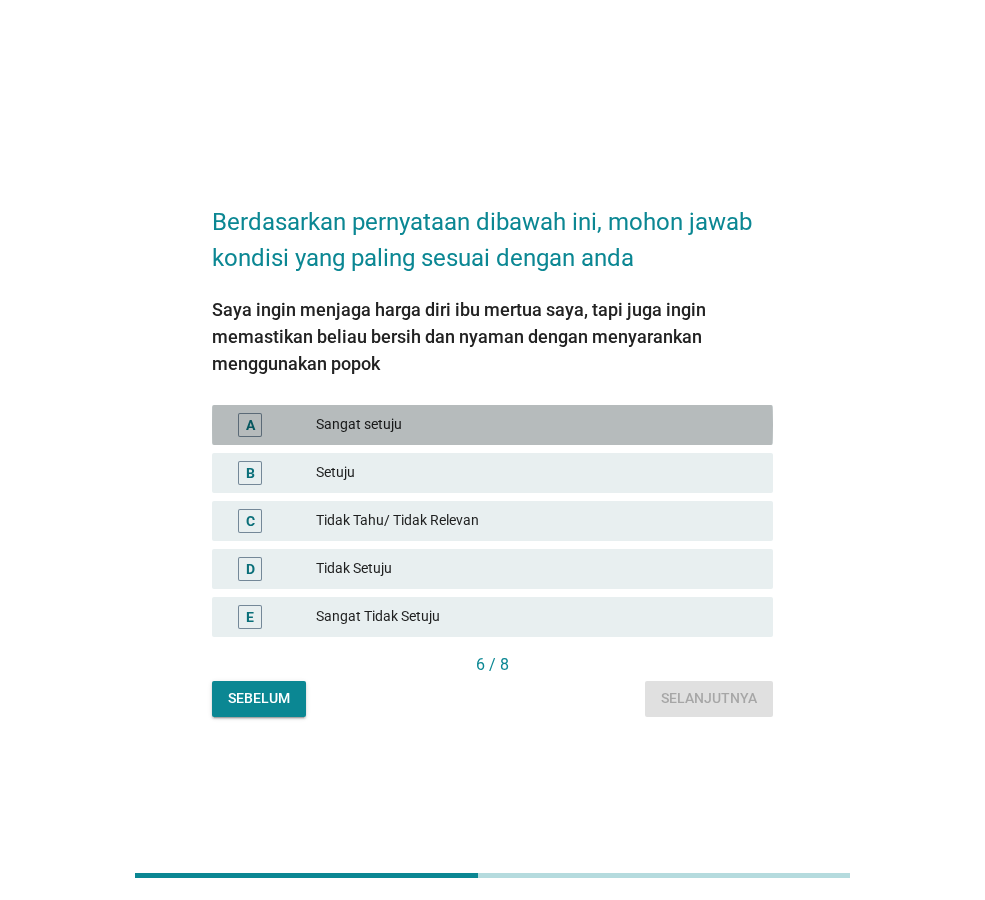click on "Sangat setuju" at bounding box center (536, 425) 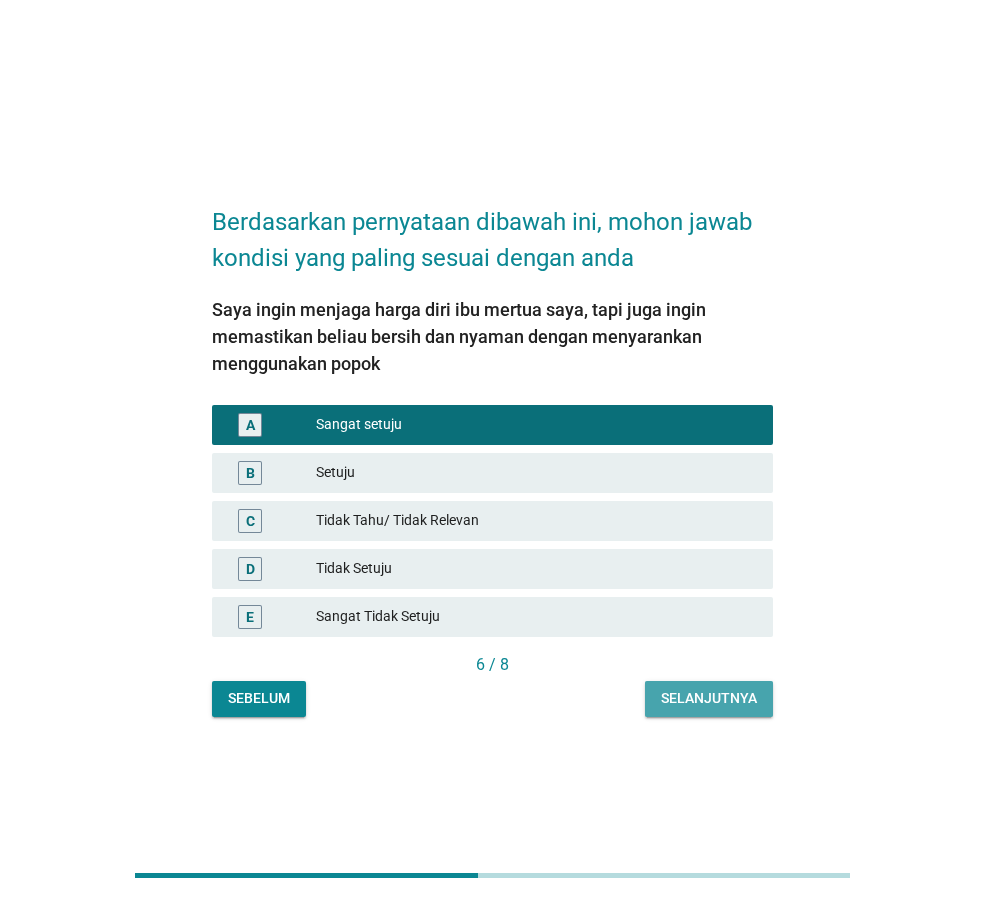 click on "Selanjutnya" at bounding box center (709, 699) 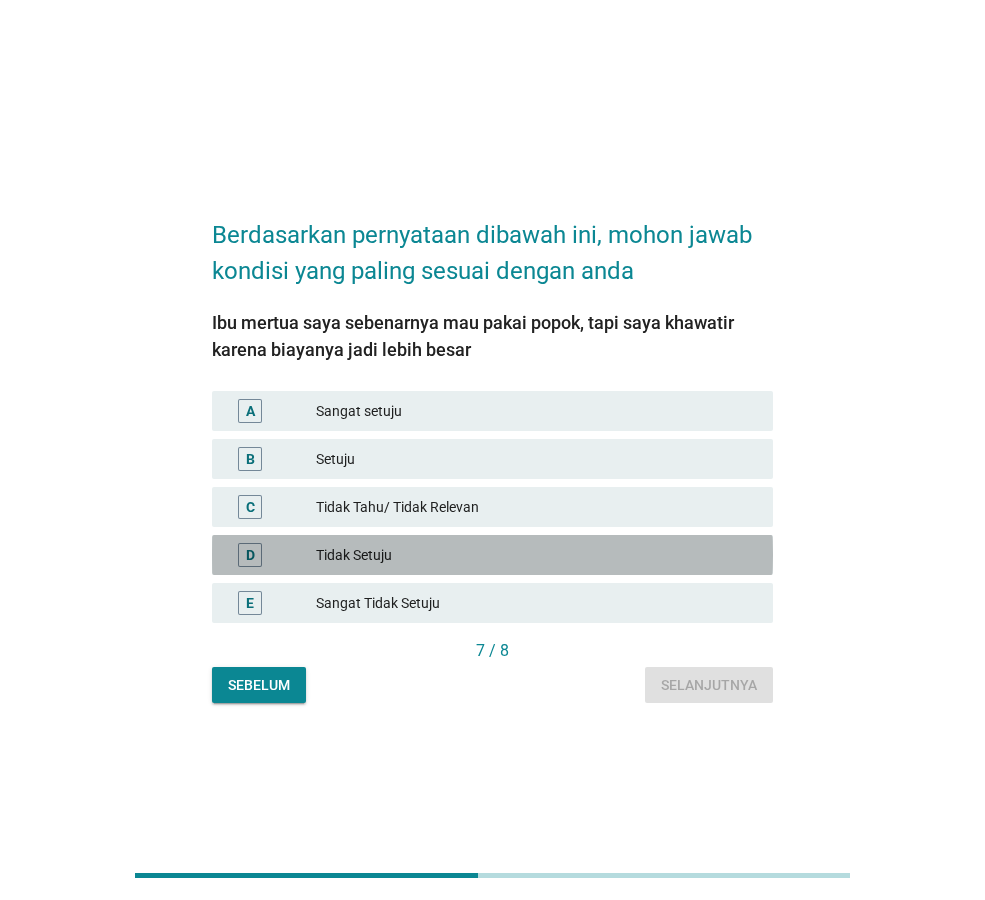 click on "Tidak Setuju" at bounding box center (536, 555) 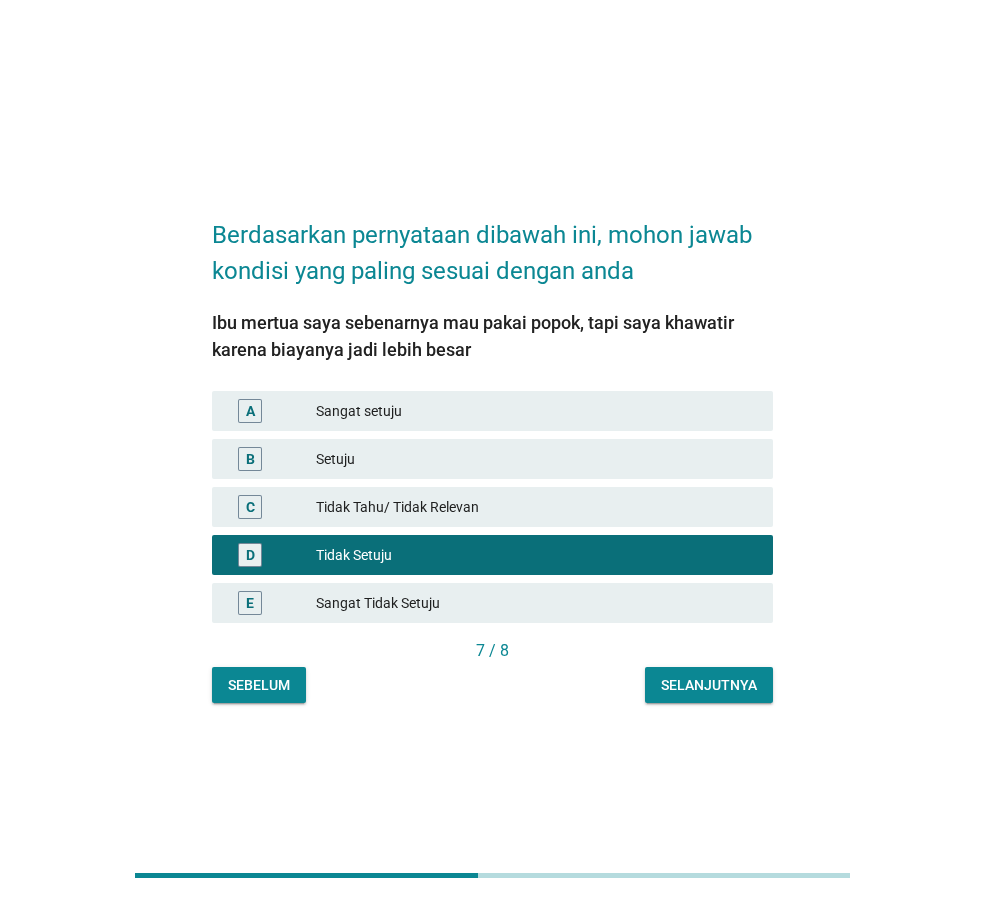 click on "Selanjutnya" at bounding box center (709, 685) 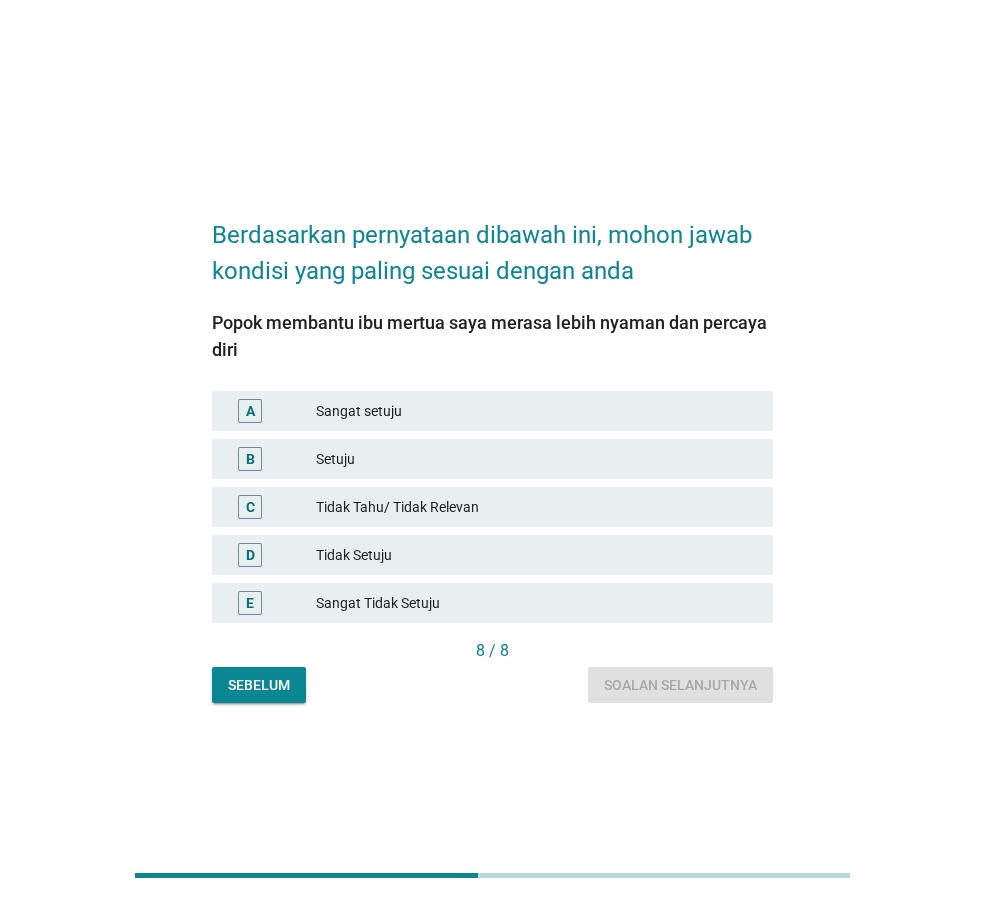 drag, startPoint x: 503, startPoint y: 450, endPoint x: 542, endPoint y: 475, distance: 46.32494 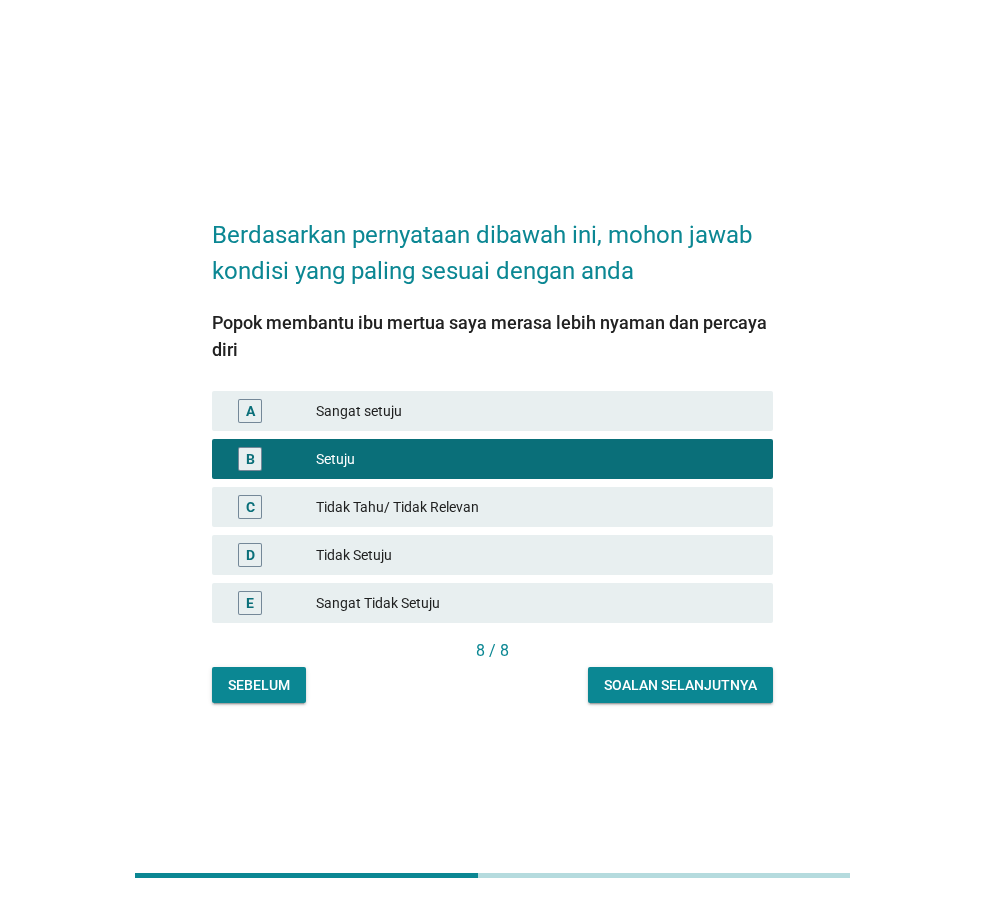 click on "Soalan selanjutnya" at bounding box center (680, 685) 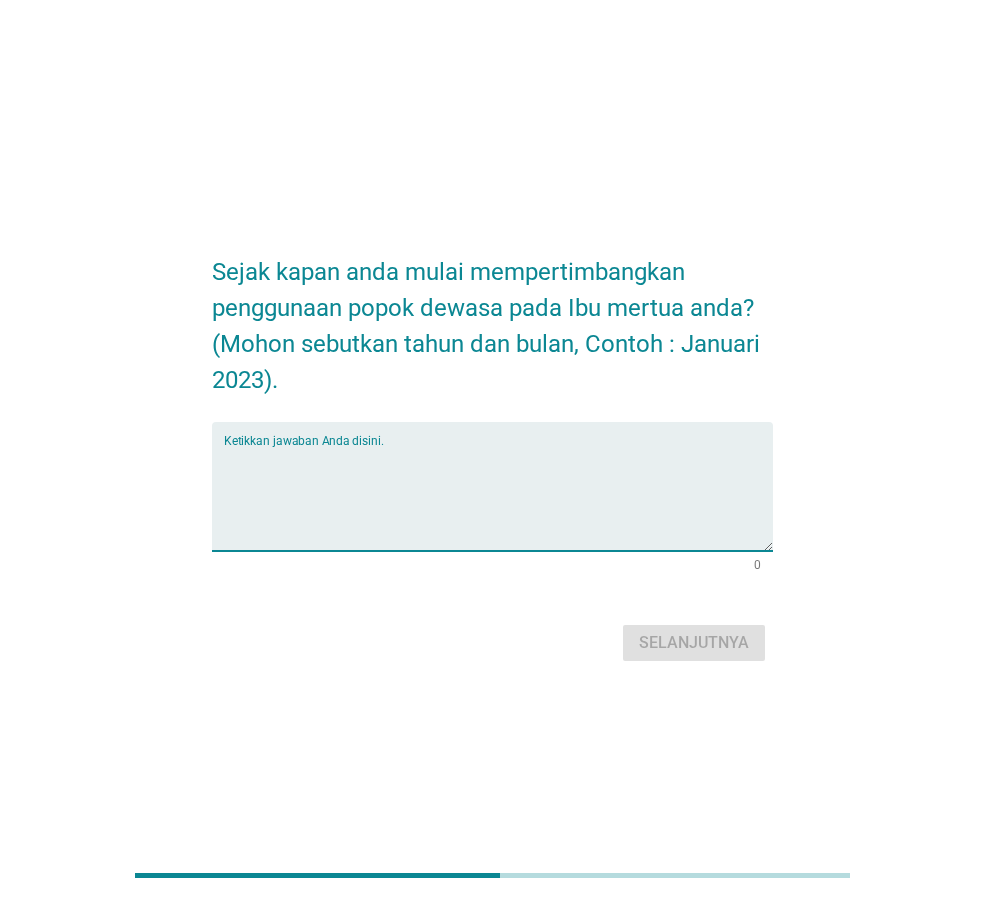click at bounding box center [498, 498] 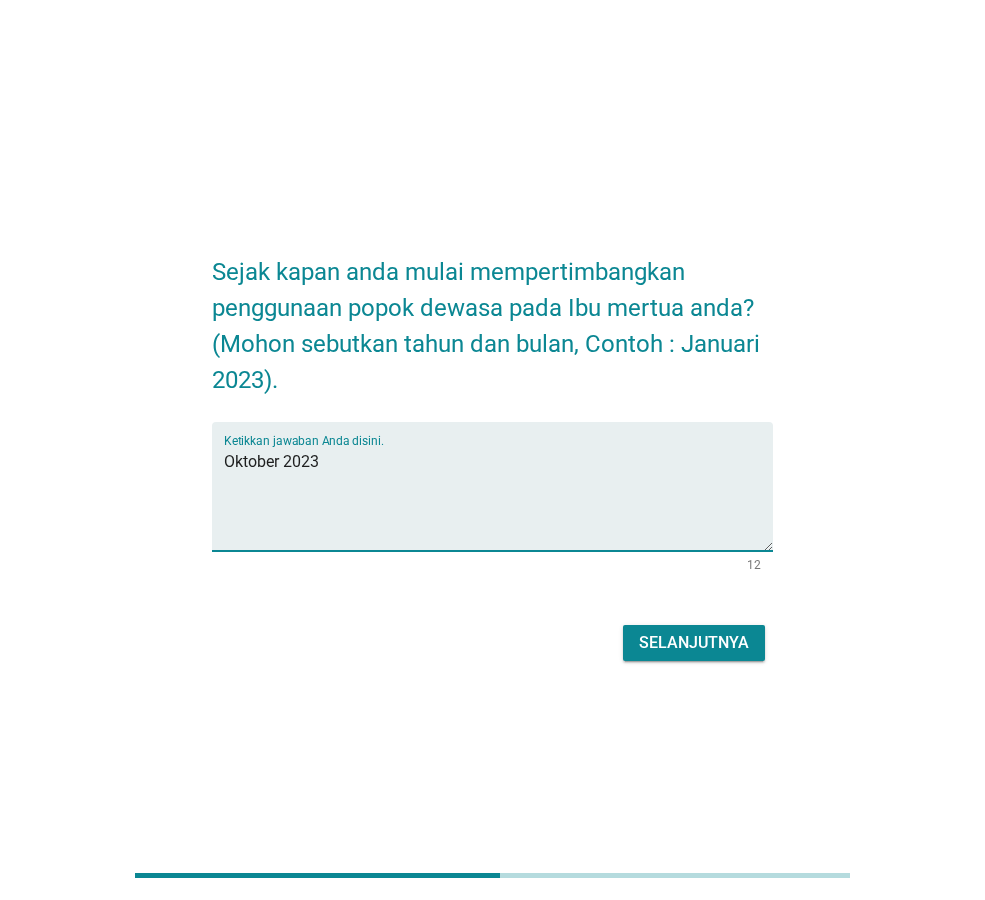 type on "Oktober 2023" 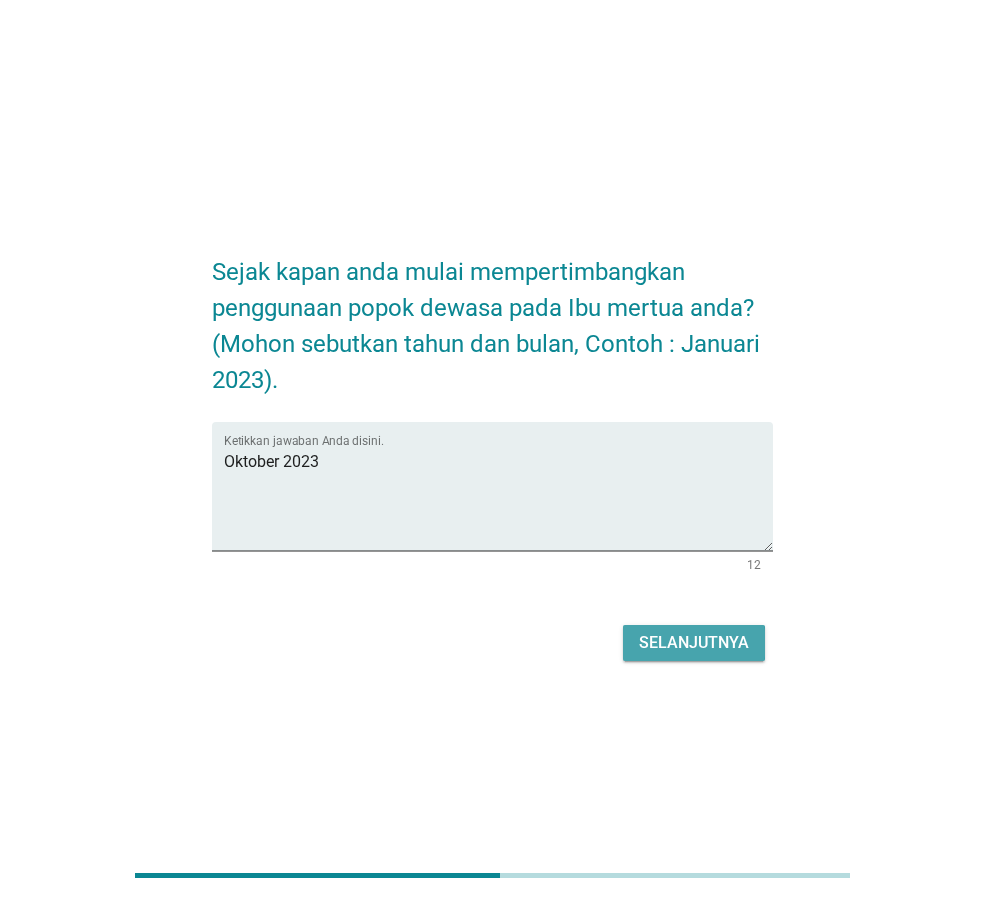 click on "Selanjutnya" at bounding box center (694, 643) 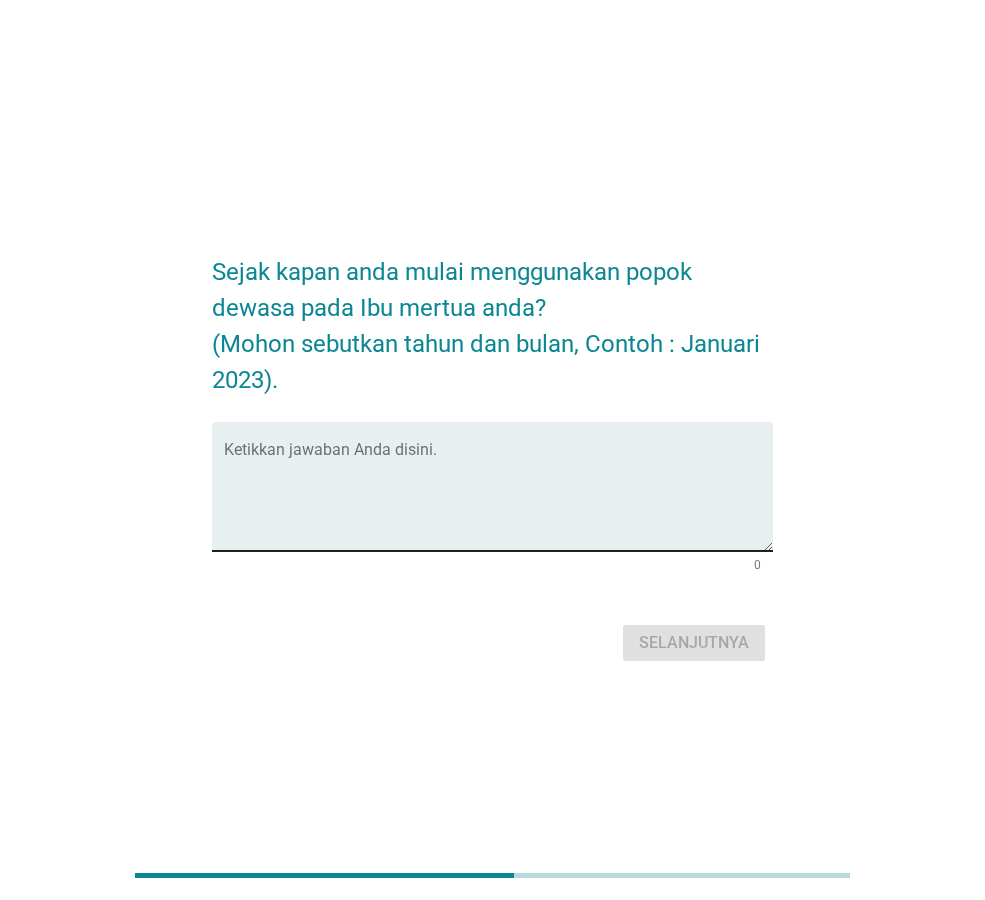 click at bounding box center [498, 498] 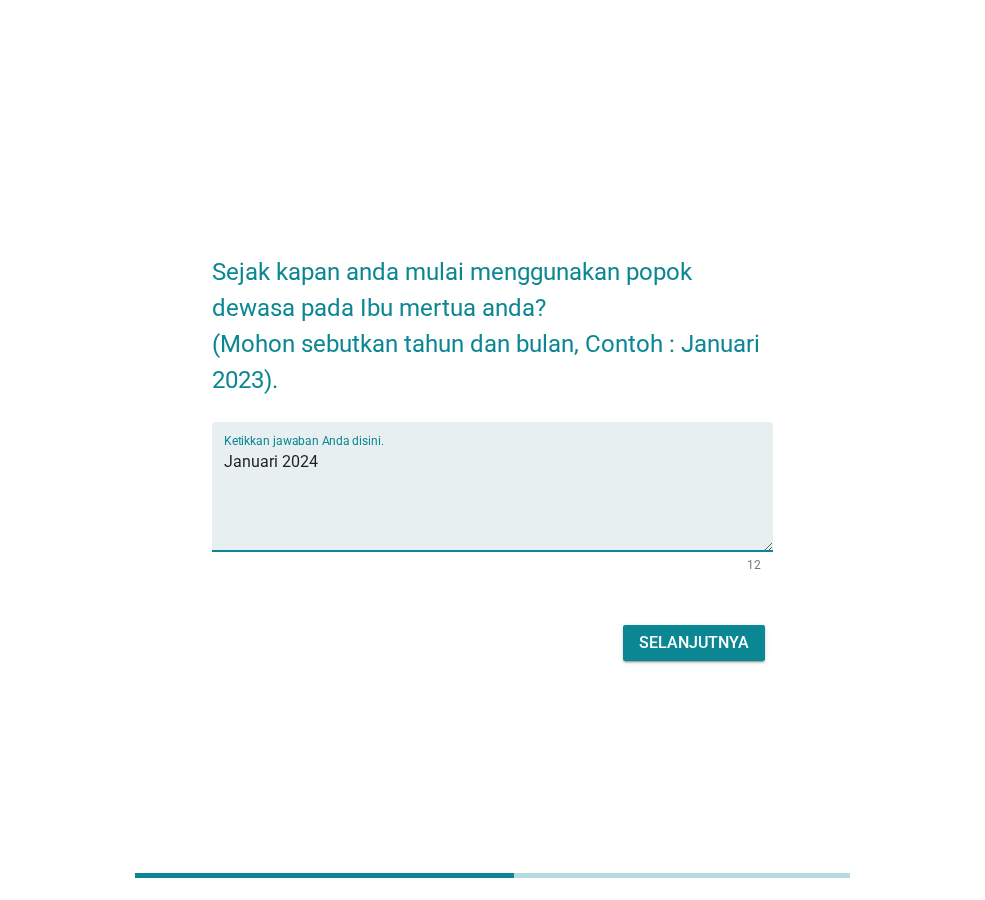 type on "Januari 2024" 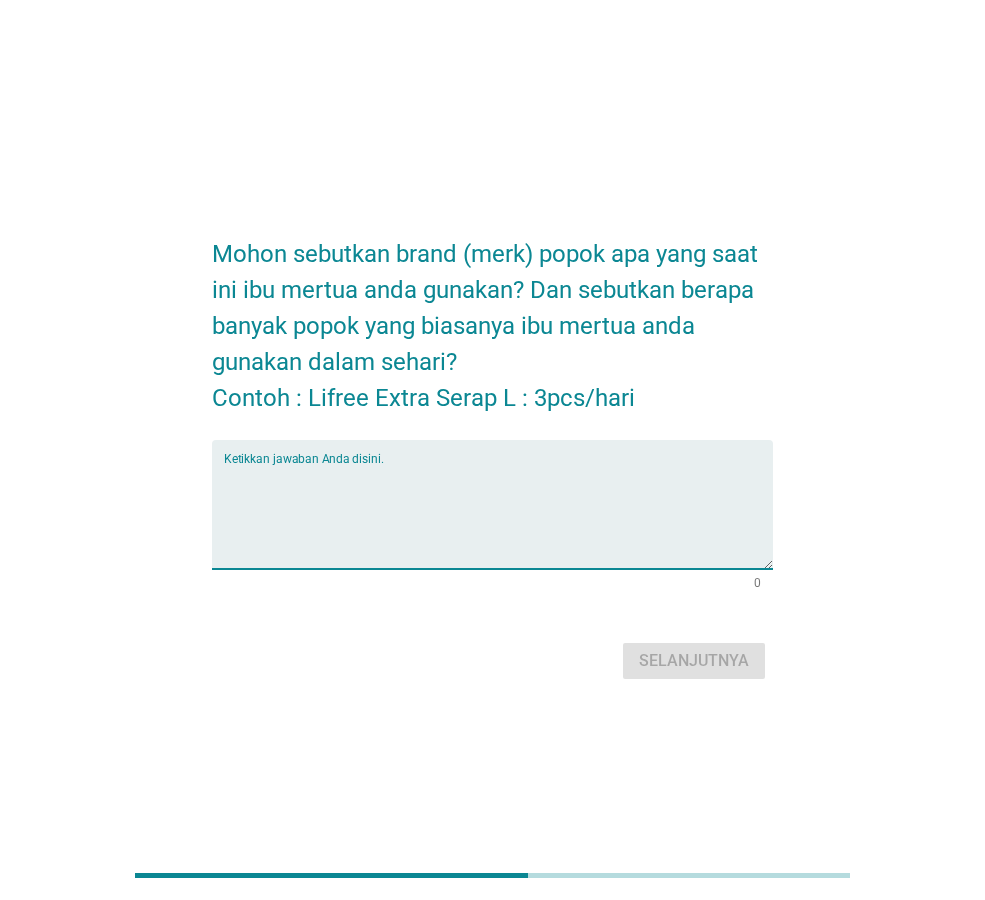 click at bounding box center [498, 516] 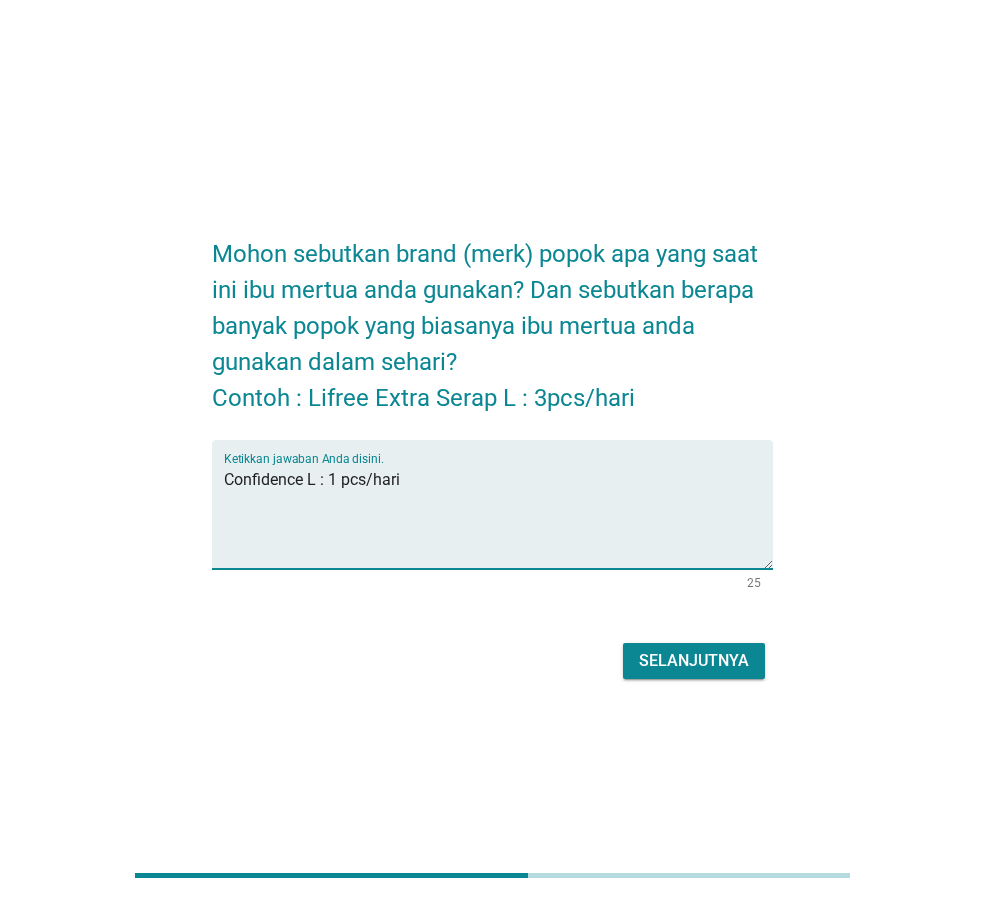 type on "Confidence L : 1 pcs/hari" 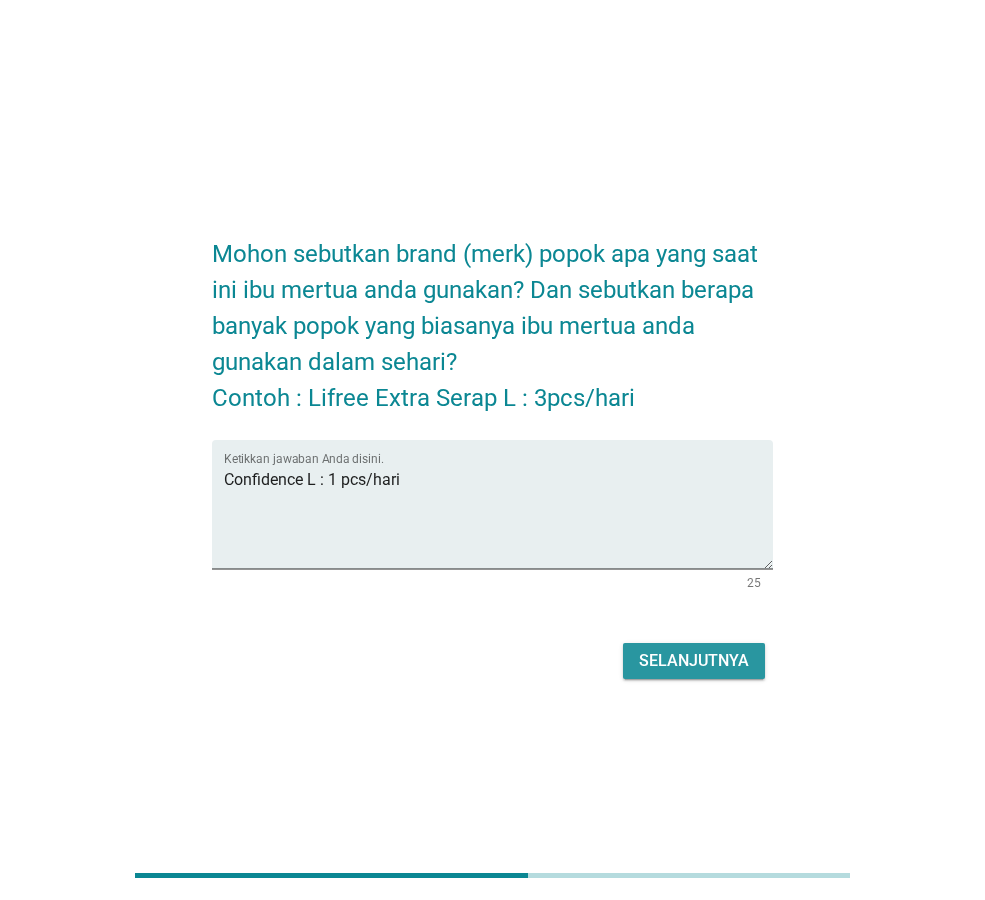 drag, startPoint x: 652, startPoint y: 660, endPoint x: 658, endPoint y: 623, distance: 37.48333 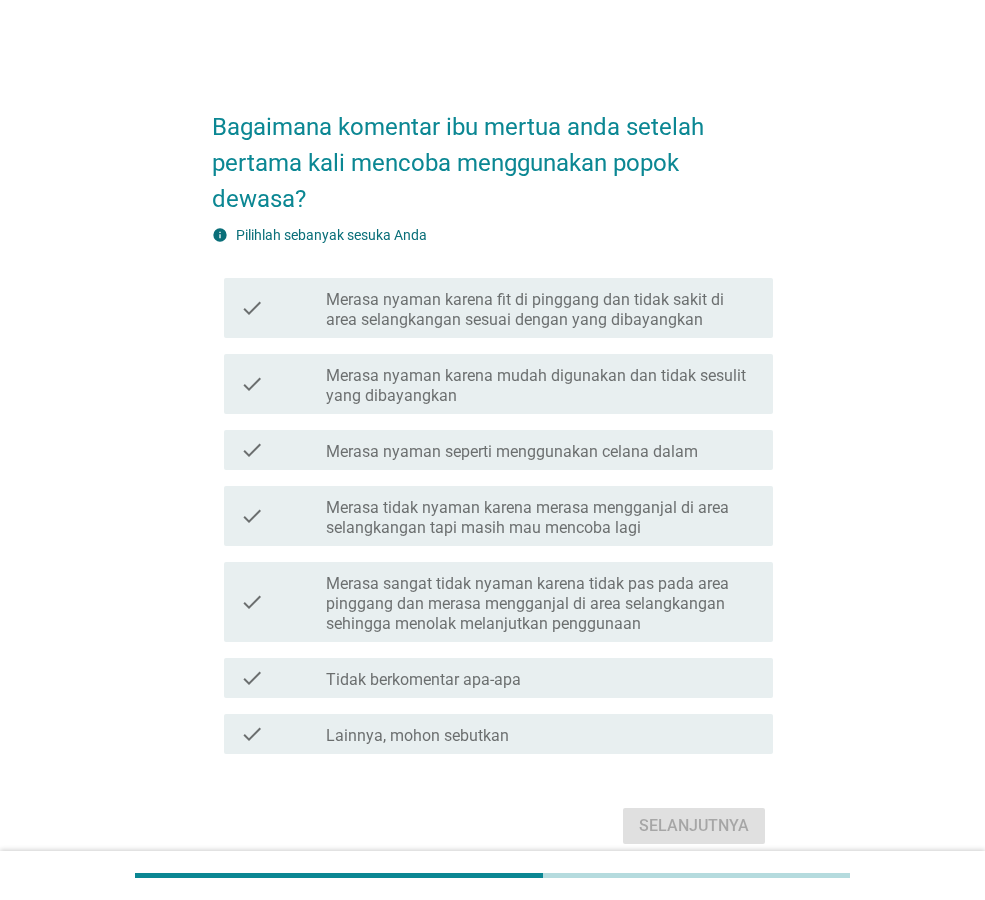 click on "Merasa tidak nyaman karena merasa mengganjal di area selangkangan tapi masih mau mencoba lagi" at bounding box center (541, 518) 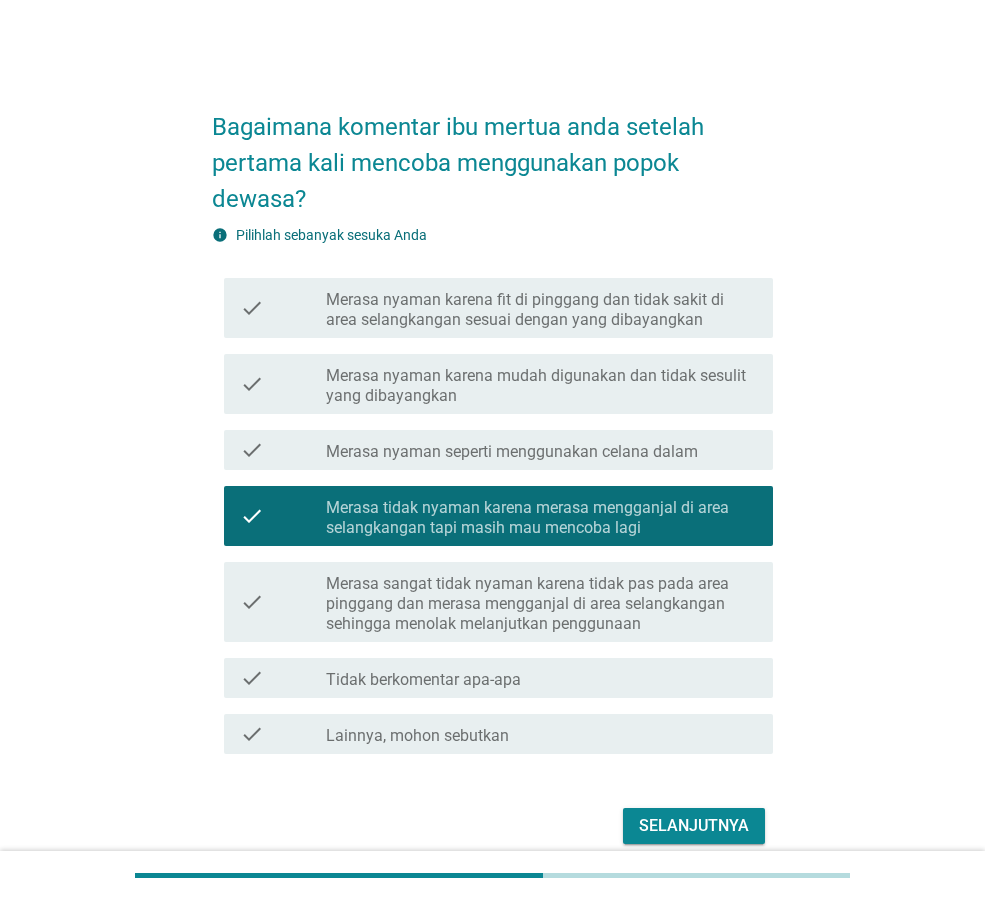 click on "Merasa nyaman seperti menggunakan celana dalam" at bounding box center (512, 452) 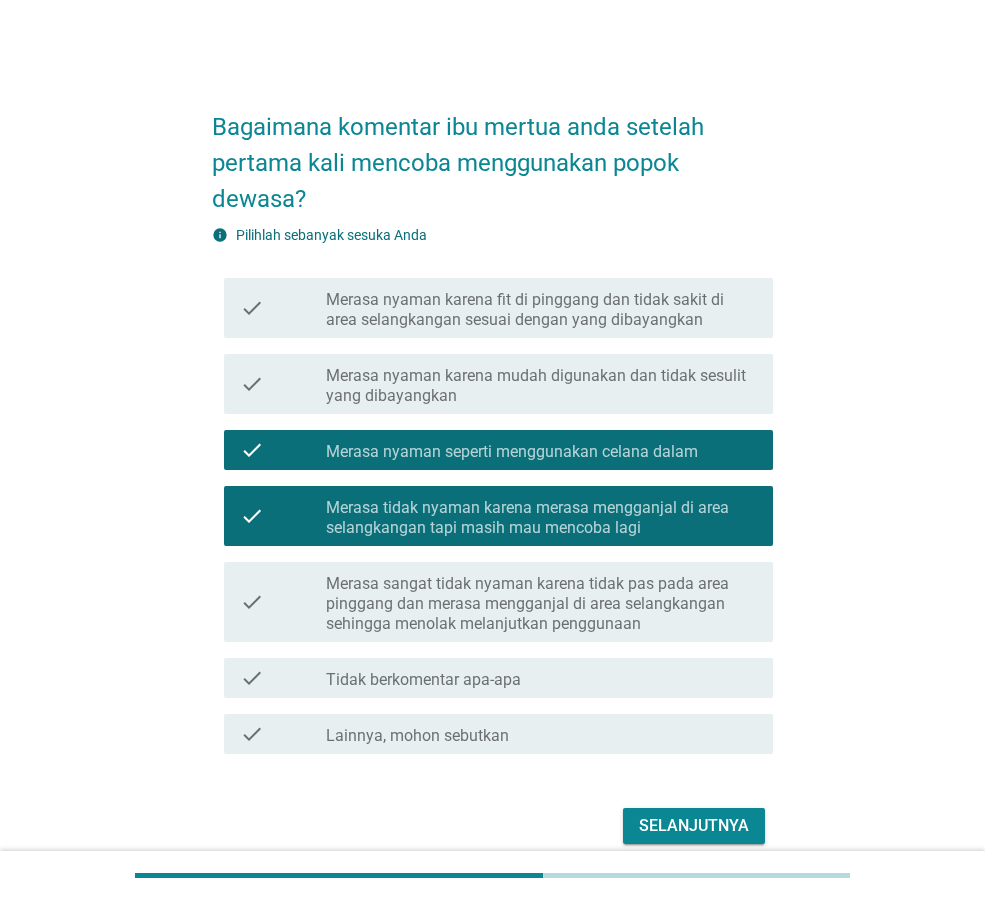 click on "Merasa nyaman seperti menggunakan celana dalam" at bounding box center [512, 452] 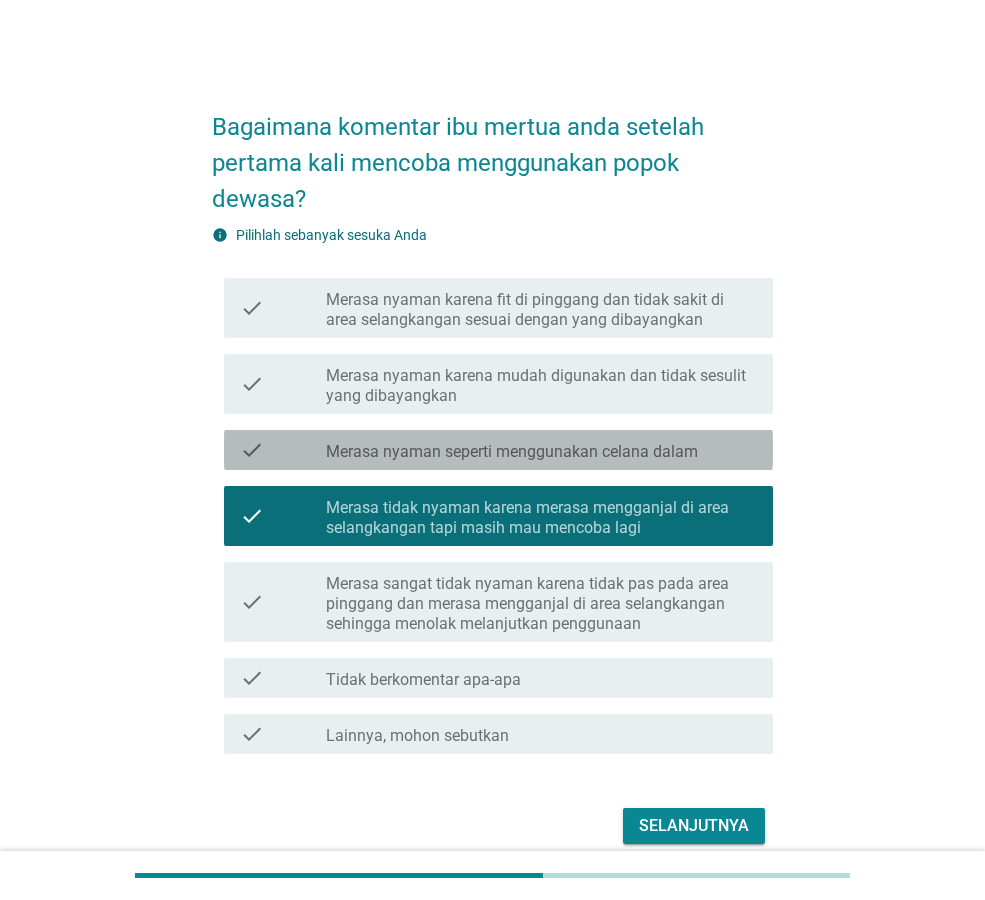 click on "Merasa nyaman seperti menggunakan celana dalam" at bounding box center (512, 452) 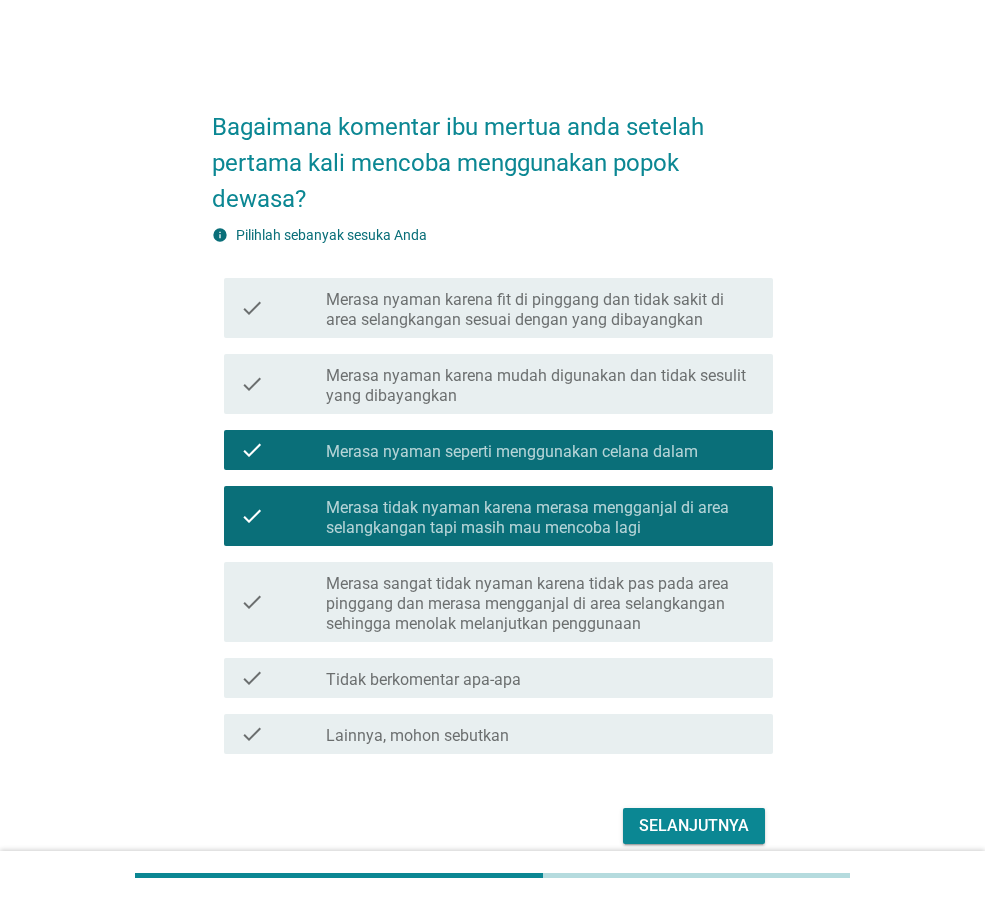 click on "Merasa tidak nyaman karena merasa mengganjal di area selangkangan tapi masih mau mencoba lagi" at bounding box center (541, 518) 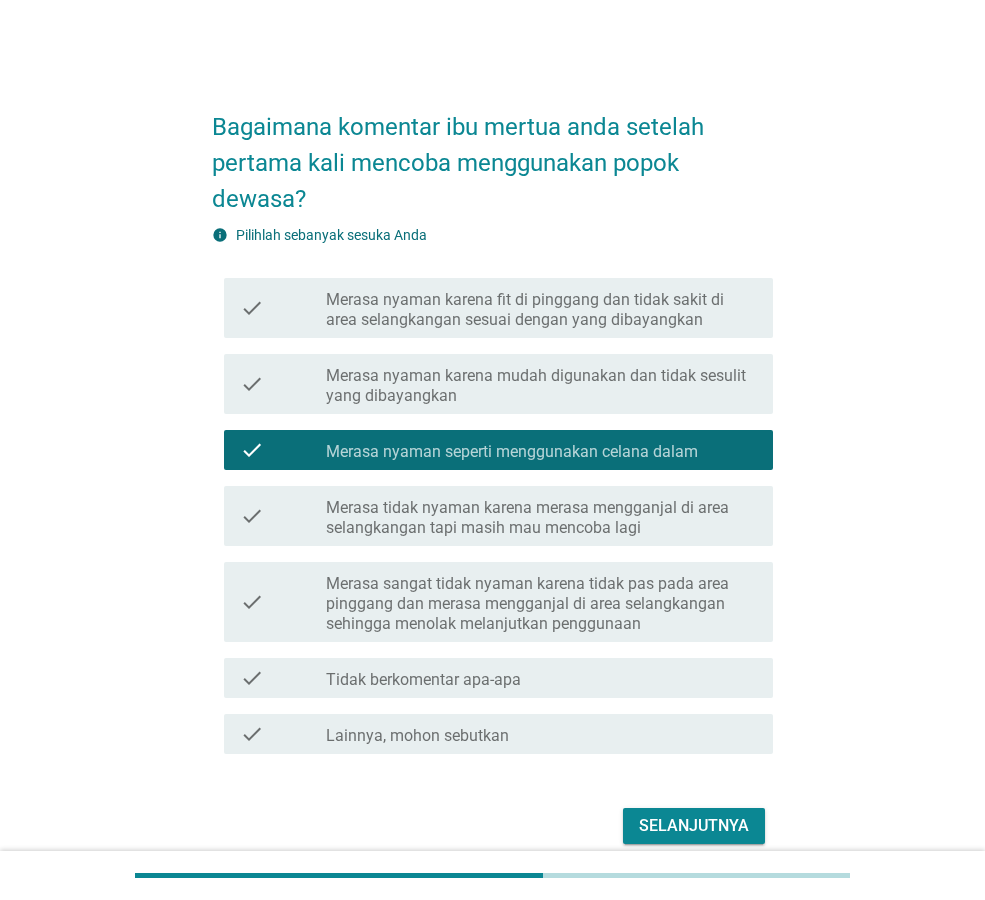 click on "Merasa nyaman karena mudah digunakan dan tidak sesulit yang dibayangkan" at bounding box center (541, 386) 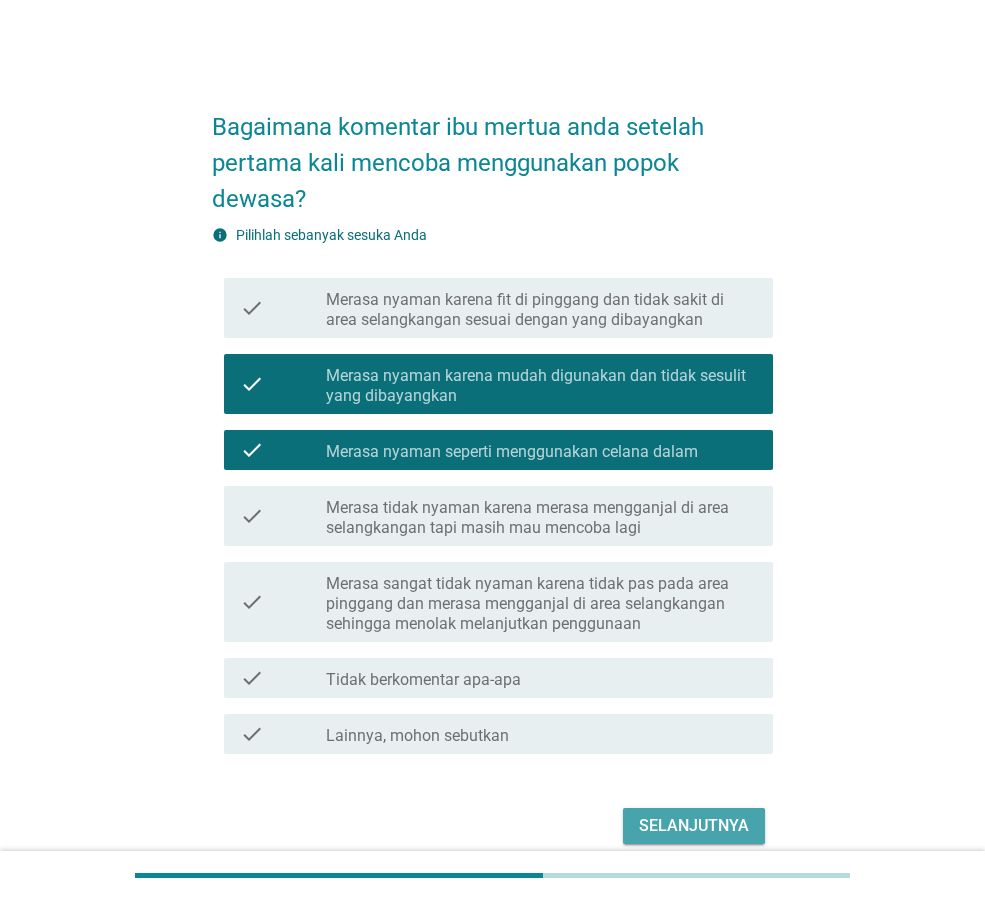 click on "Selanjutnya" at bounding box center [694, 826] 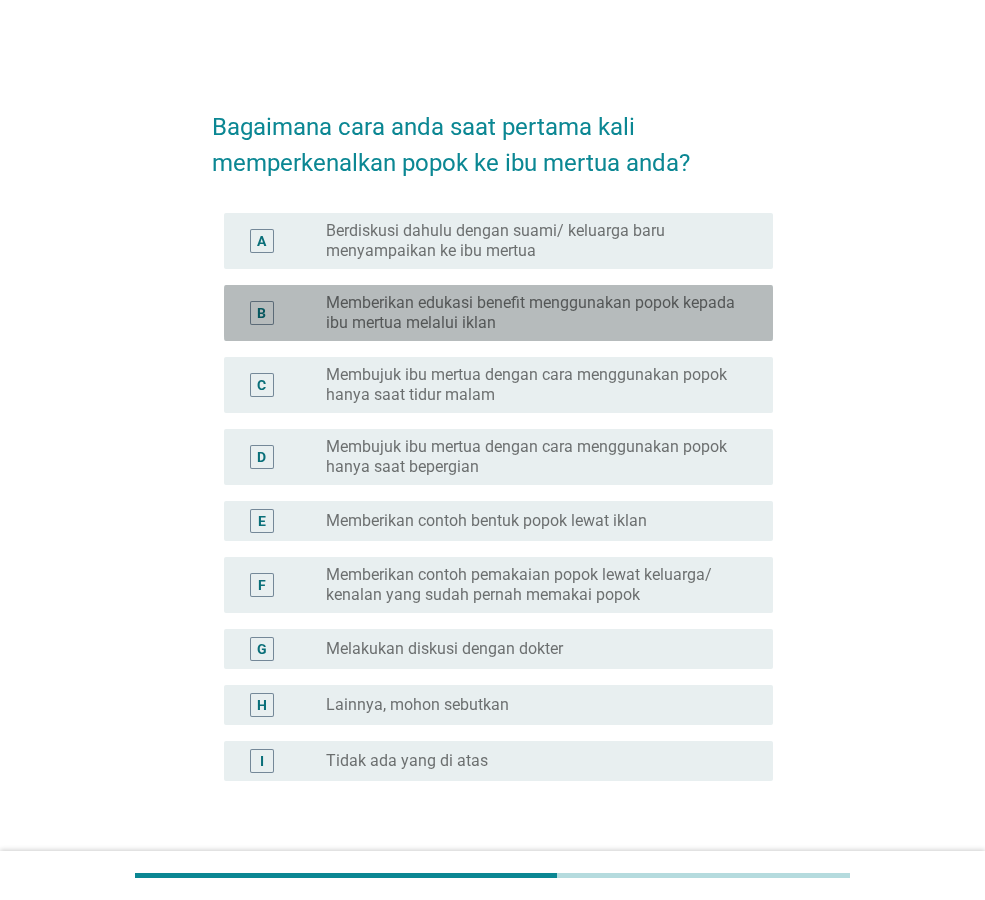 click on "Memberikan edukasi benefit menggunakan popok kepada ibu mertua melalui iklan" at bounding box center (533, 313) 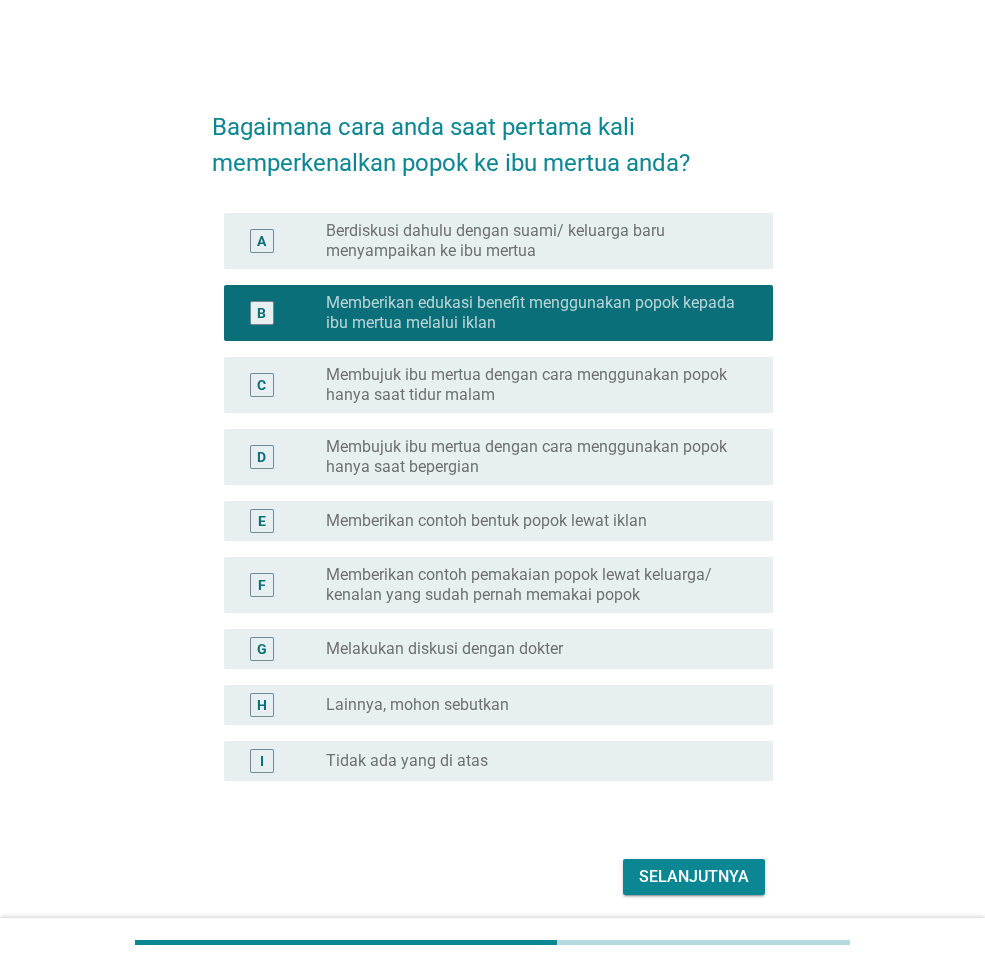 click on "Selanjutnya" at bounding box center [694, 877] 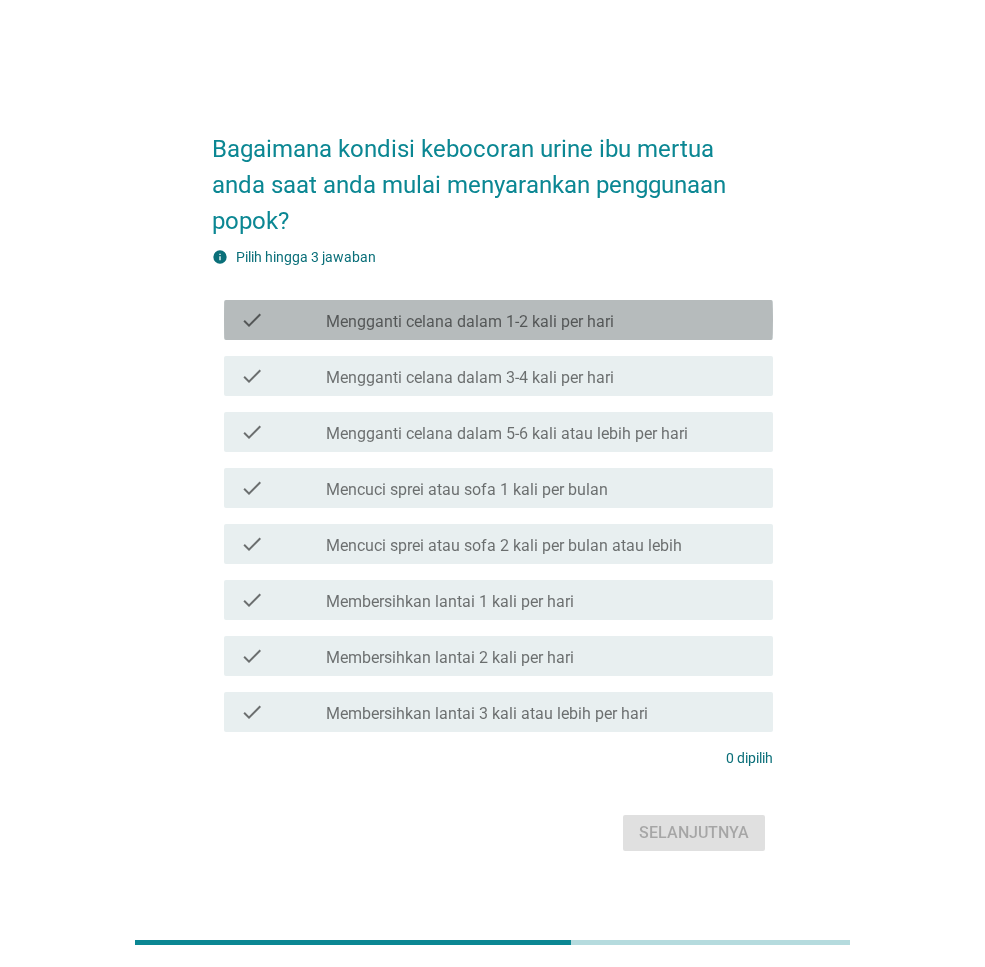 click on "Mengganti celana dalam 1-2 kali per hari" at bounding box center [470, 322] 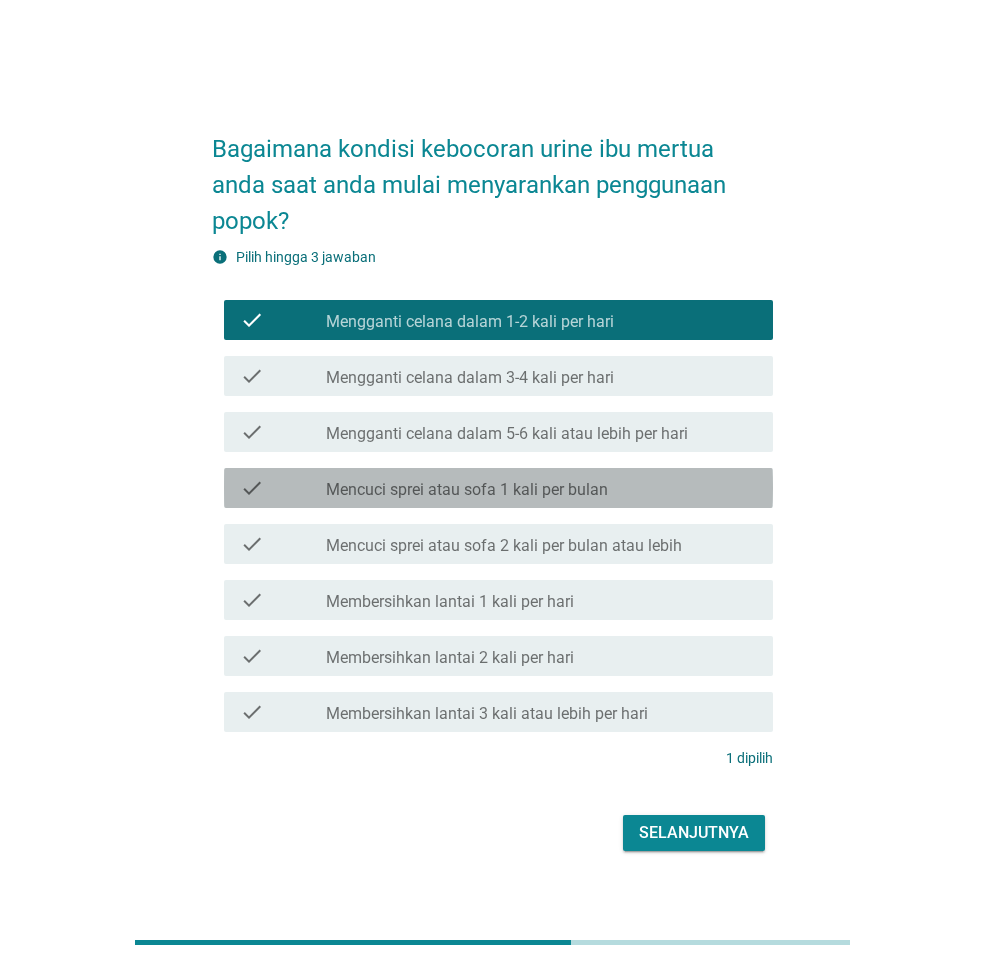 click on "check     check_box_outline_blank Mencuci sprei atau sofa 1 kali per bulan" at bounding box center [498, 488] 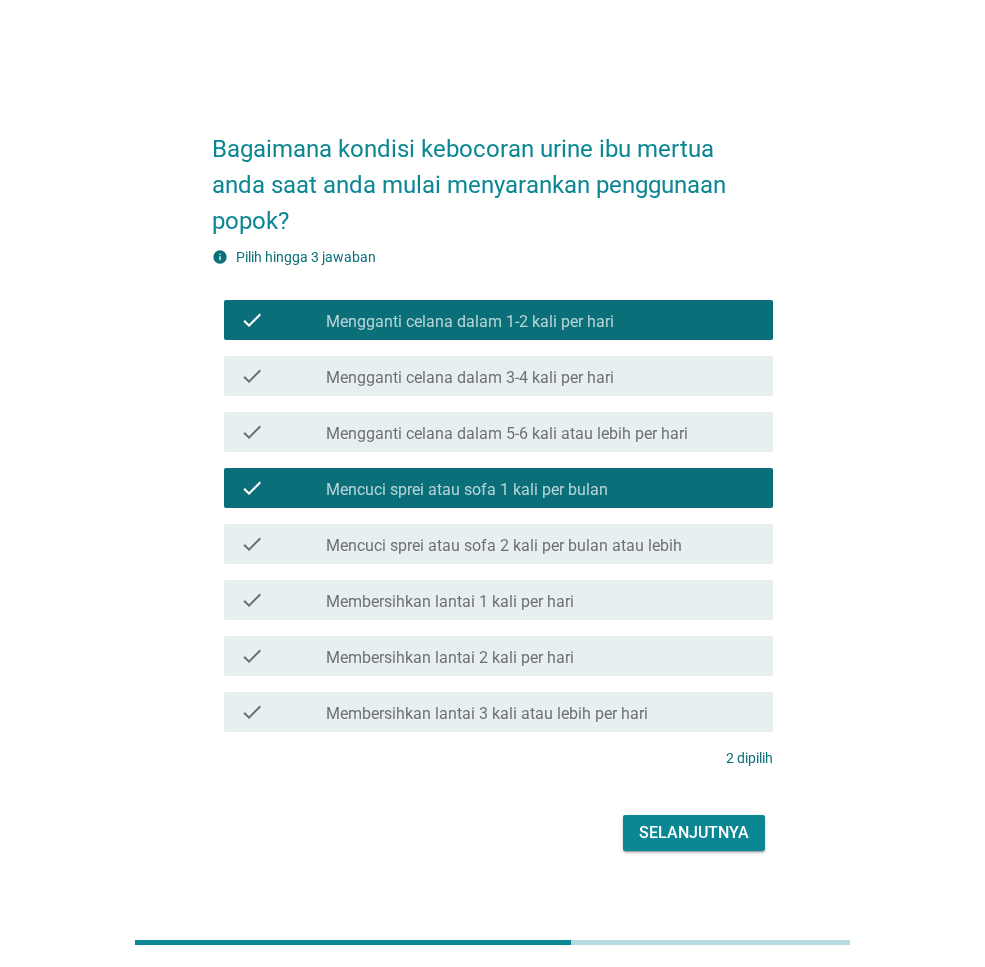click on "Selanjutnya" at bounding box center [694, 833] 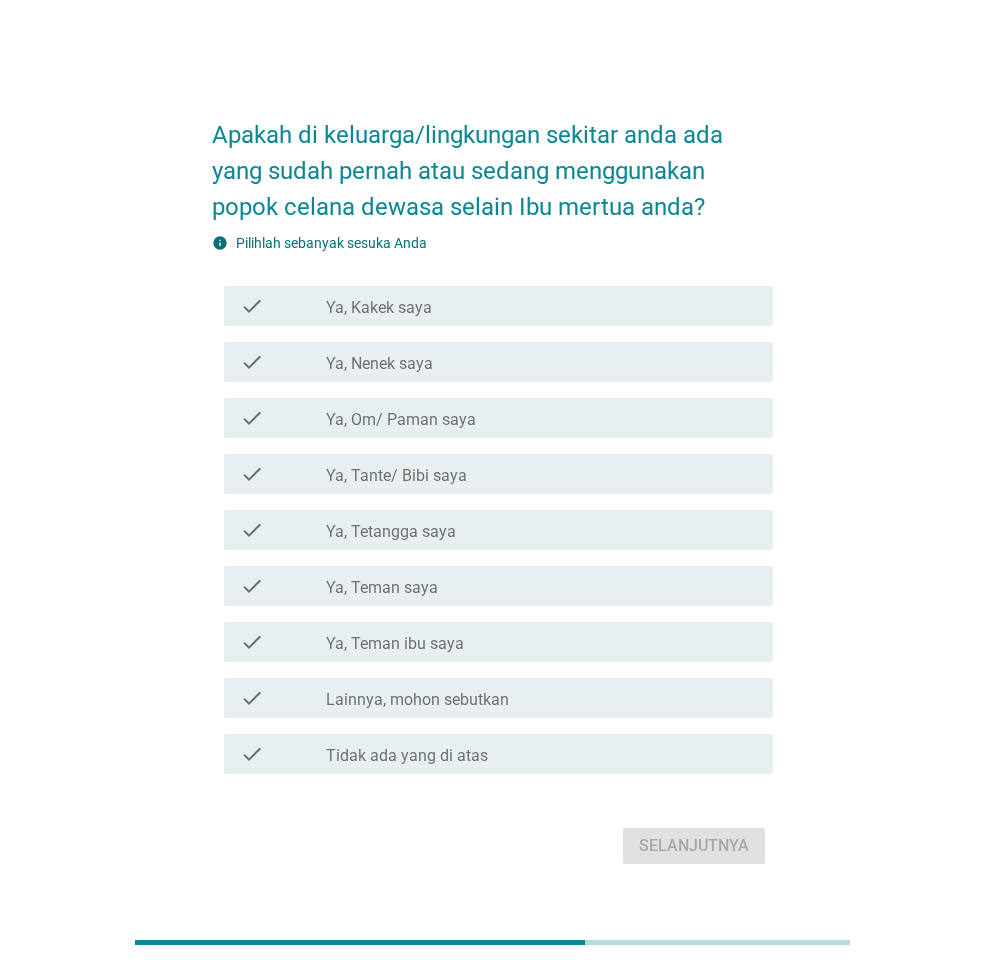 click on "Tidak ada yang di atas" at bounding box center (407, 756) 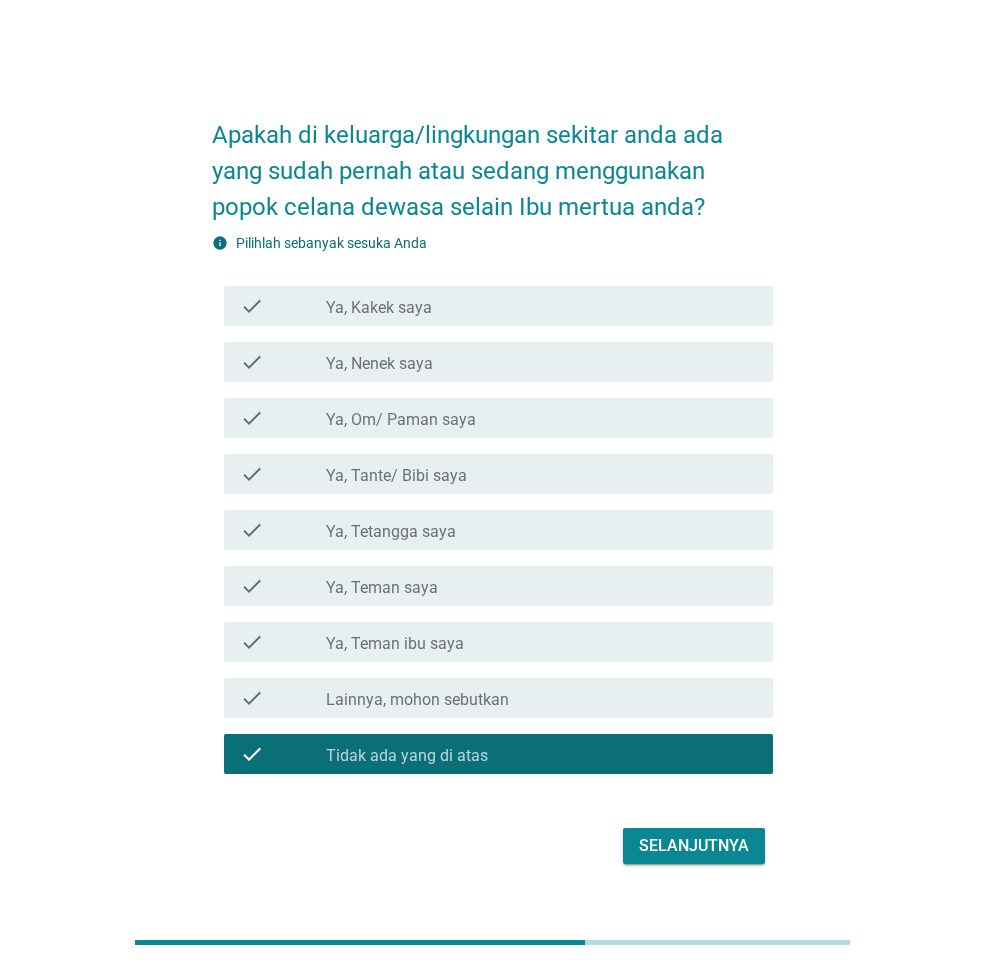 click on "Selanjutnya" at bounding box center [694, 846] 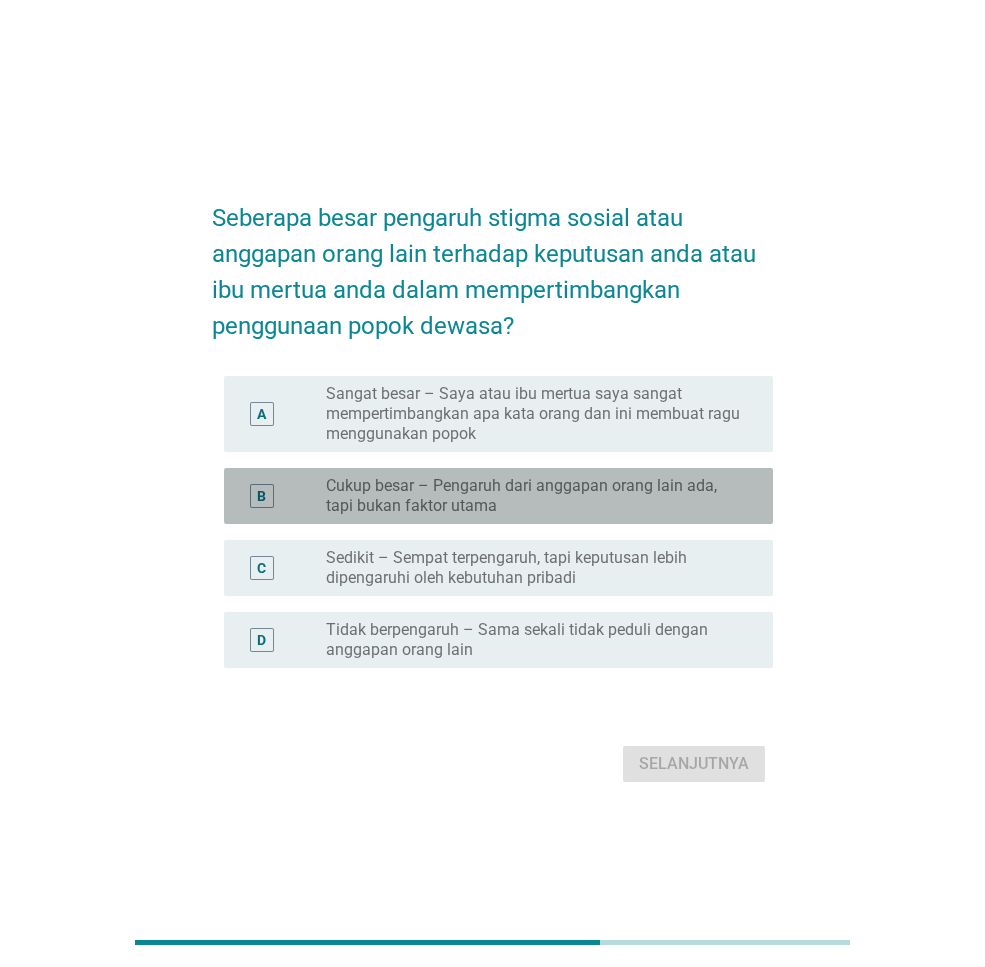 click on "Cukup besar – Pengaruh dari anggapan orang lain ada, tapi bukan faktor utama" at bounding box center (533, 496) 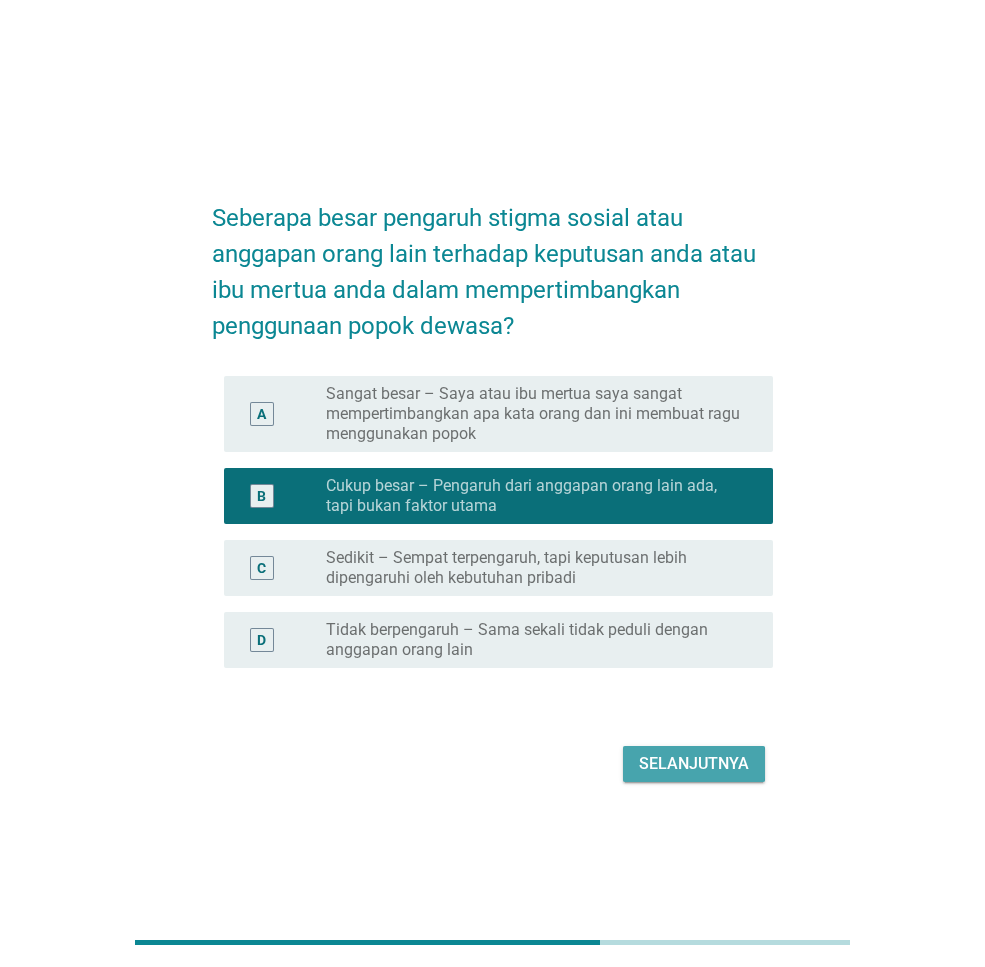 click on "Selanjutnya" at bounding box center (694, 764) 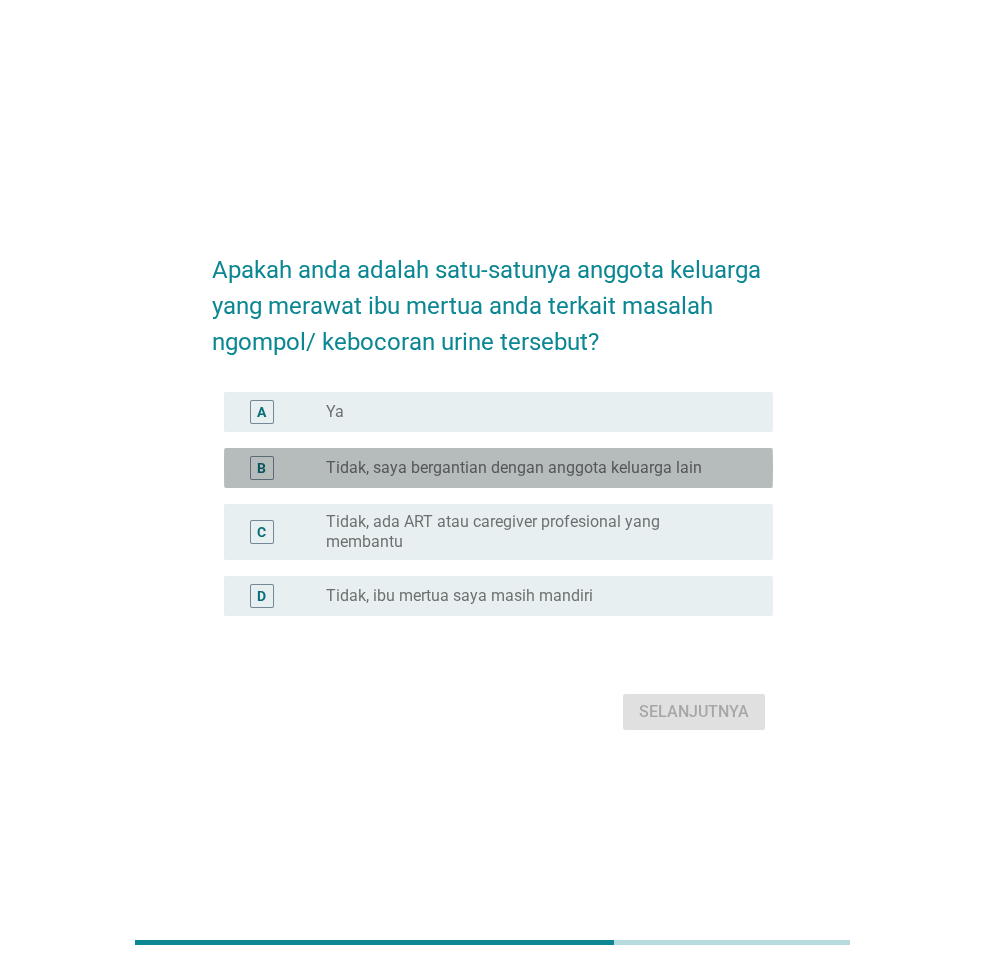 click on "Tidak, saya bergantian dengan anggota keluarga lain" at bounding box center [514, 468] 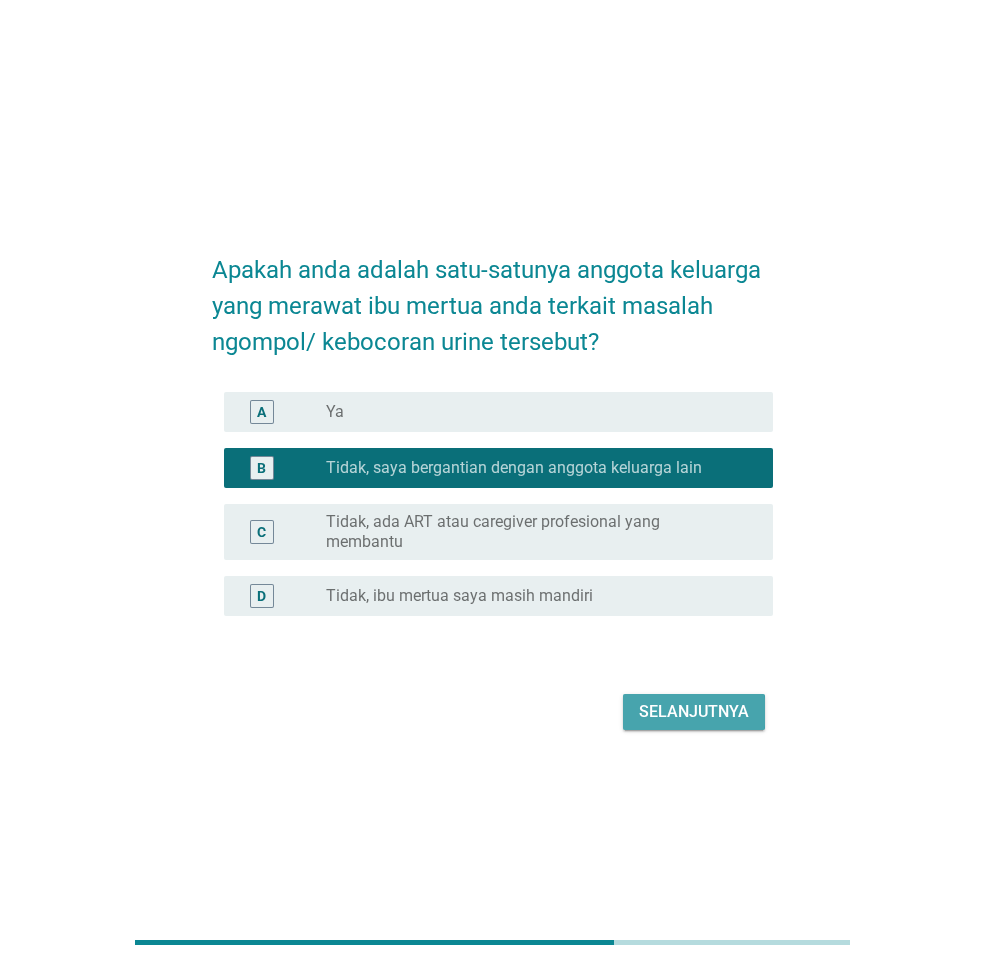click on "Selanjutnya" at bounding box center (694, 712) 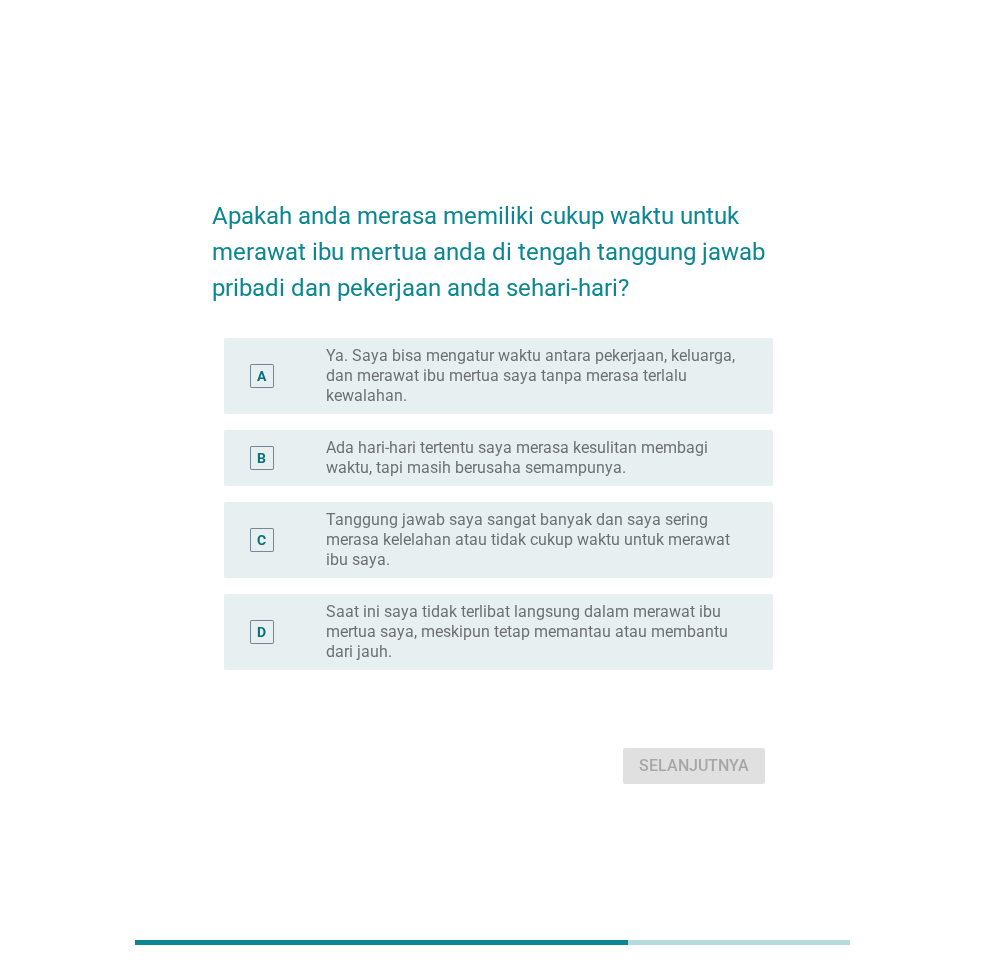 click on "Ada hari-hari tertentu saya merasa kesulitan membagi waktu, tapi masih berusaha semampunya." at bounding box center (533, 458) 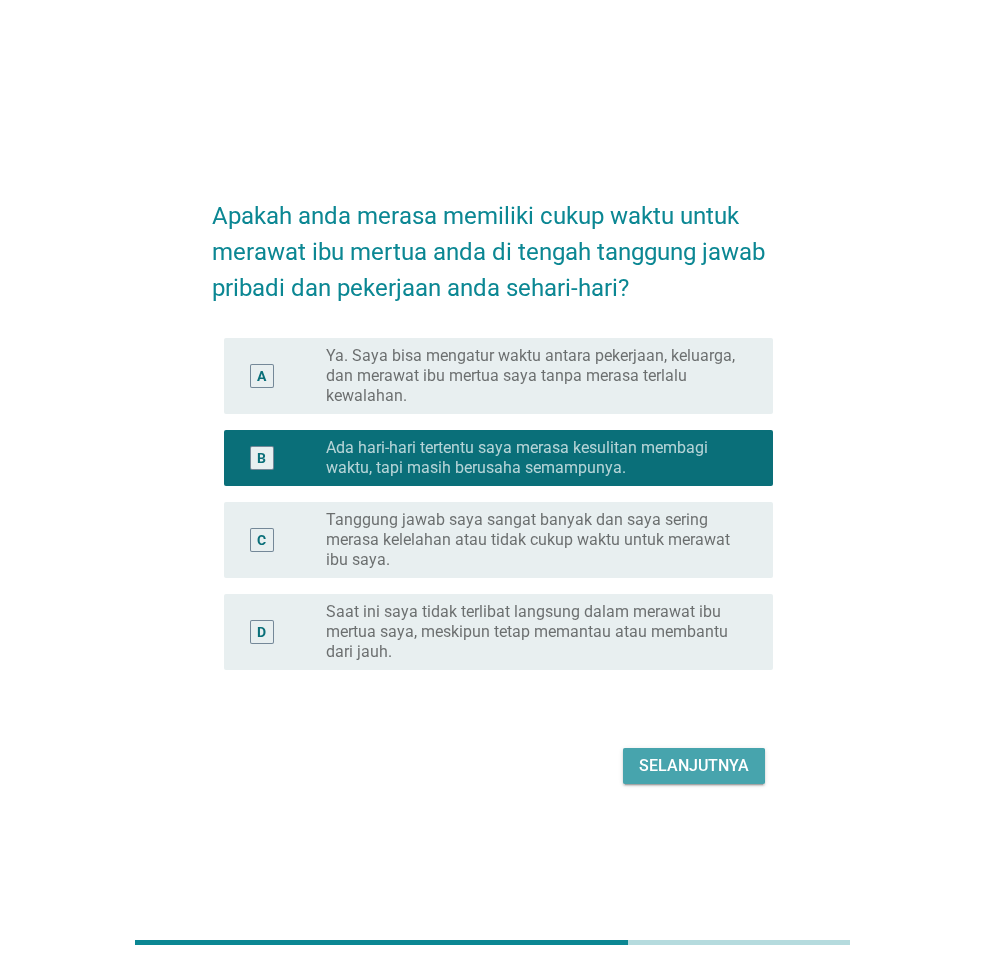 click on "Selanjutnya" at bounding box center [694, 766] 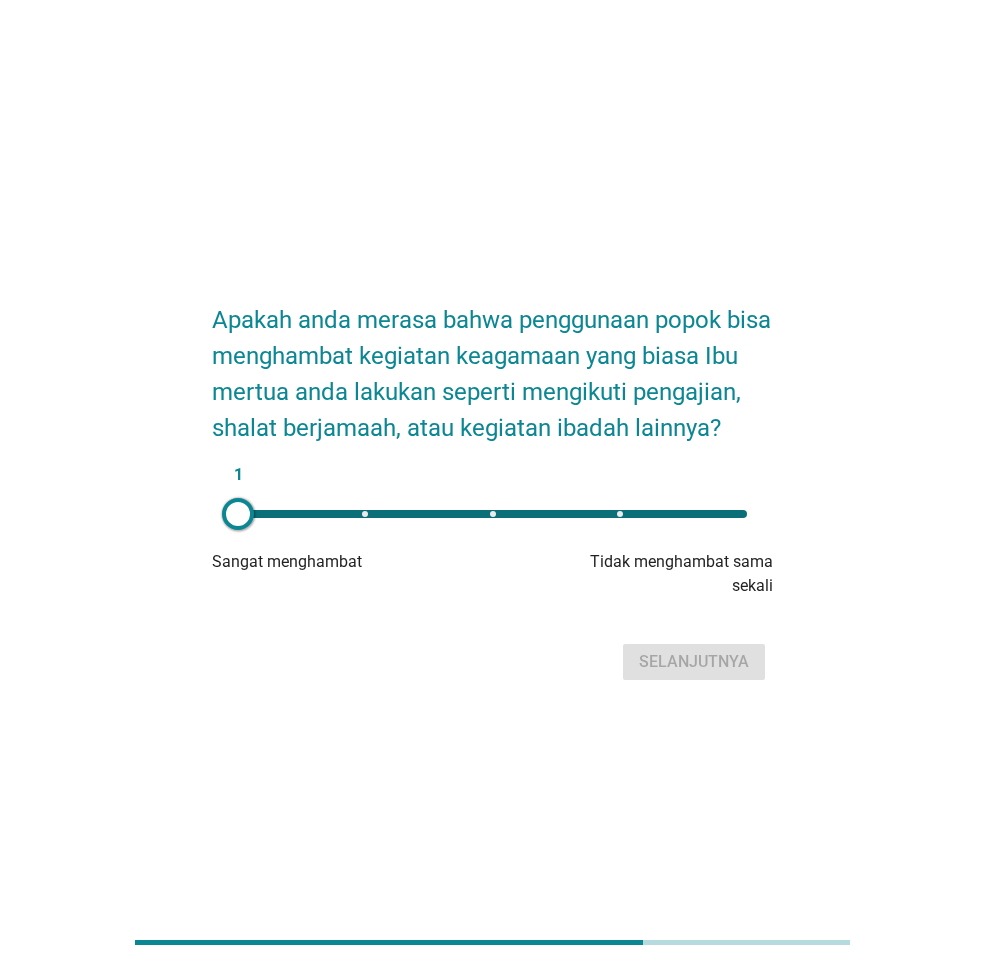 click on "1" at bounding box center (492, 514) 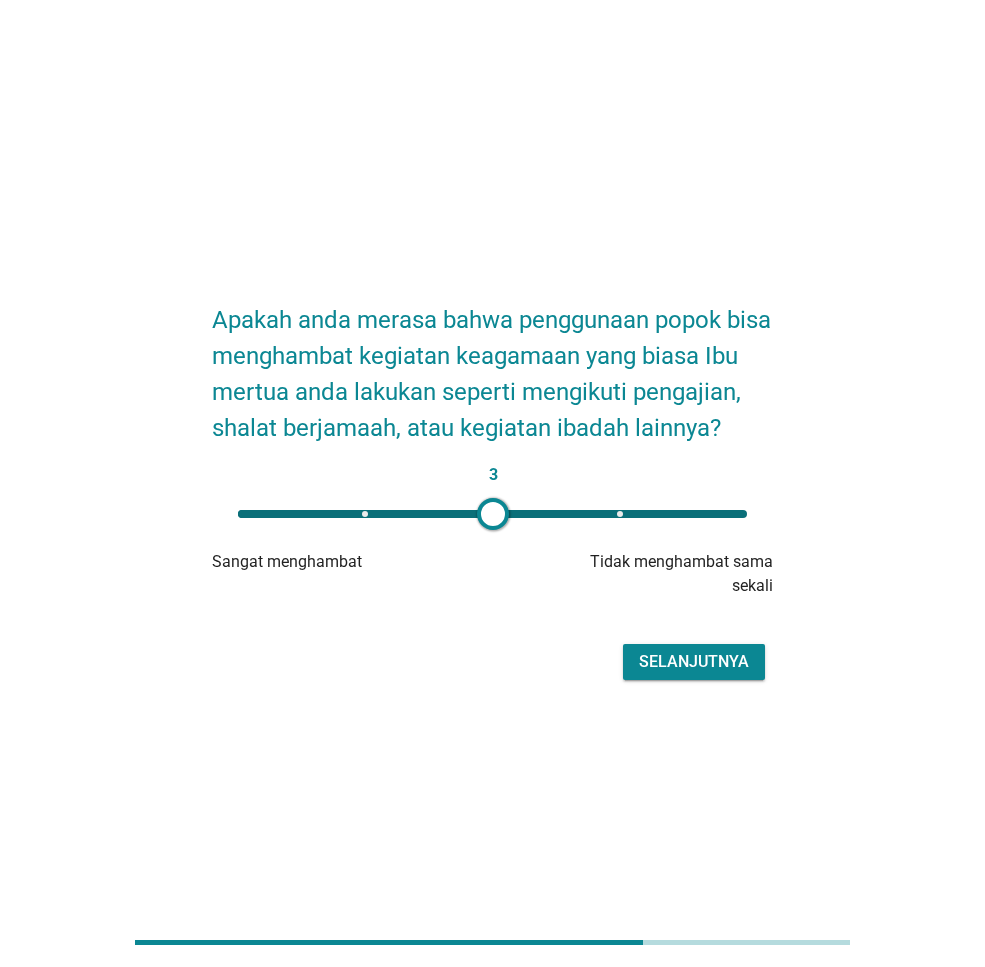 click on "Selanjutnya" at bounding box center [694, 662] 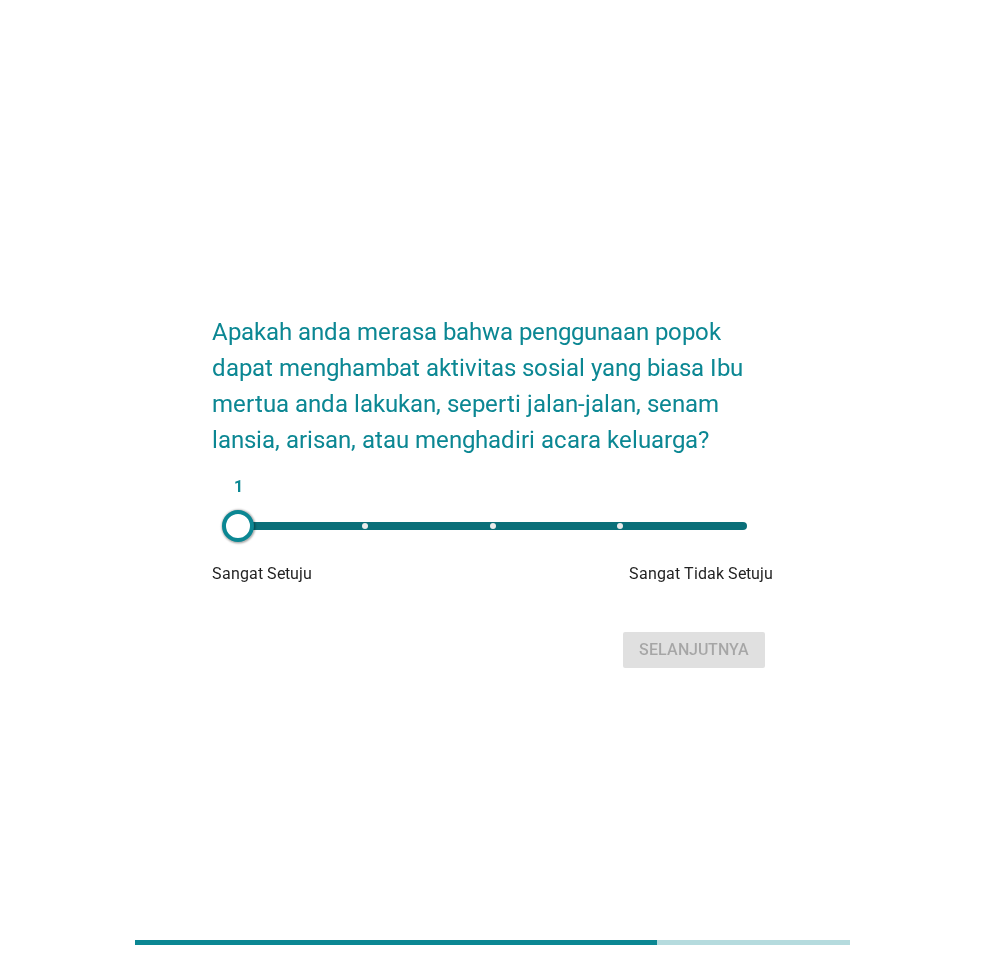 click on "1" at bounding box center (492, 526) 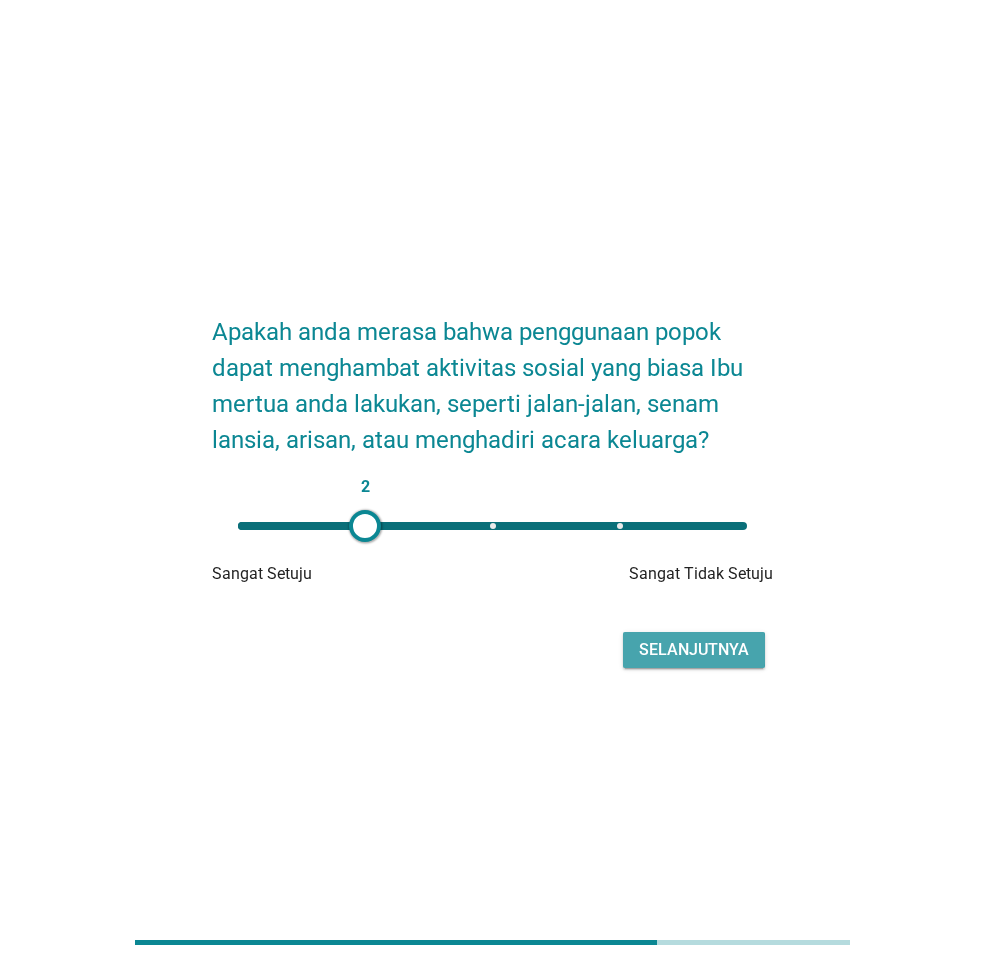 click on "Selanjutnya" at bounding box center [694, 650] 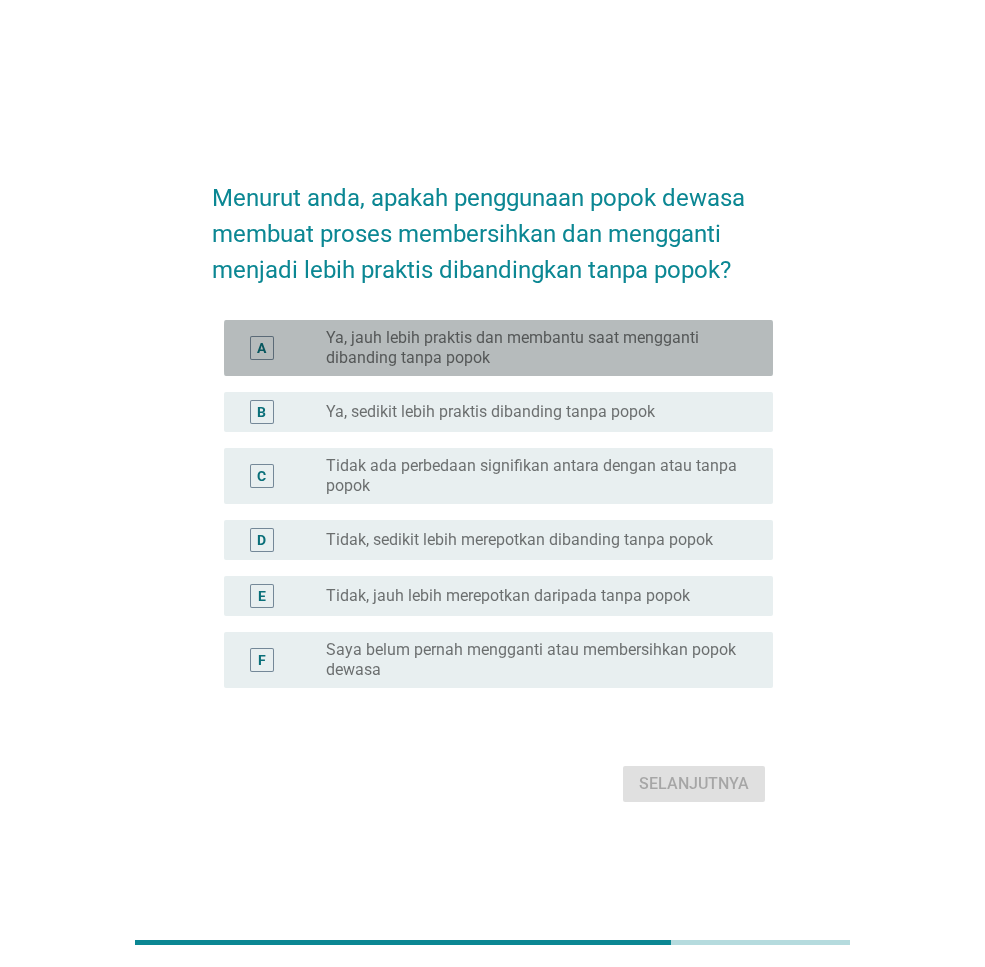 click on "A     radio_button_unchecked Ya, jauh lebih praktis dan membantu saat mengganti dibanding tanpa popok" at bounding box center (498, 348) 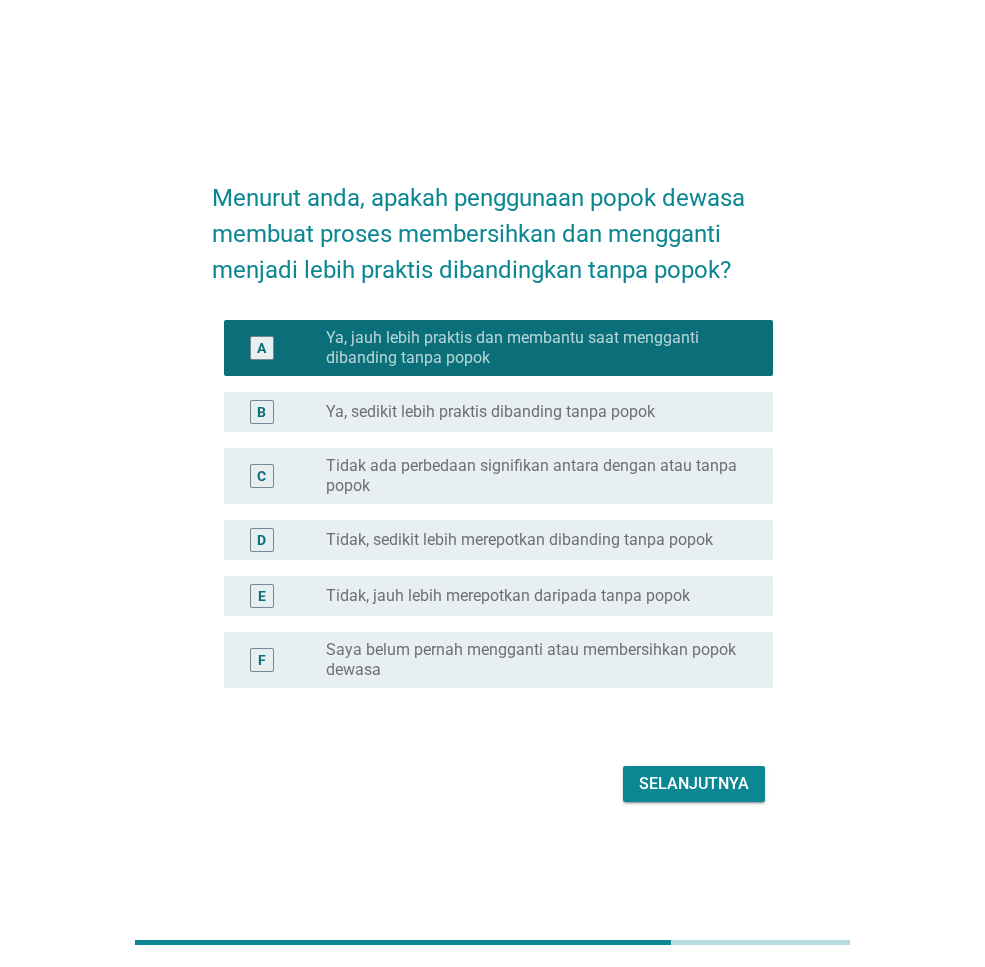 click on "Selanjutnya" at bounding box center [694, 784] 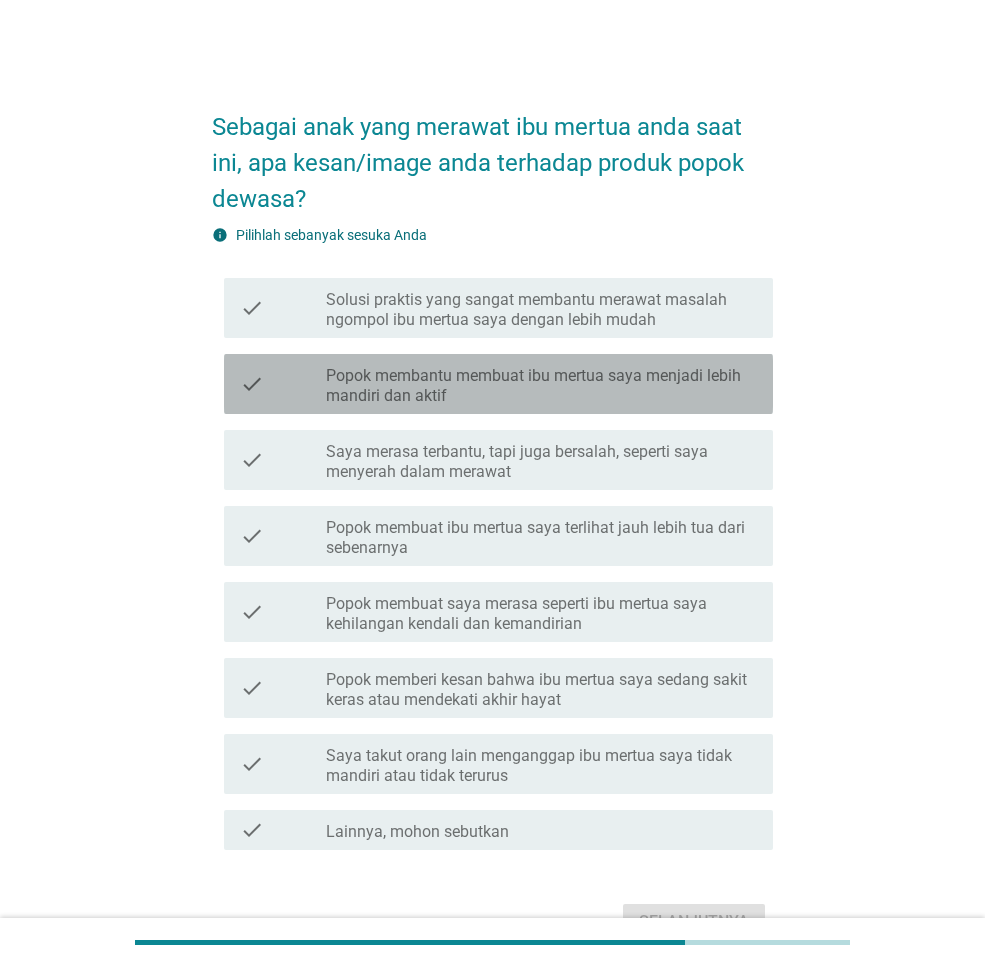 click on "Popok membantu membuat ibu mertua saya menjadi lebih mandiri dan aktif" at bounding box center (541, 386) 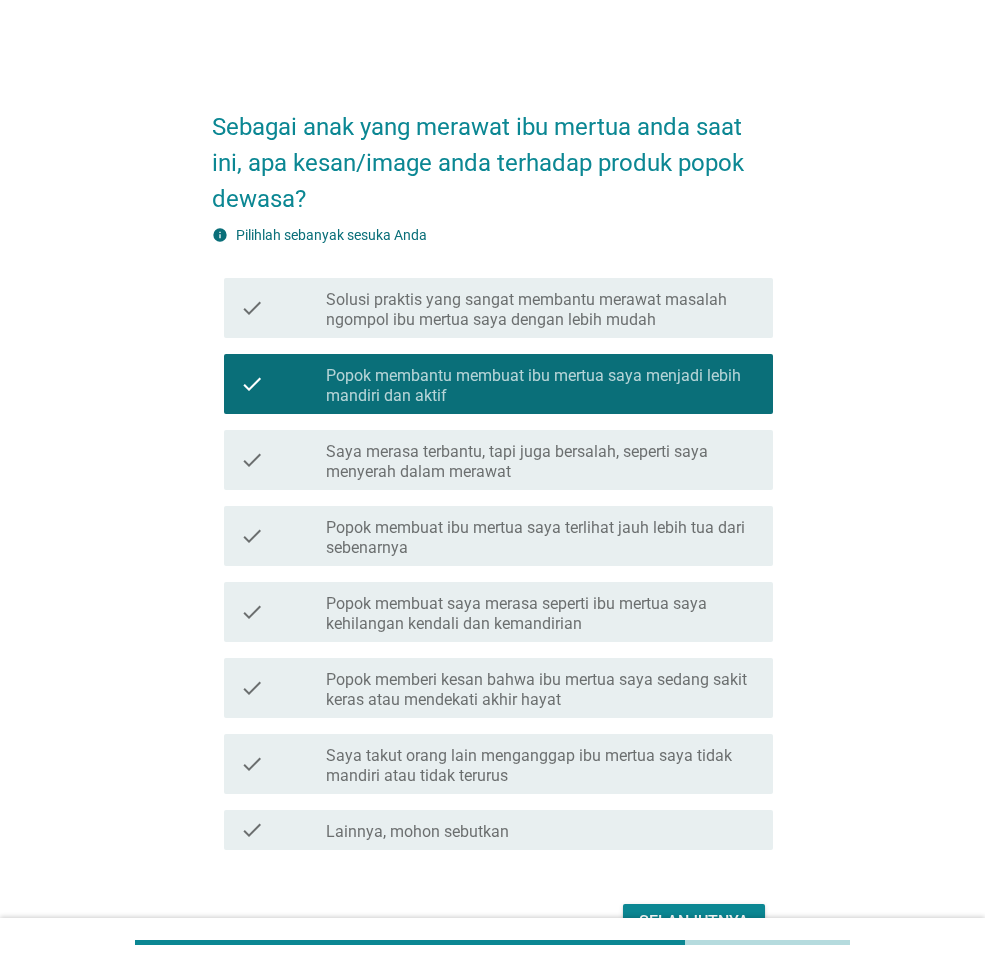 click on "Solusi praktis yang sangat membantu merawat masalah ngompol ibu mertua saya dengan lebih mudah" at bounding box center (541, 310) 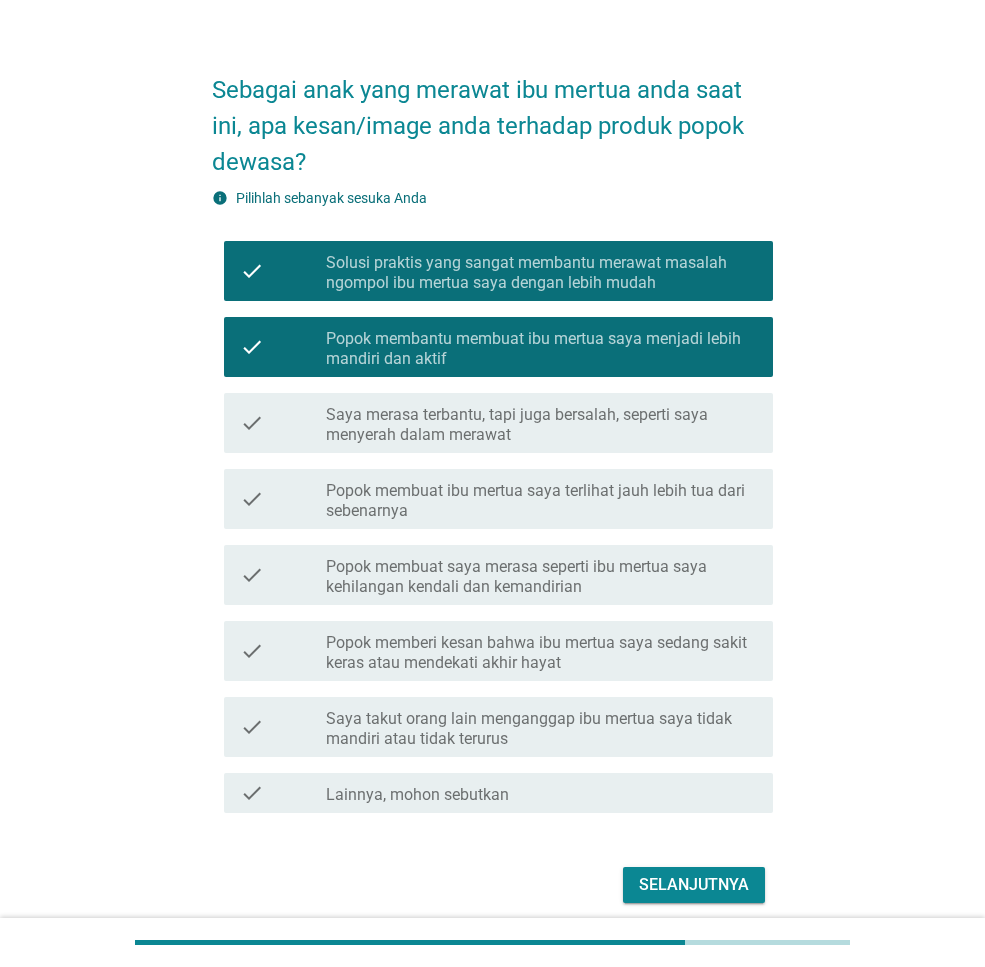scroll, scrollTop: 67, scrollLeft: 0, axis: vertical 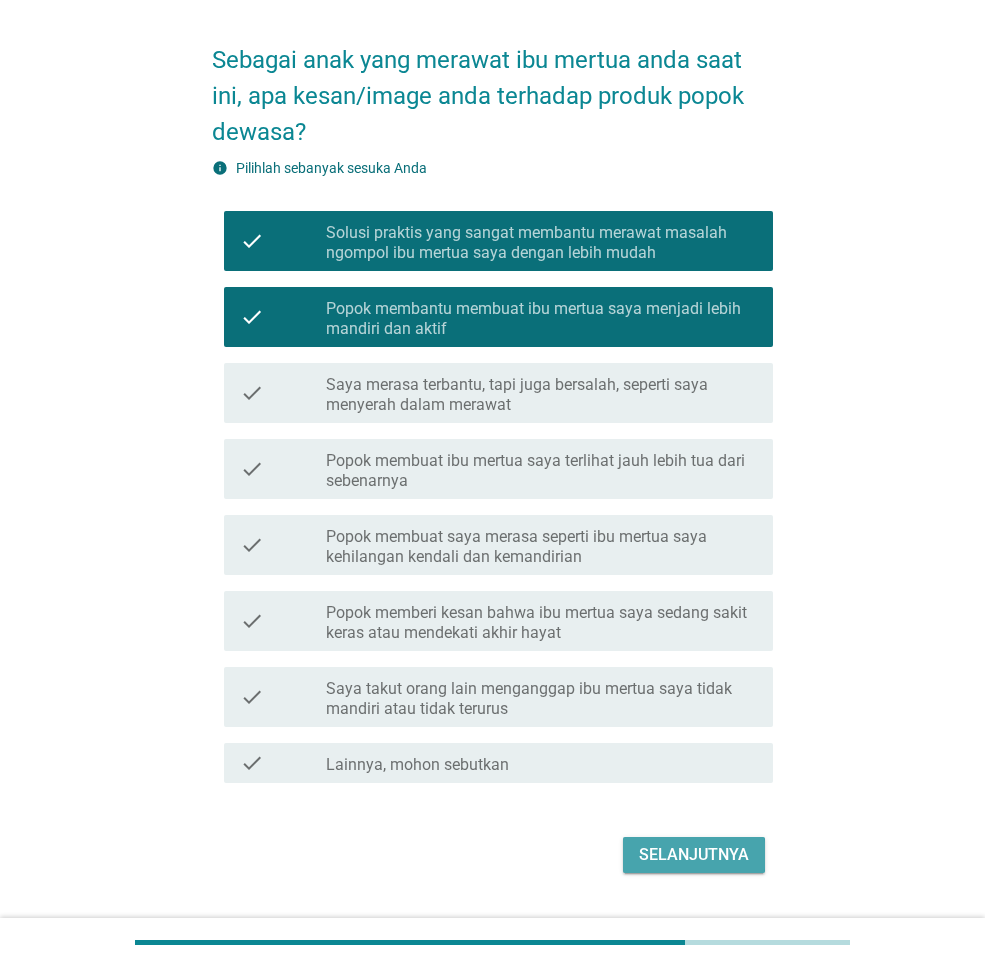 click on "Selanjutnya" at bounding box center (694, 855) 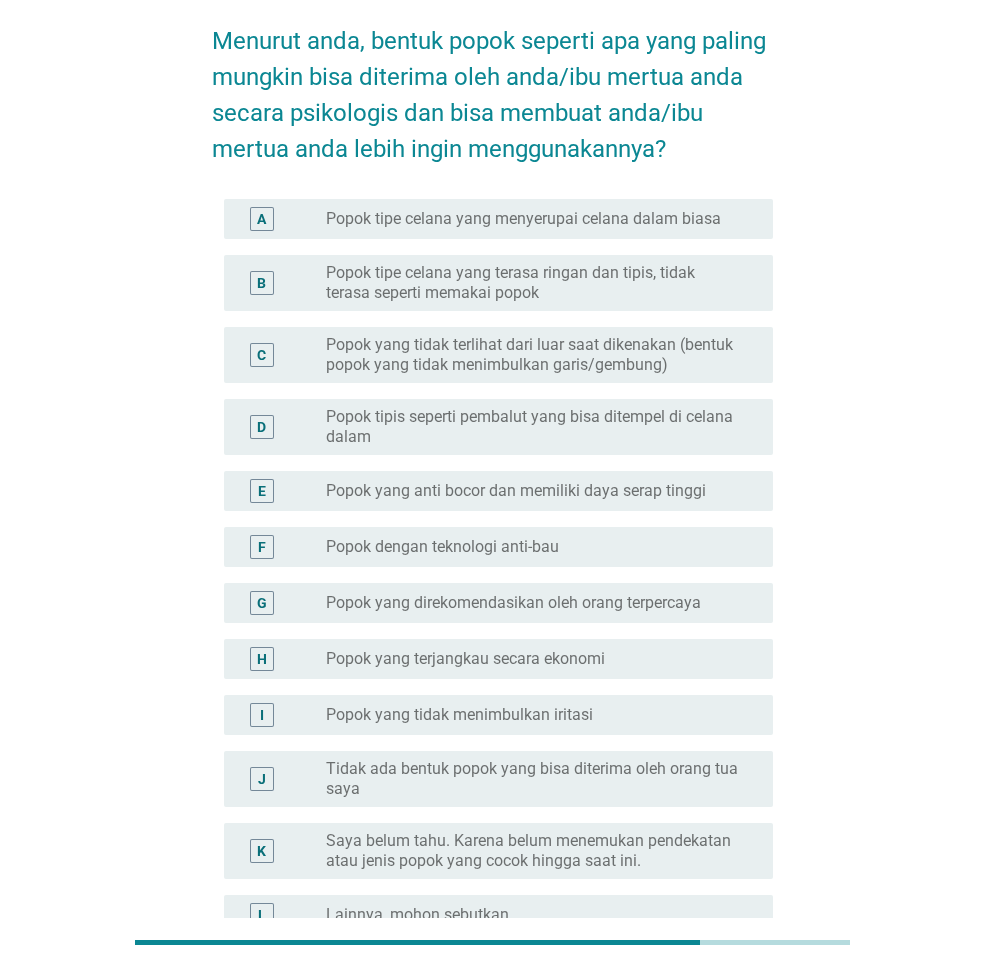 scroll, scrollTop: 67, scrollLeft: 0, axis: vertical 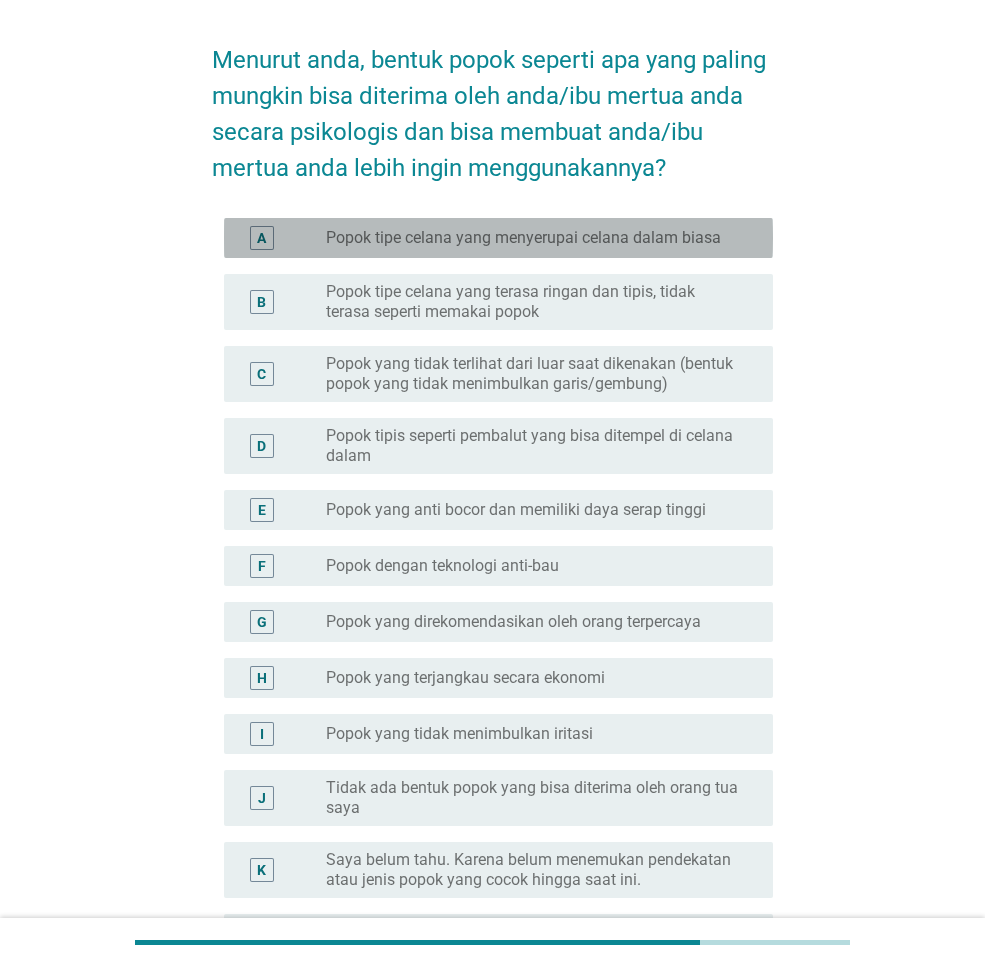 click on "Popok tipe celana yang menyerupai celana dalam biasa" at bounding box center [523, 238] 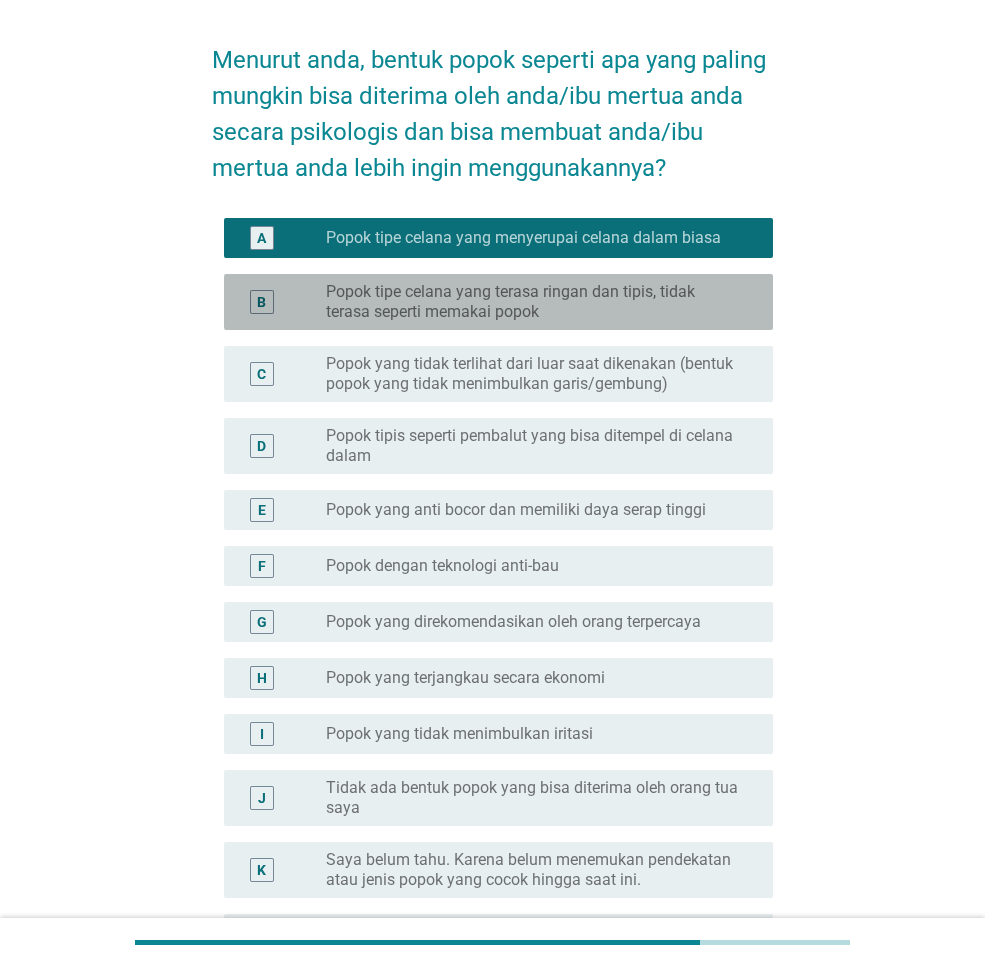 click on "Popok tipe celana yang terasa ringan dan tipis, tidak terasa seperti memakai popok" at bounding box center (533, 302) 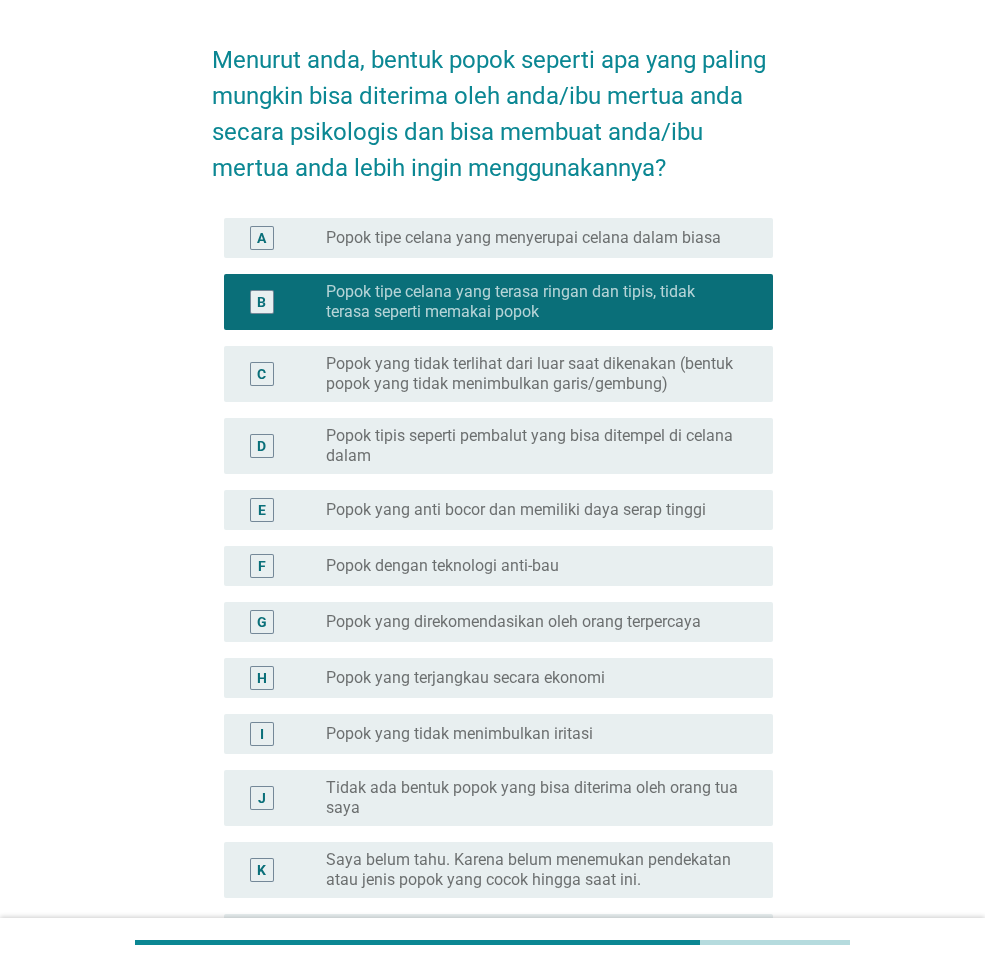 click on "A     radio_button_unchecked Popok tipe celana yang menyerupai celana dalam biasa" at bounding box center [498, 238] 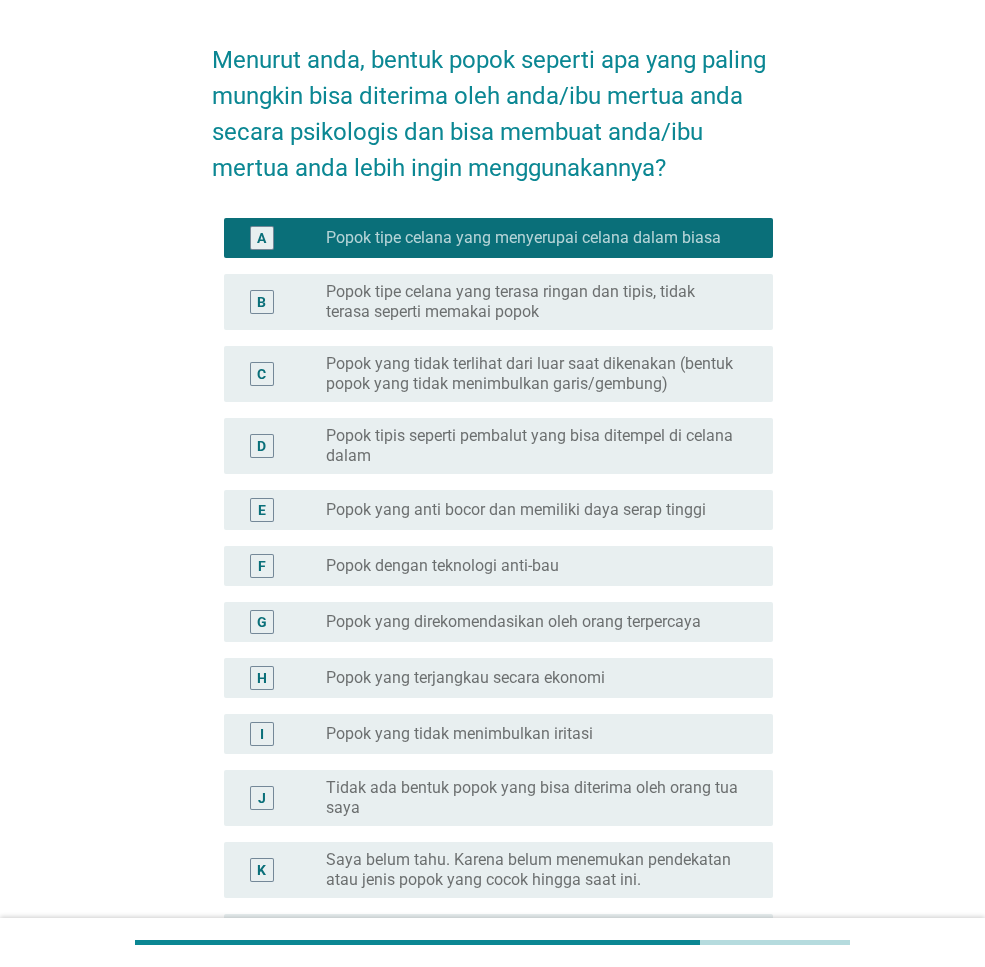 click on "radio_button_unchecked Popok yang anti bocor dan memiliki daya serap tinggi" at bounding box center (541, 510) 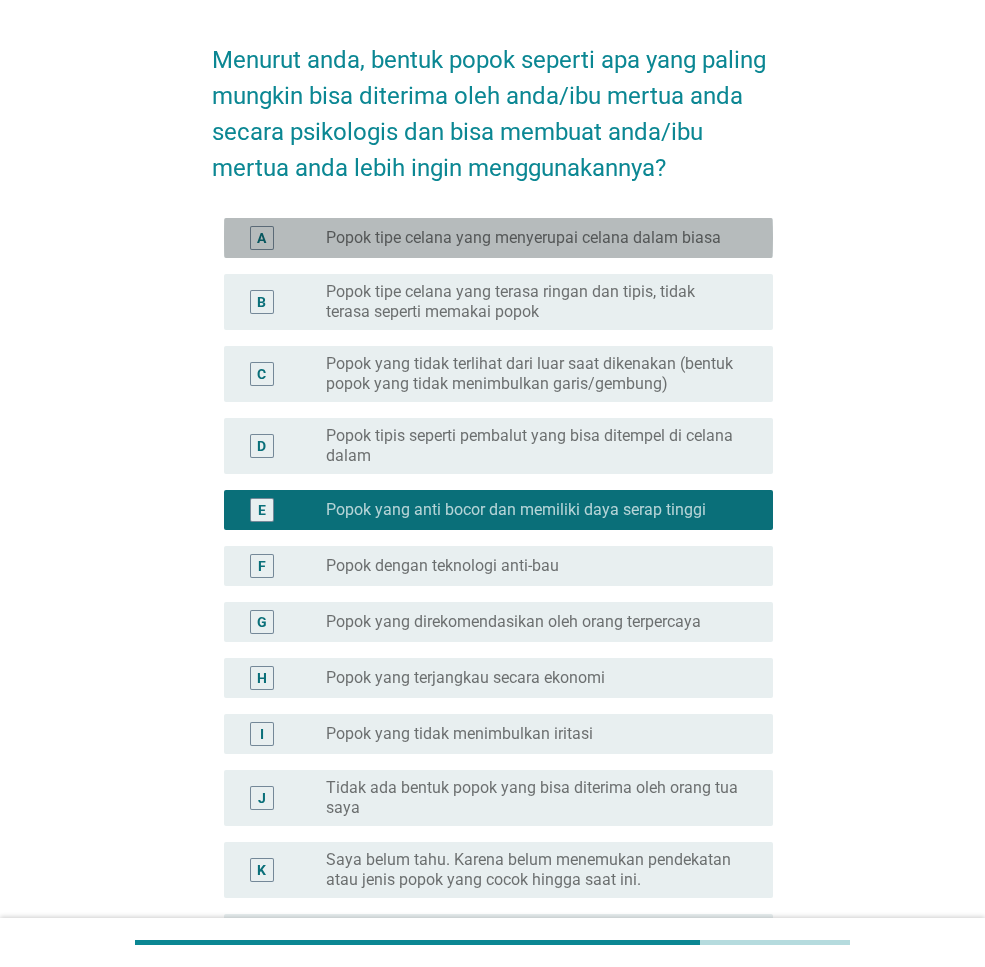 click on "Popok tipe celana yang menyerupai celana dalam biasa" at bounding box center (523, 238) 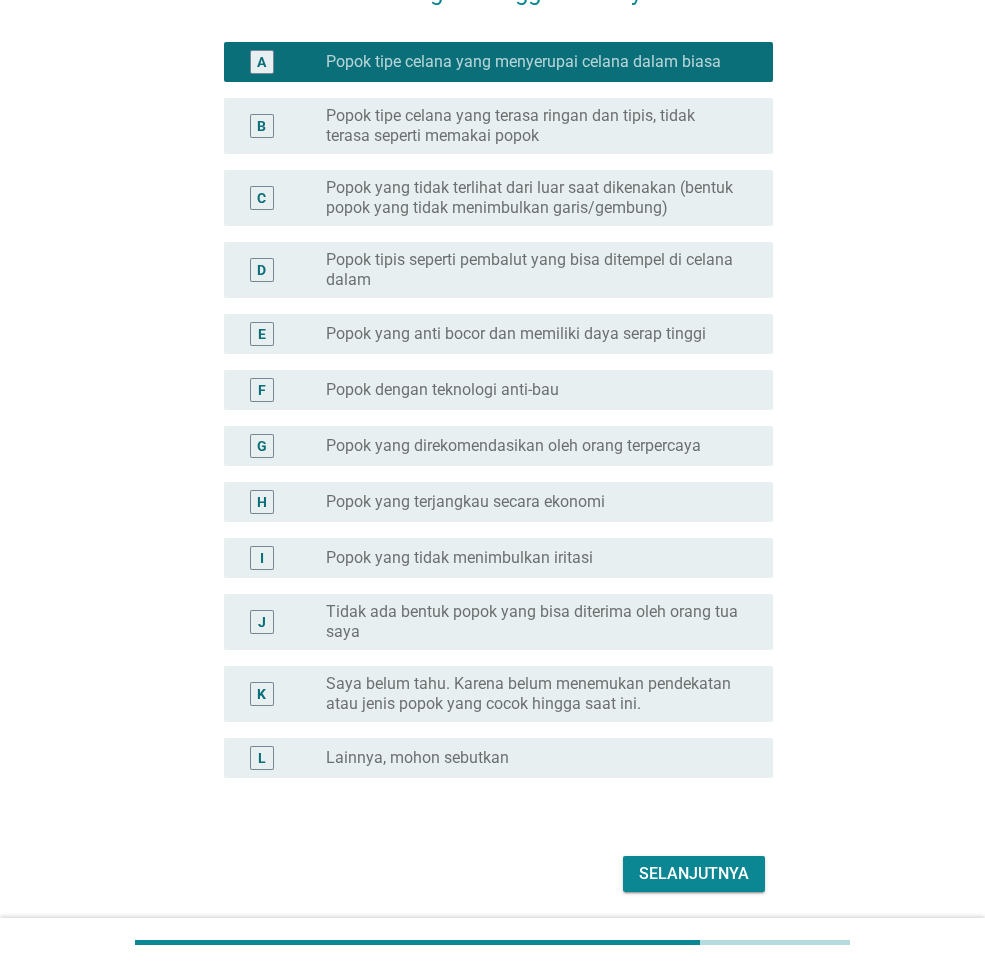 scroll, scrollTop: 267, scrollLeft: 0, axis: vertical 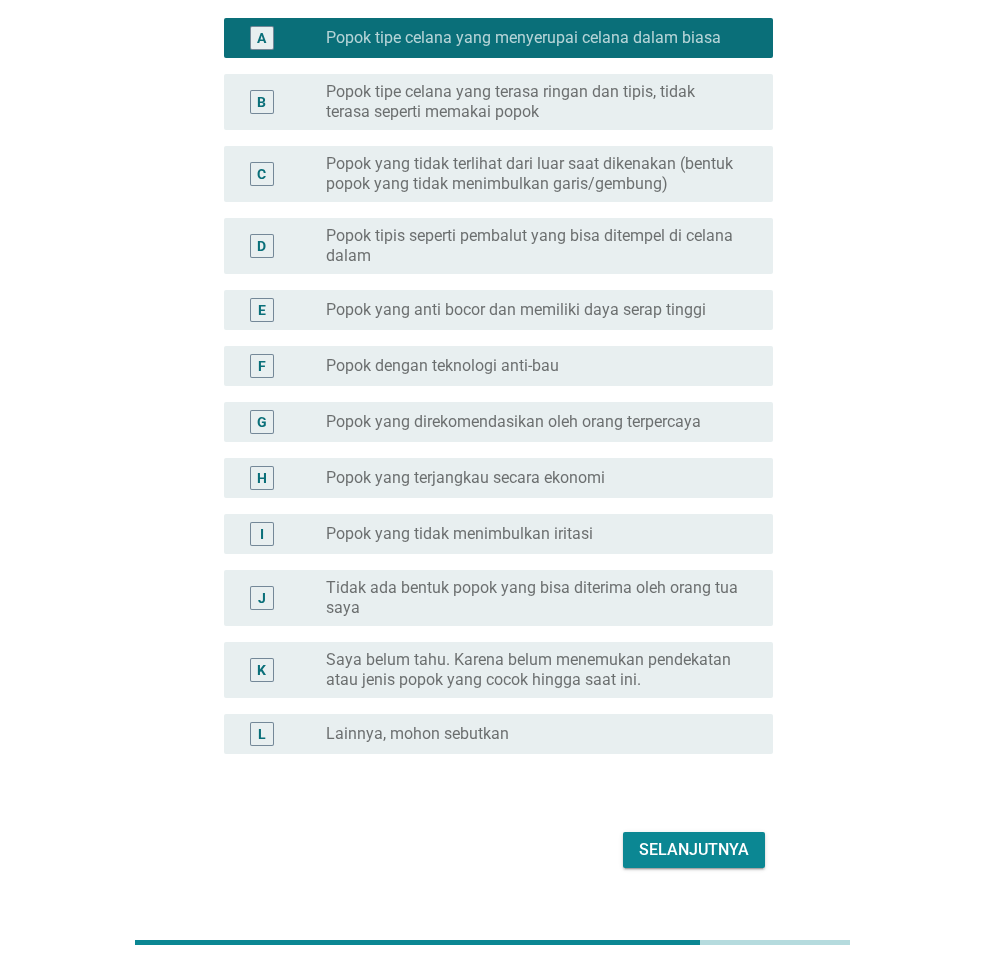 click on "Selanjutnya" at bounding box center (694, 850) 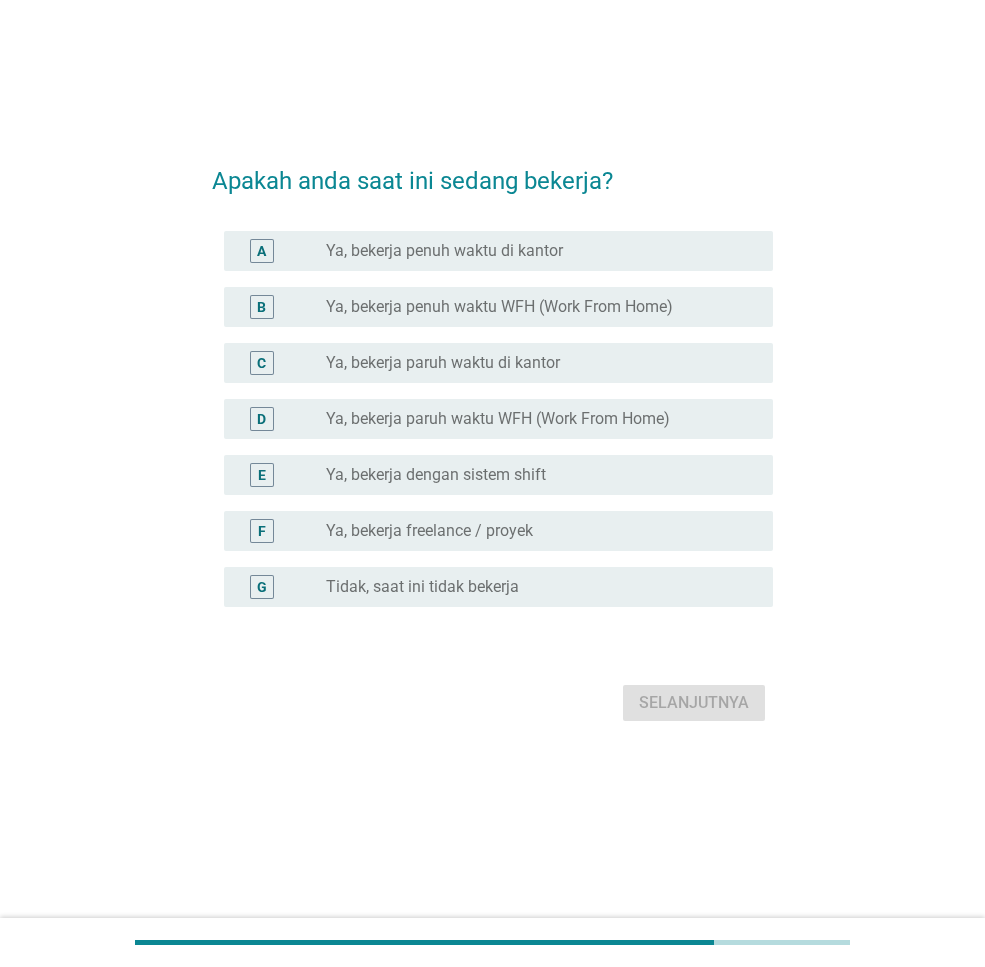 scroll, scrollTop: 0, scrollLeft: 0, axis: both 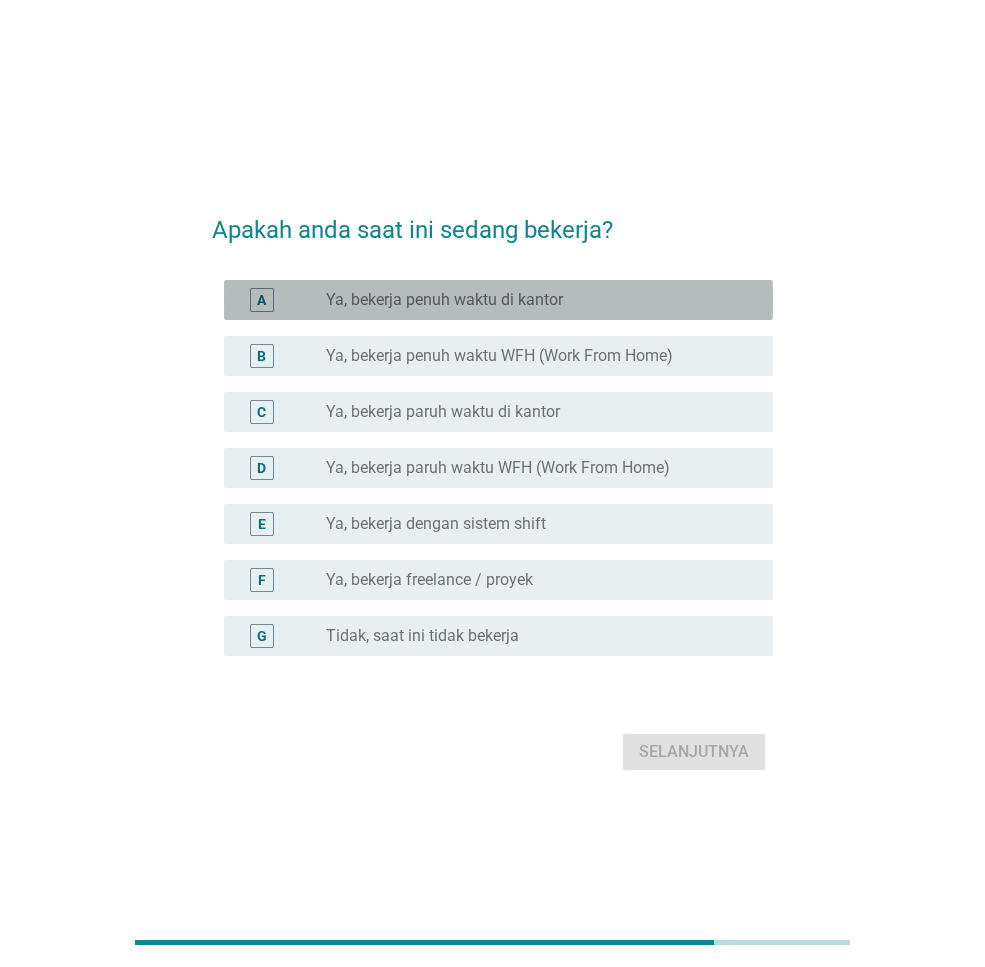 click on "Ya, bekerja penuh waktu di kantor" at bounding box center [444, 300] 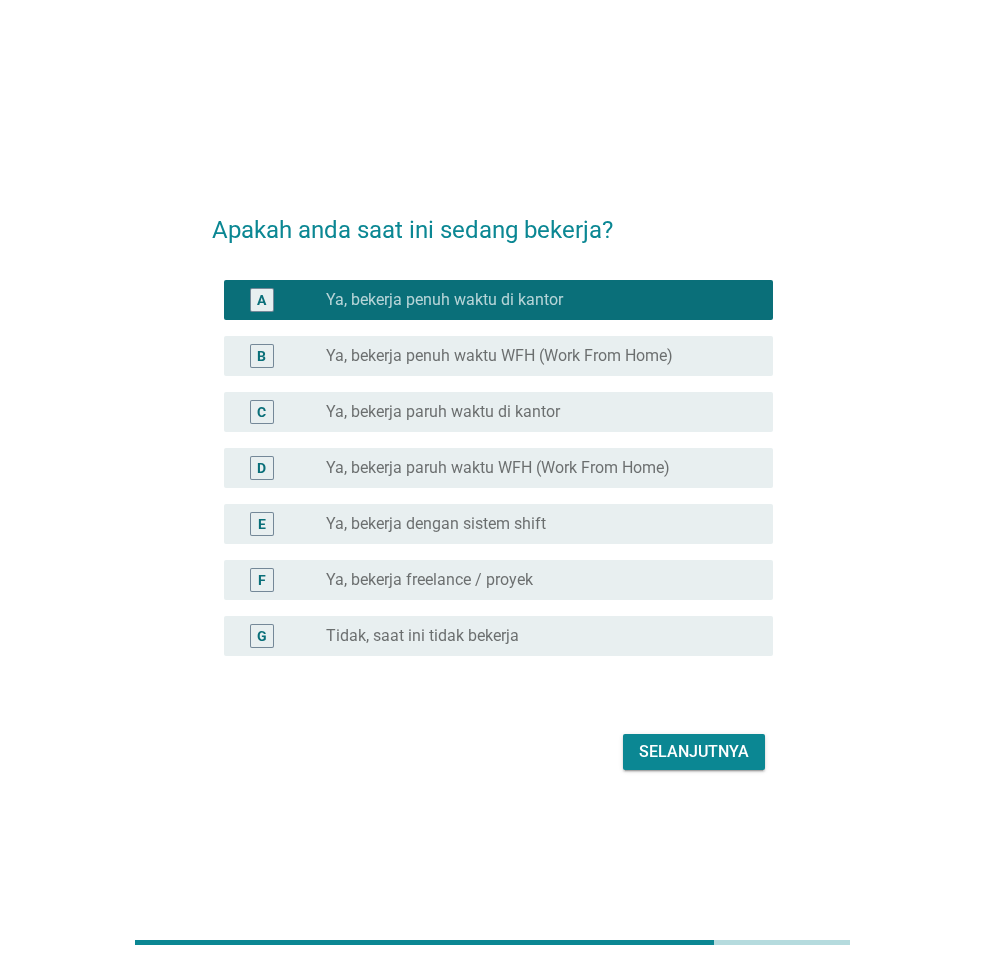 click on "Selanjutnya" at bounding box center (694, 752) 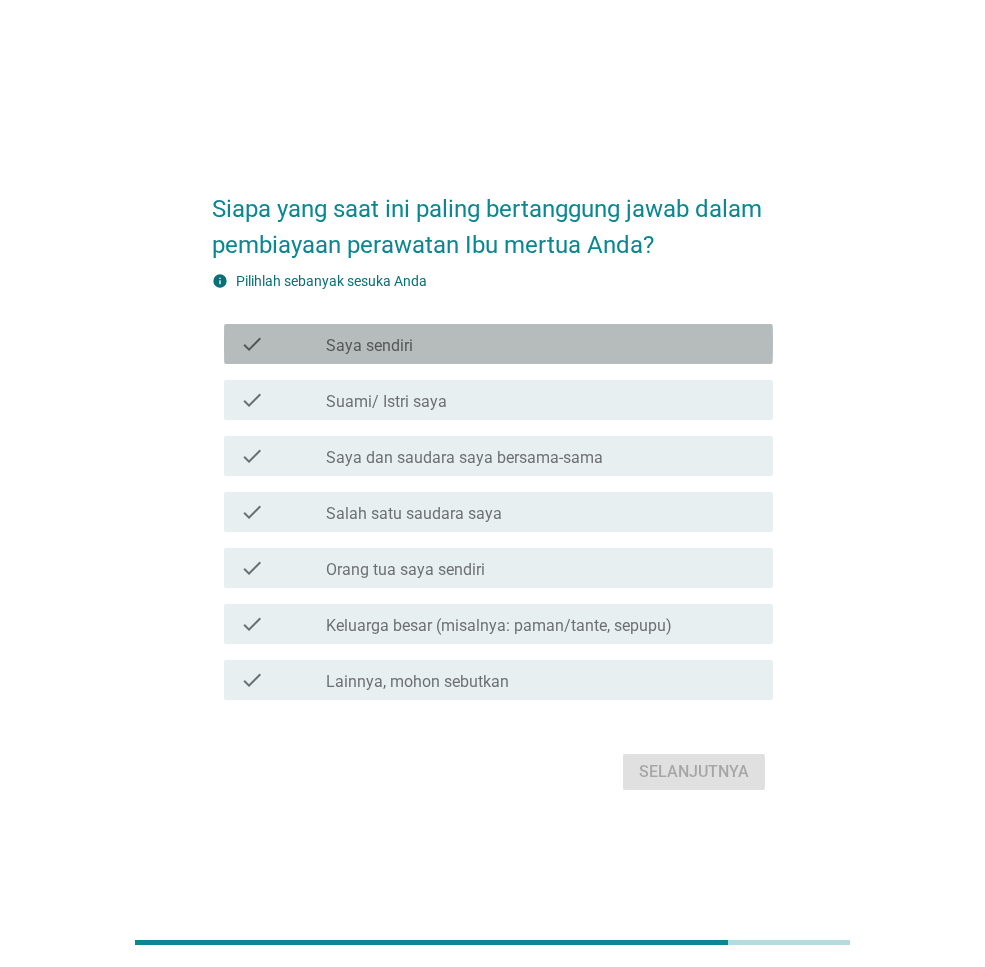 click on "Saya sendiri" at bounding box center [369, 346] 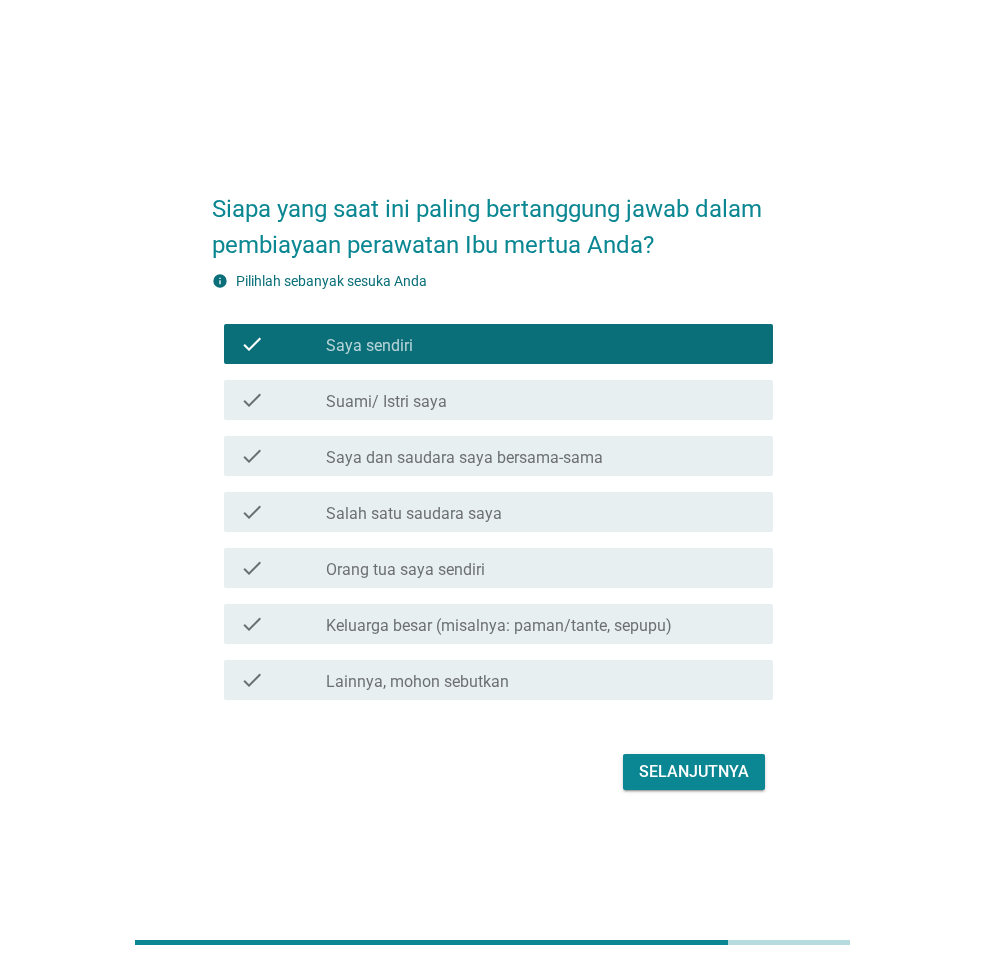 click on "Selanjutnya" at bounding box center [694, 772] 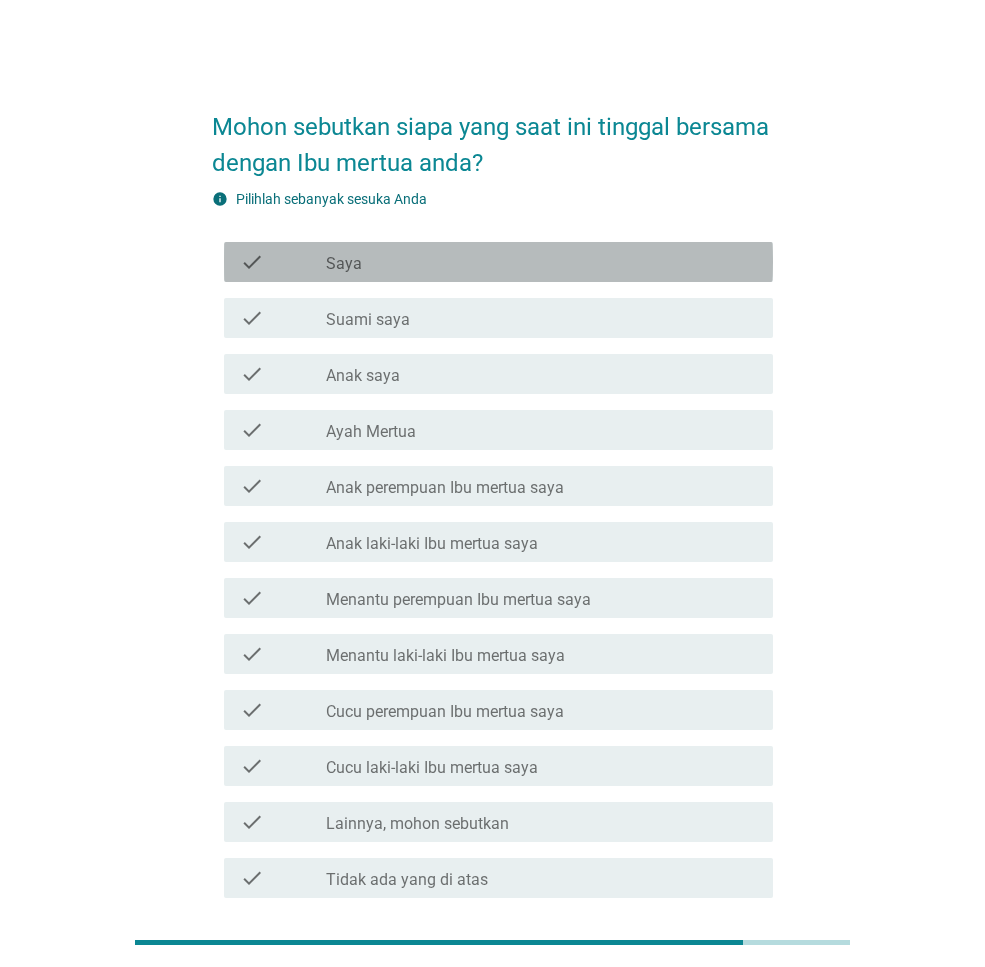 click on "check     check_box_outline_blank Saya" at bounding box center [498, 262] 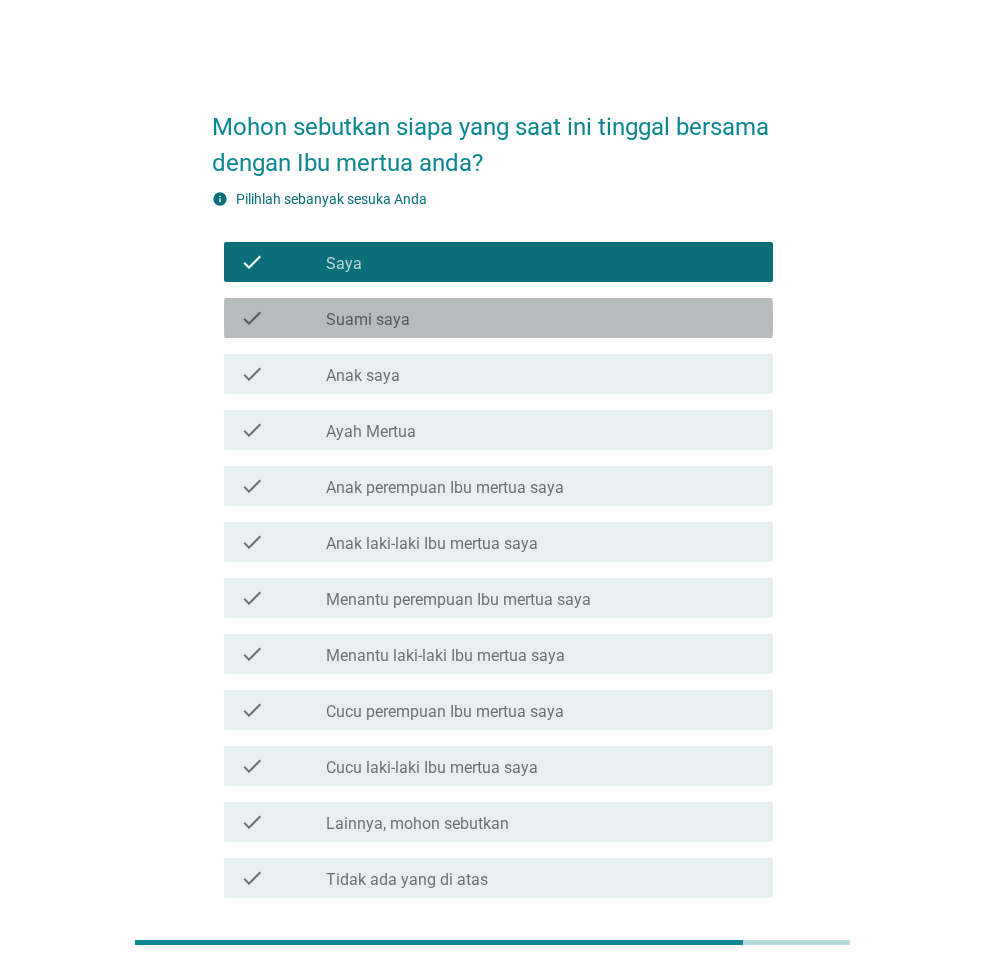 click on "Suami saya" at bounding box center (368, 320) 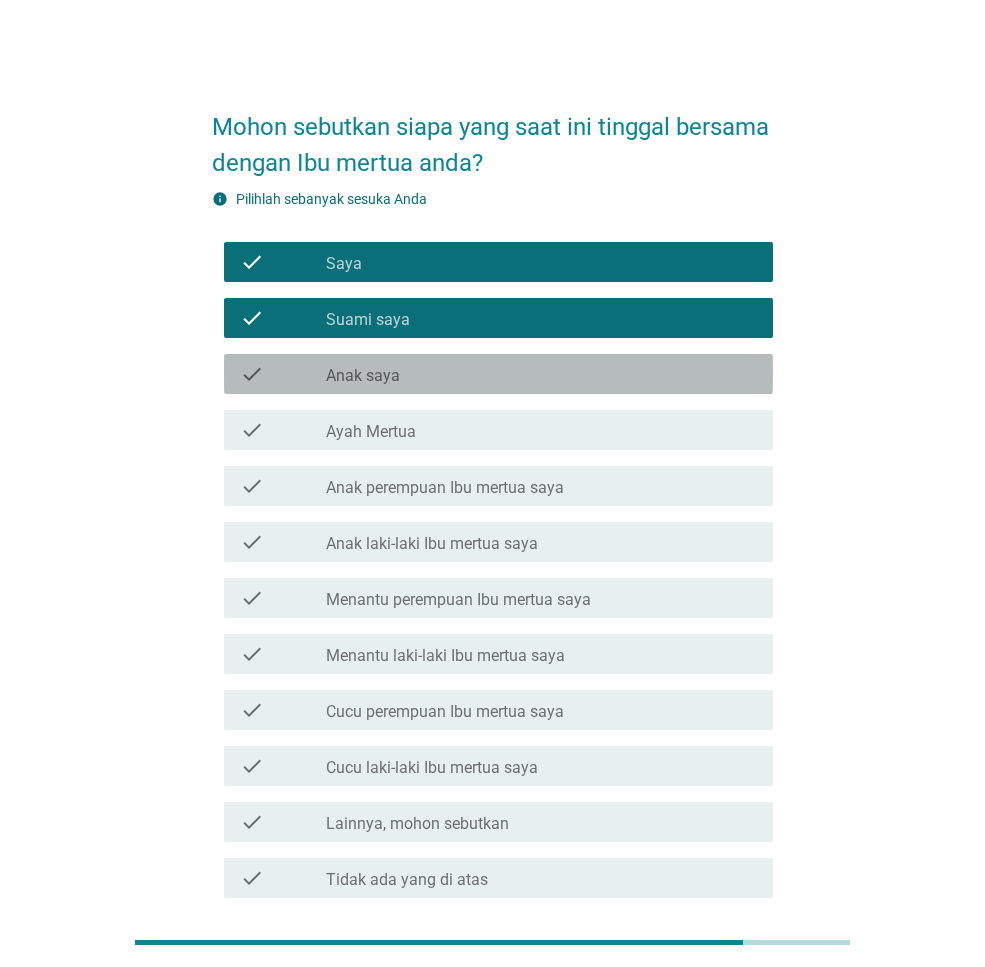click on "Anak saya" at bounding box center [363, 376] 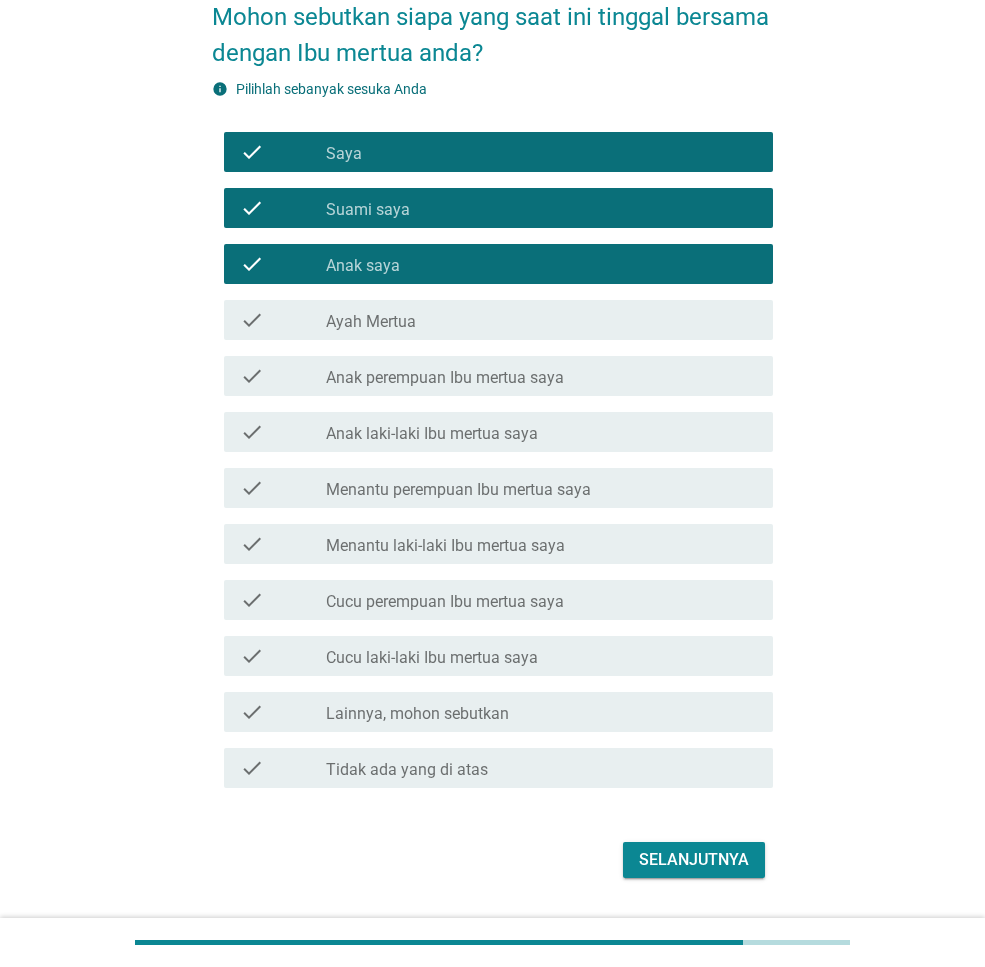 scroll, scrollTop: 133, scrollLeft: 0, axis: vertical 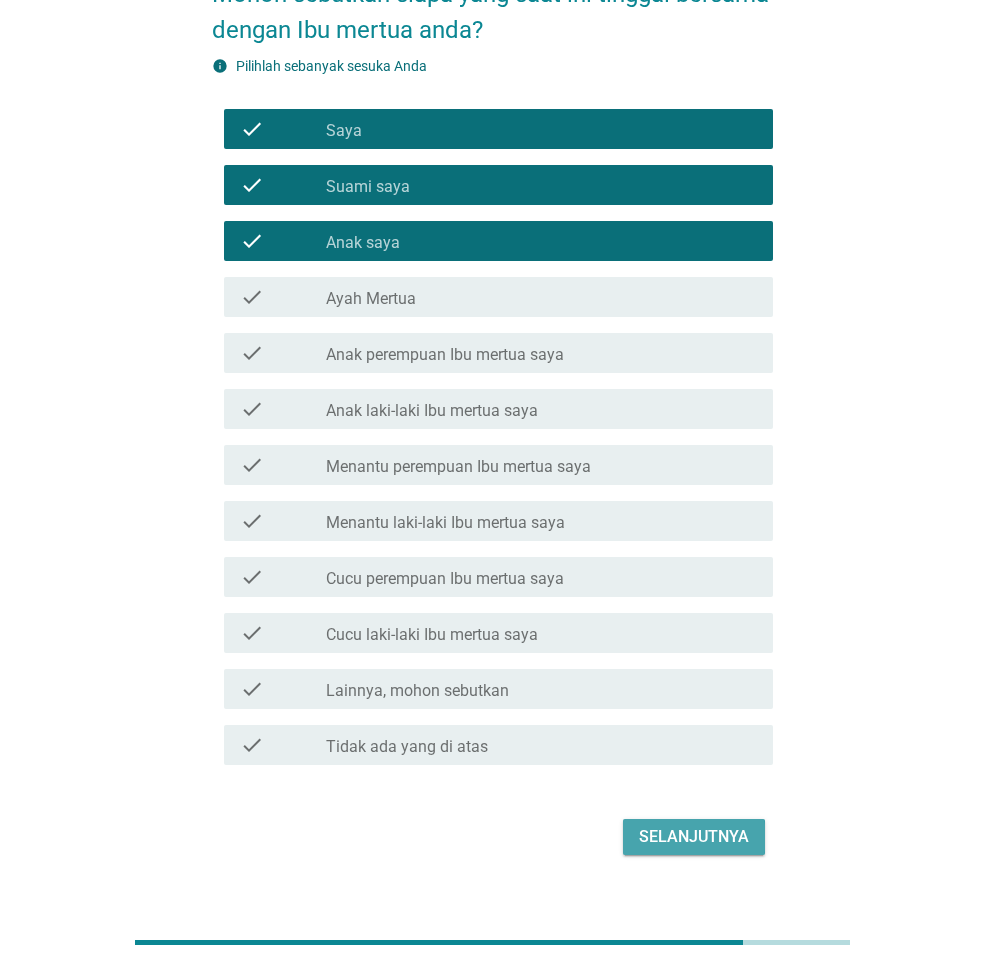 click on "Selanjutnya" at bounding box center [694, 837] 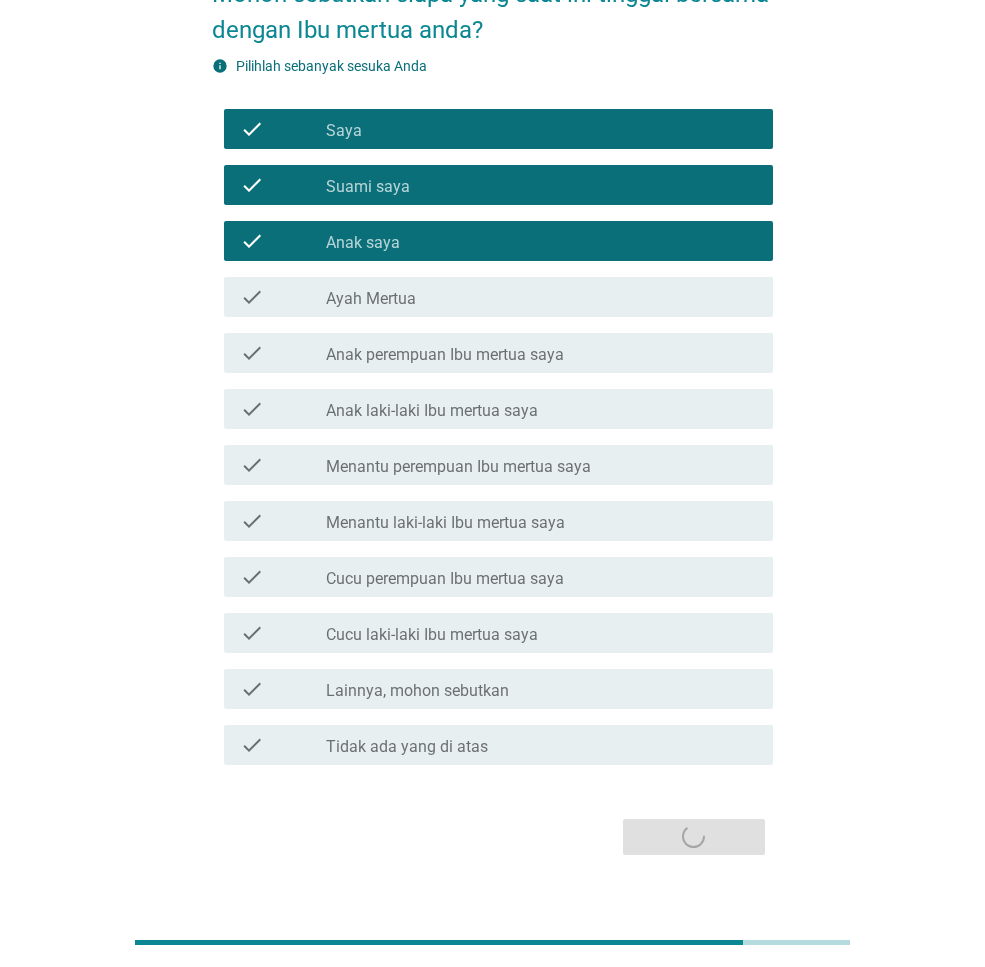 scroll, scrollTop: 0, scrollLeft: 0, axis: both 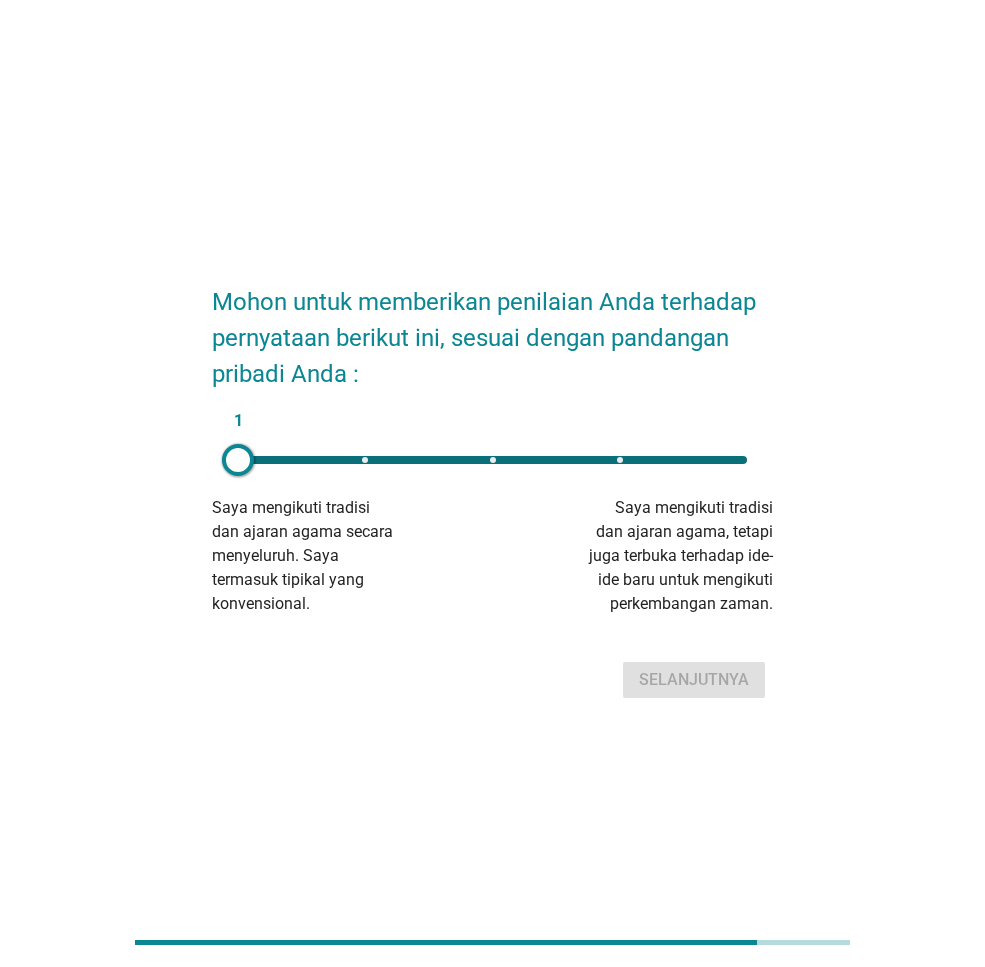 click on "1" at bounding box center (492, 460) 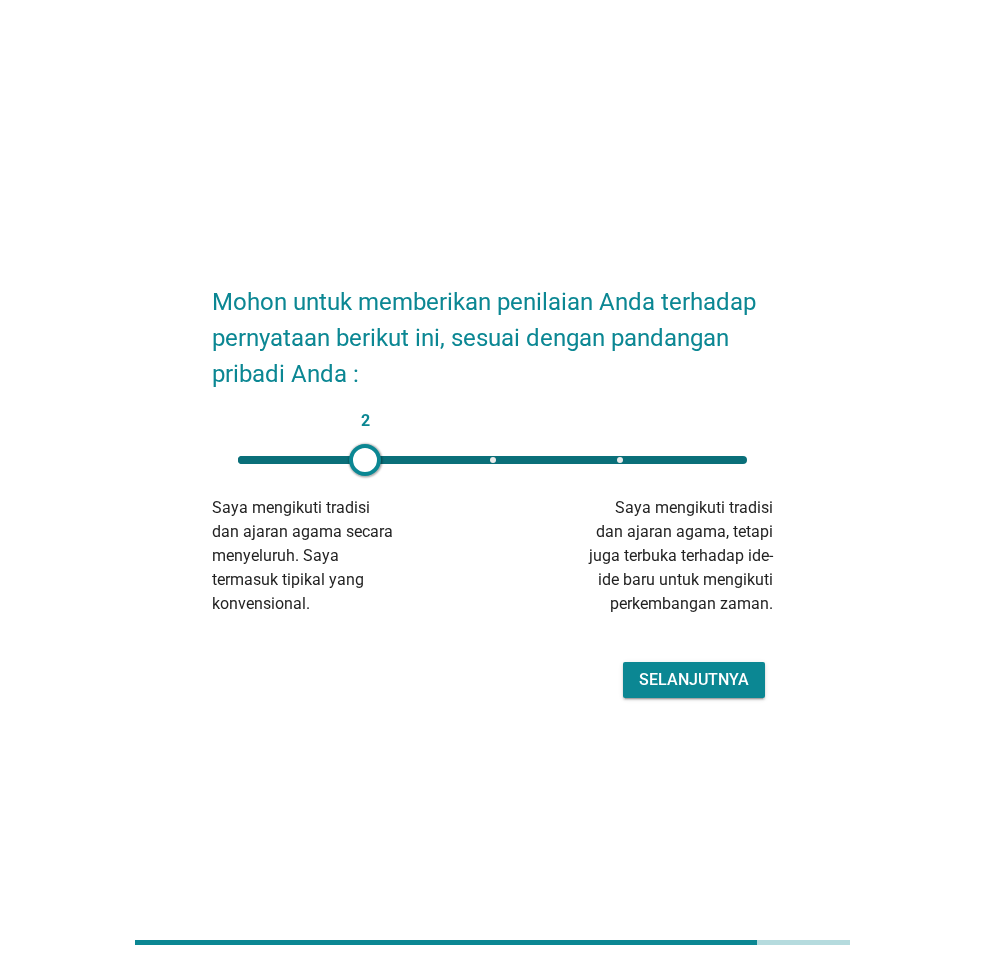 click on "Selanjutnya" at bounding box center [694, 680] 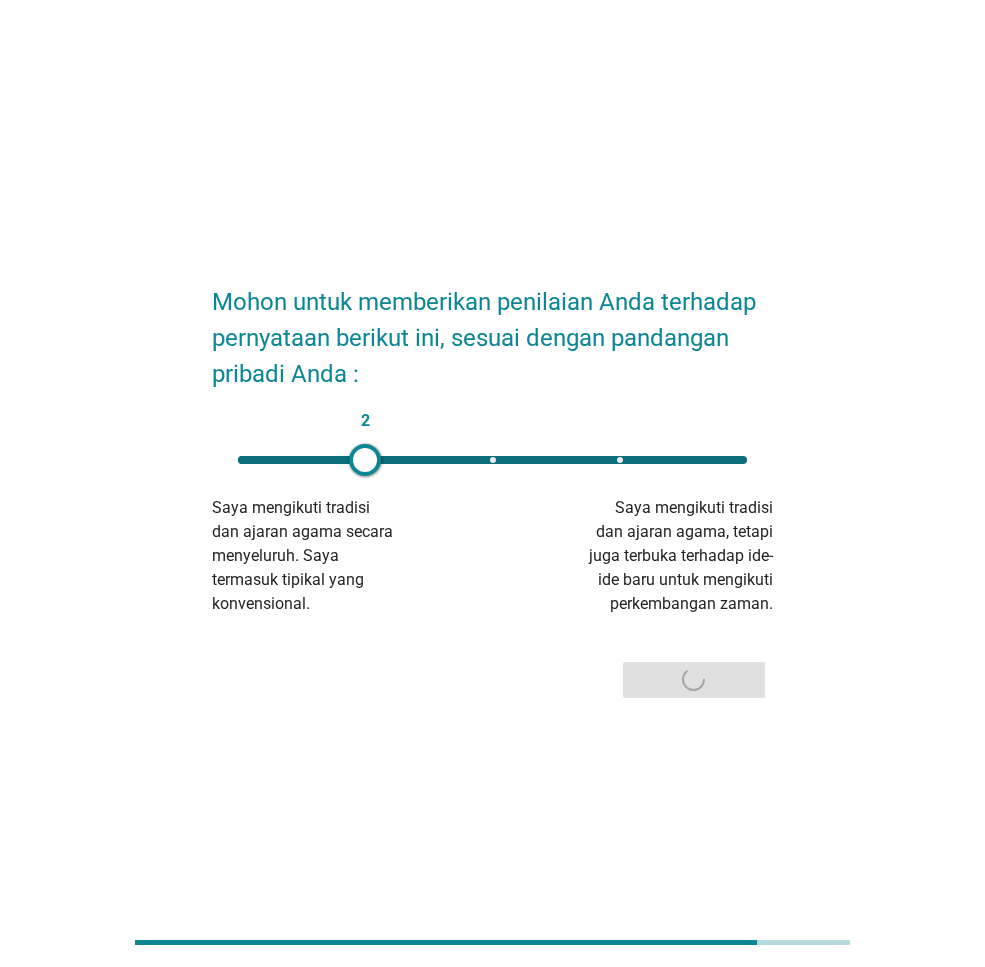 type on "1" 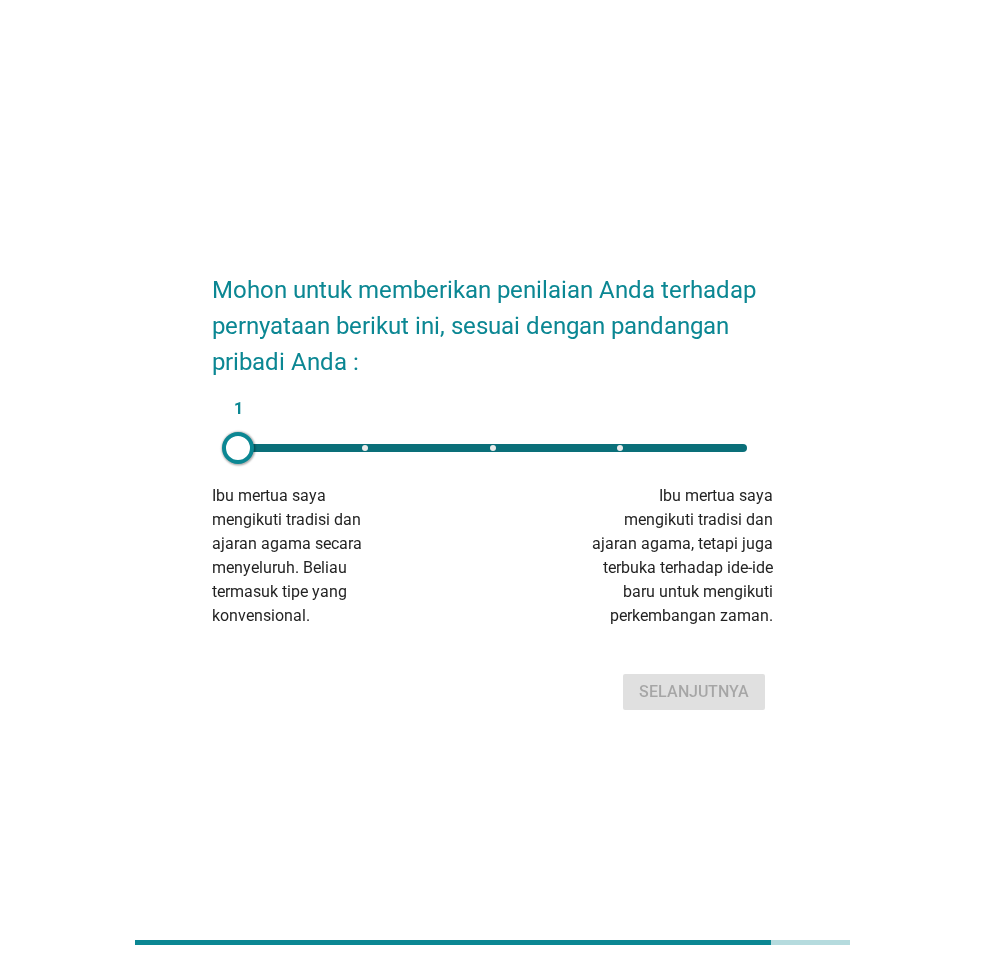 click at bounding box center (238, 448) 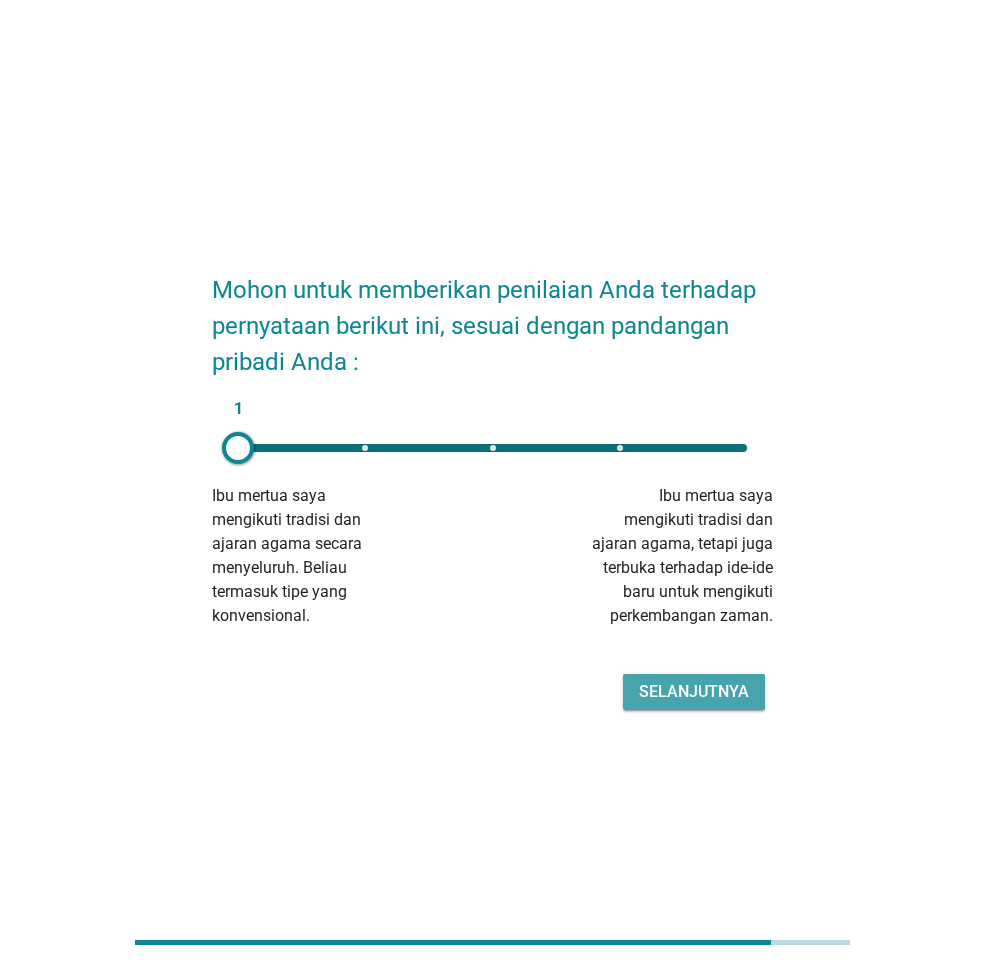drag, startPoint x: 671, startPoint y: 691, endPoint x: 668, endPoint y: 675, distance: 16.27882 